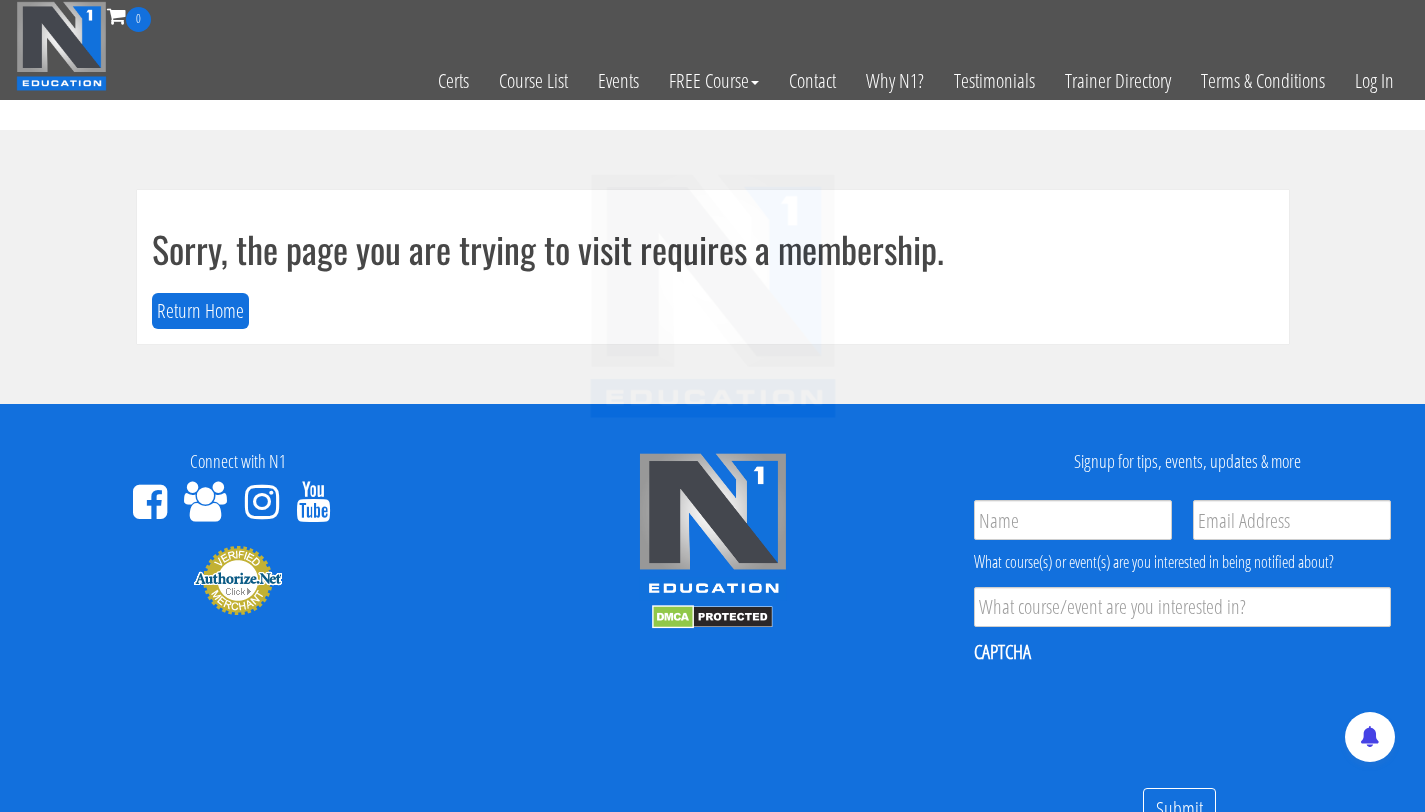 scroll, scrollTop: 0, scrollLeft: 0, axis: both 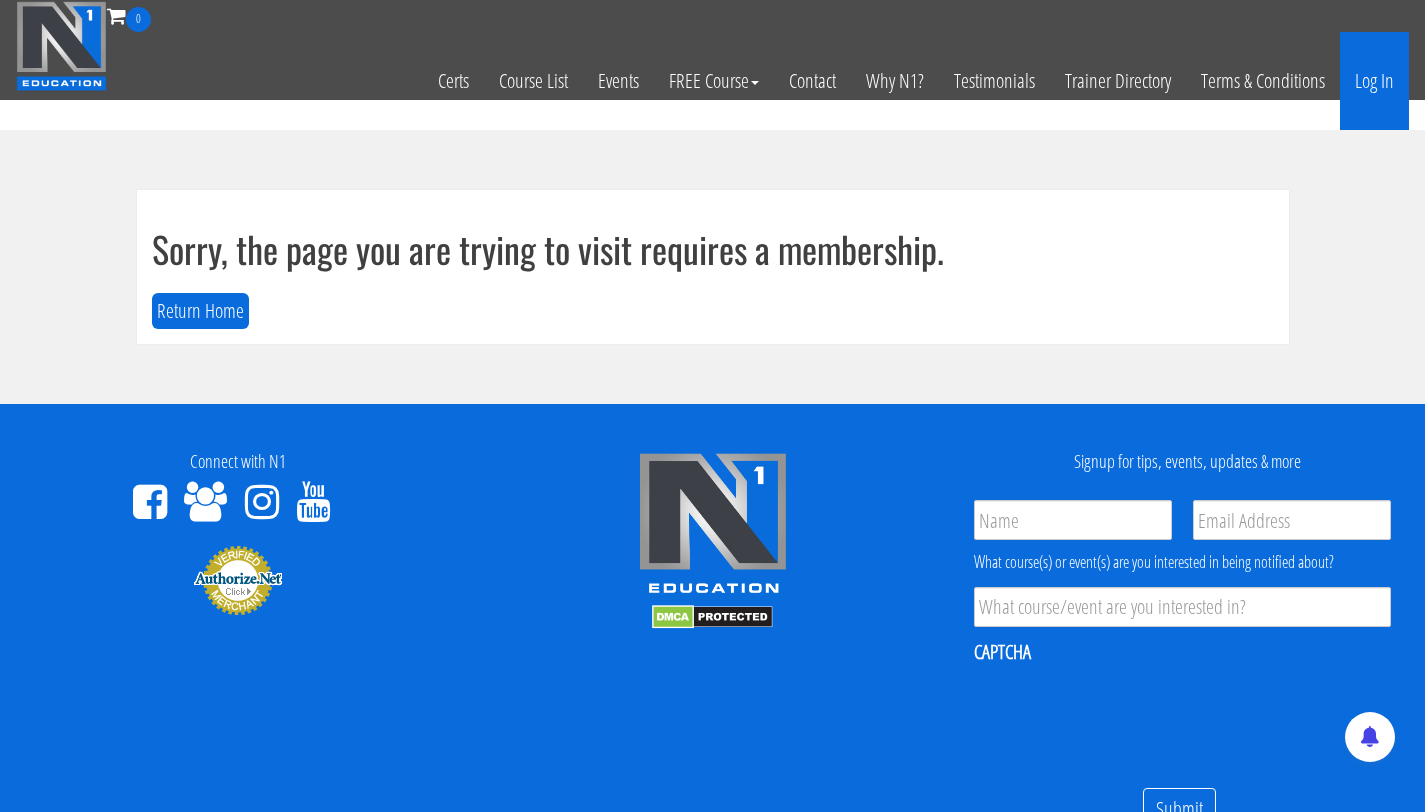 click on "Log In" at bounding box center [1374, 81] 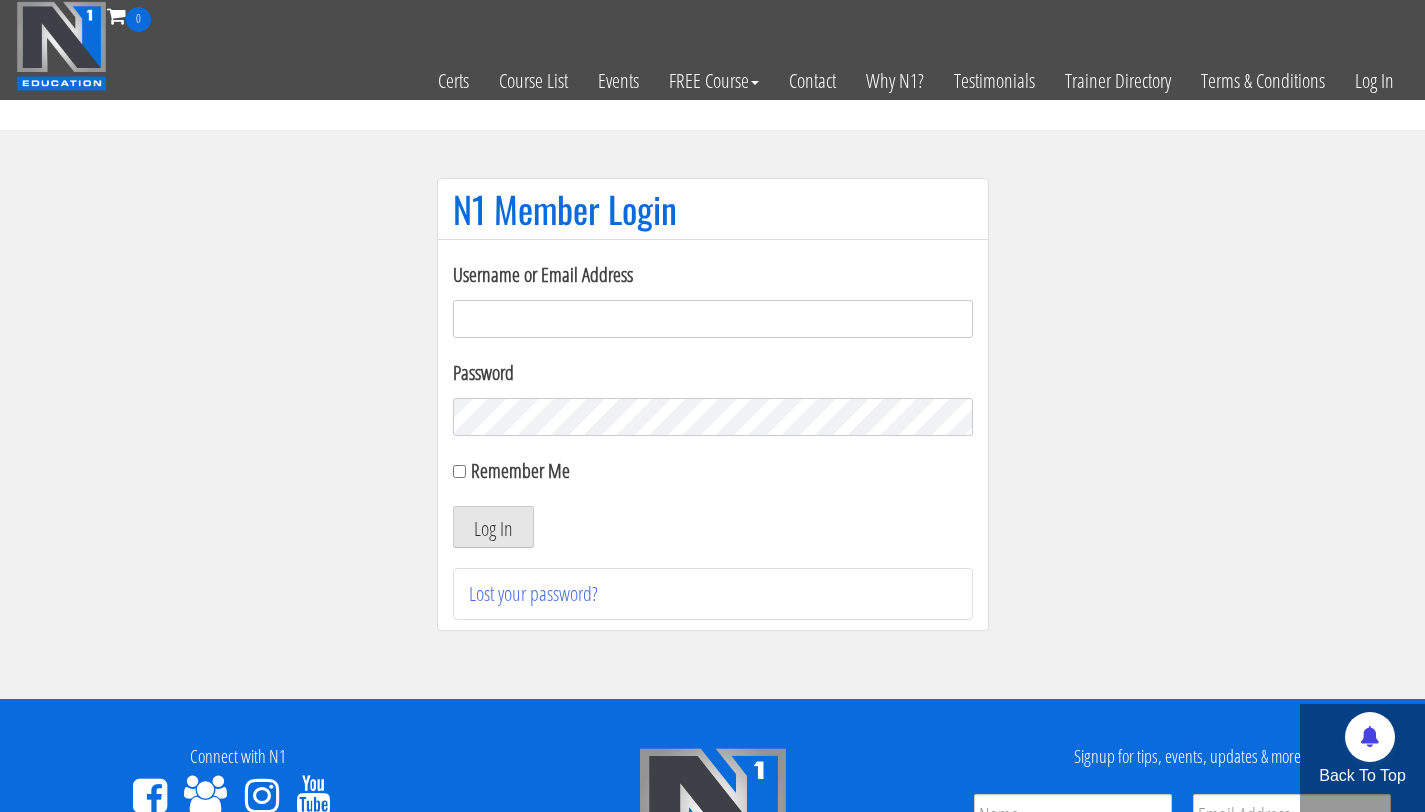 scroll, scrollTop: 0, scrollLeft: 0, axis: both 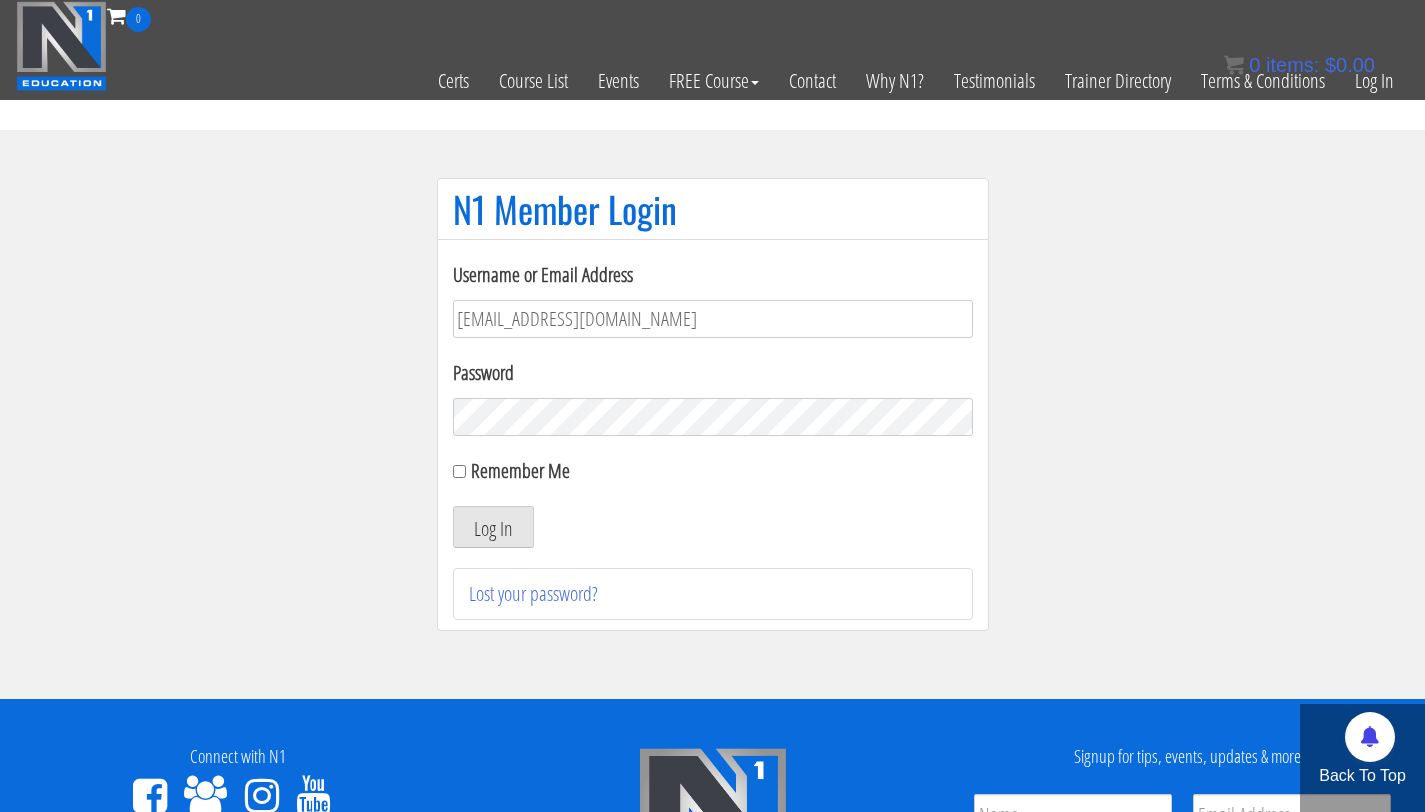 click on "Log In" at bounding box center (493, 527) 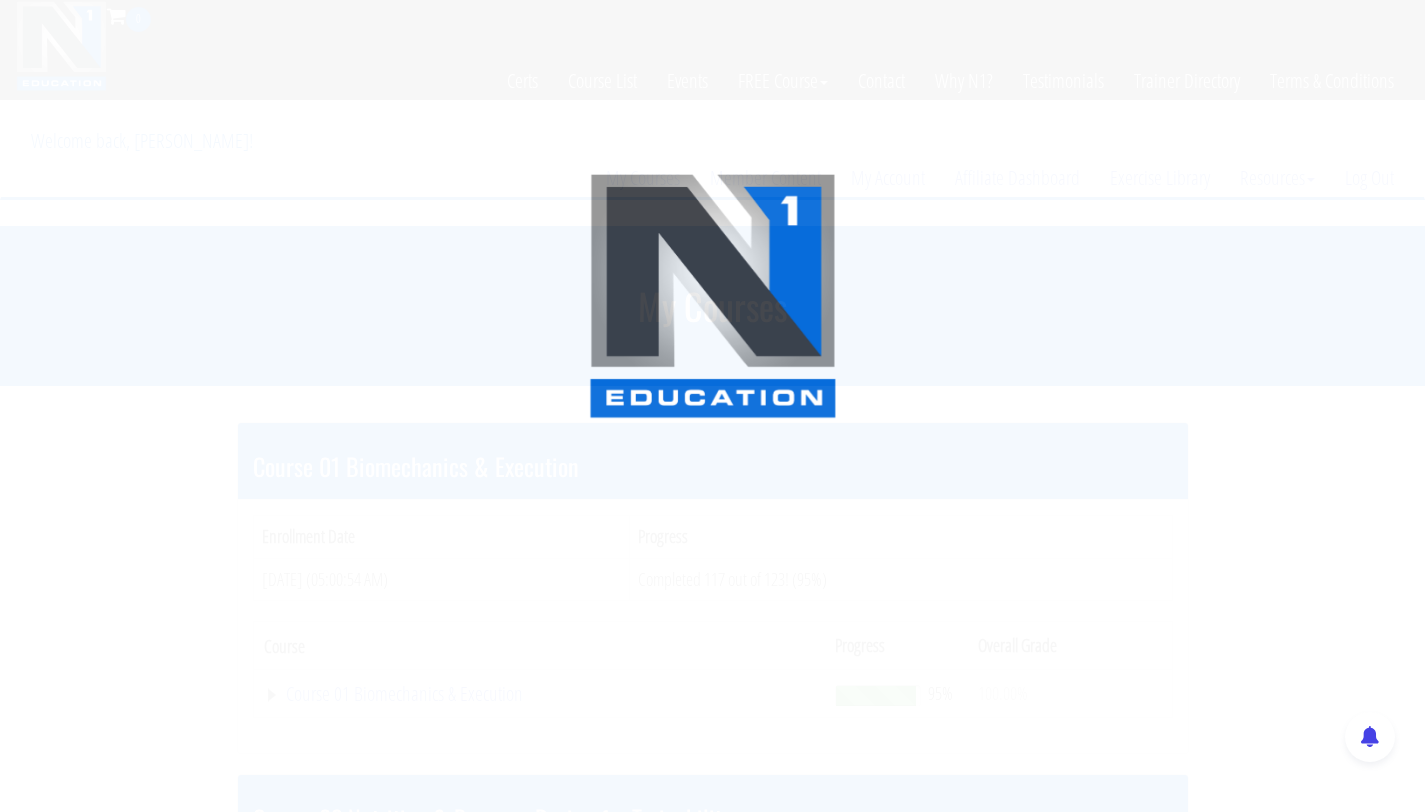 scroll, scrollTop: 0, scrollLeft: 0, axis: both 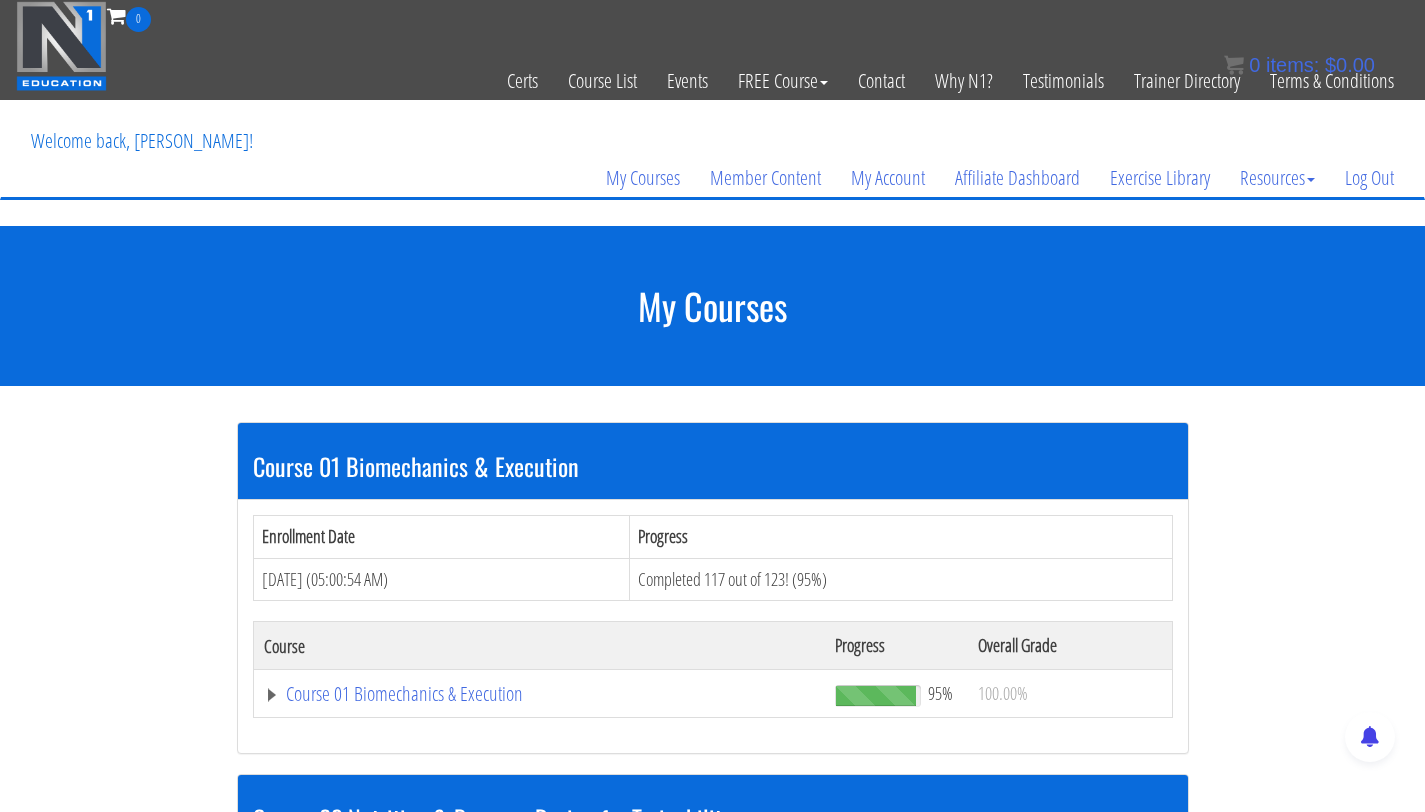 click on "Skip to content
Toggle navigation
0 Certs
Course List
Events
FREE Course
Course Preview – Biomechanics
Course Preview – Program Design
Contact
Why N1?
Testimonials
Trainer Directory
Terms & Conditions
Welcome back, [PERSON_NAME]!
My Courses
Member Content
My Account
Affiliate Dashboard
Exercise Library
Resources
Training Code Request
Terms & Conditions
Log Out
x
My Courses
My Account
Affiliate Dashboard
Training Code Request
Terms & Conditions
Member Content
Exercise Library
Log Out
Log Out
Home
Course List
Certifications
Events
FREE Course
Contact
Cart
Why N1?" at bounding box center [712, 1440] 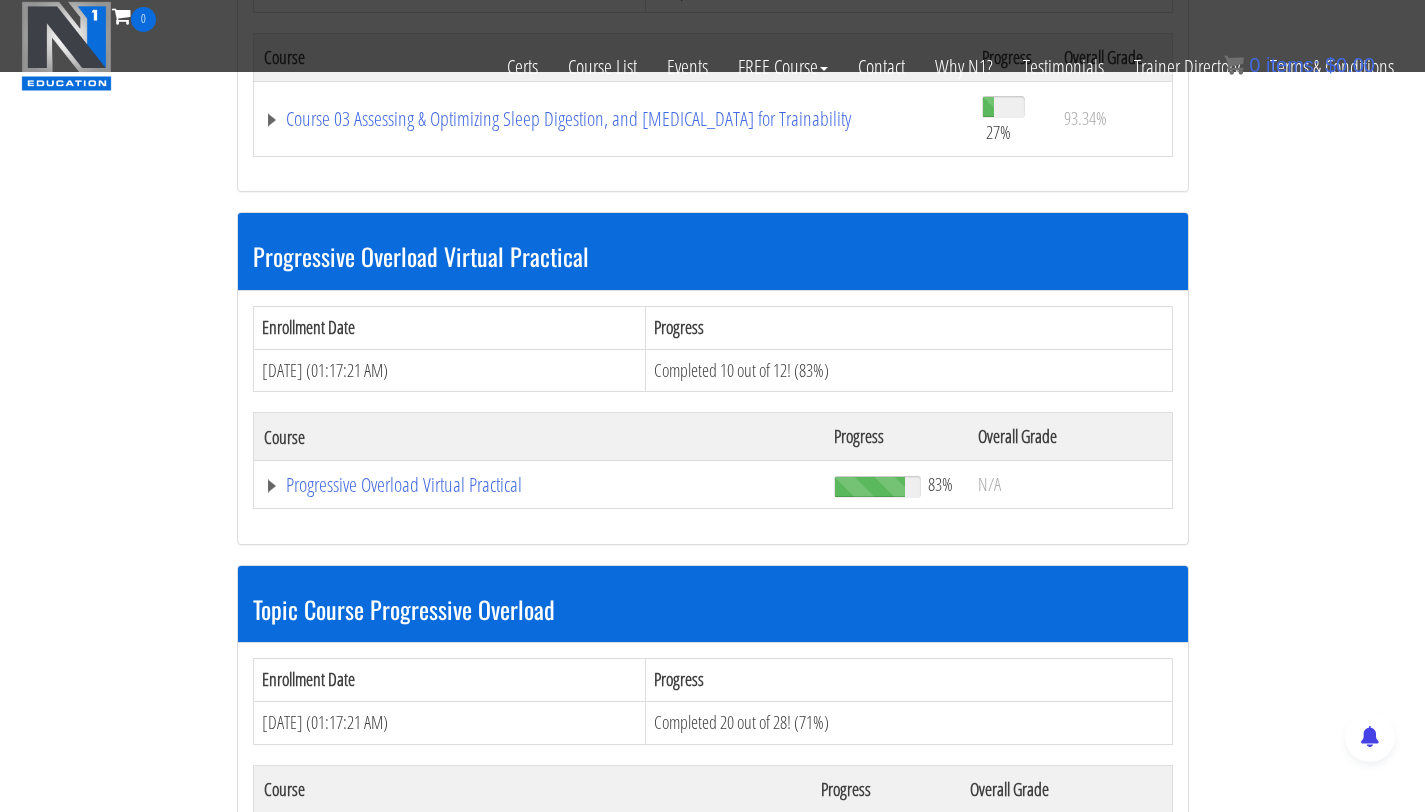 scroll, scrollTop: 1112, scrollLeft: 0, axis: vertical 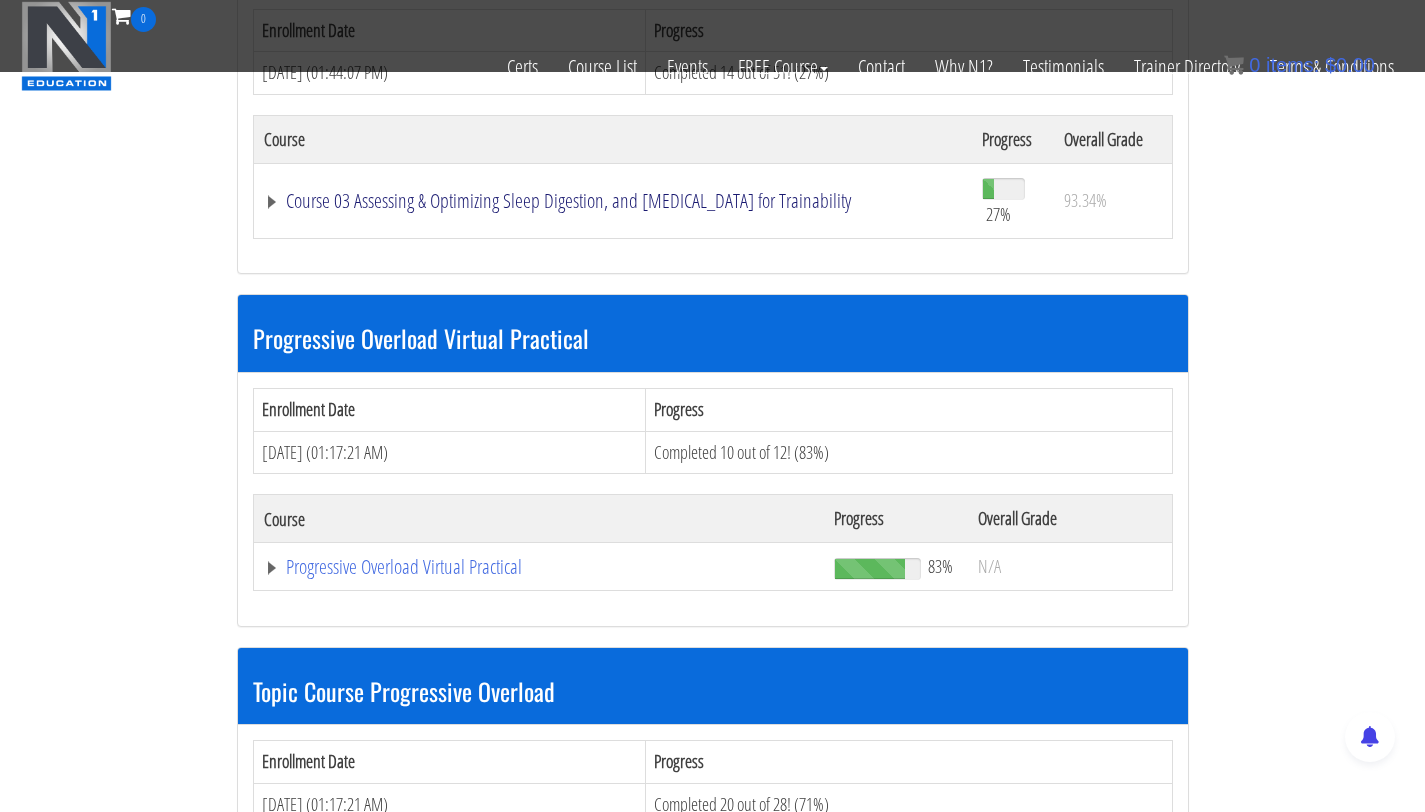click on "Course 03 Assessing & Optimizing Sleep Digestion, and [MEDICAL_DATA] for Trainability" at bounding box center [540, -544] 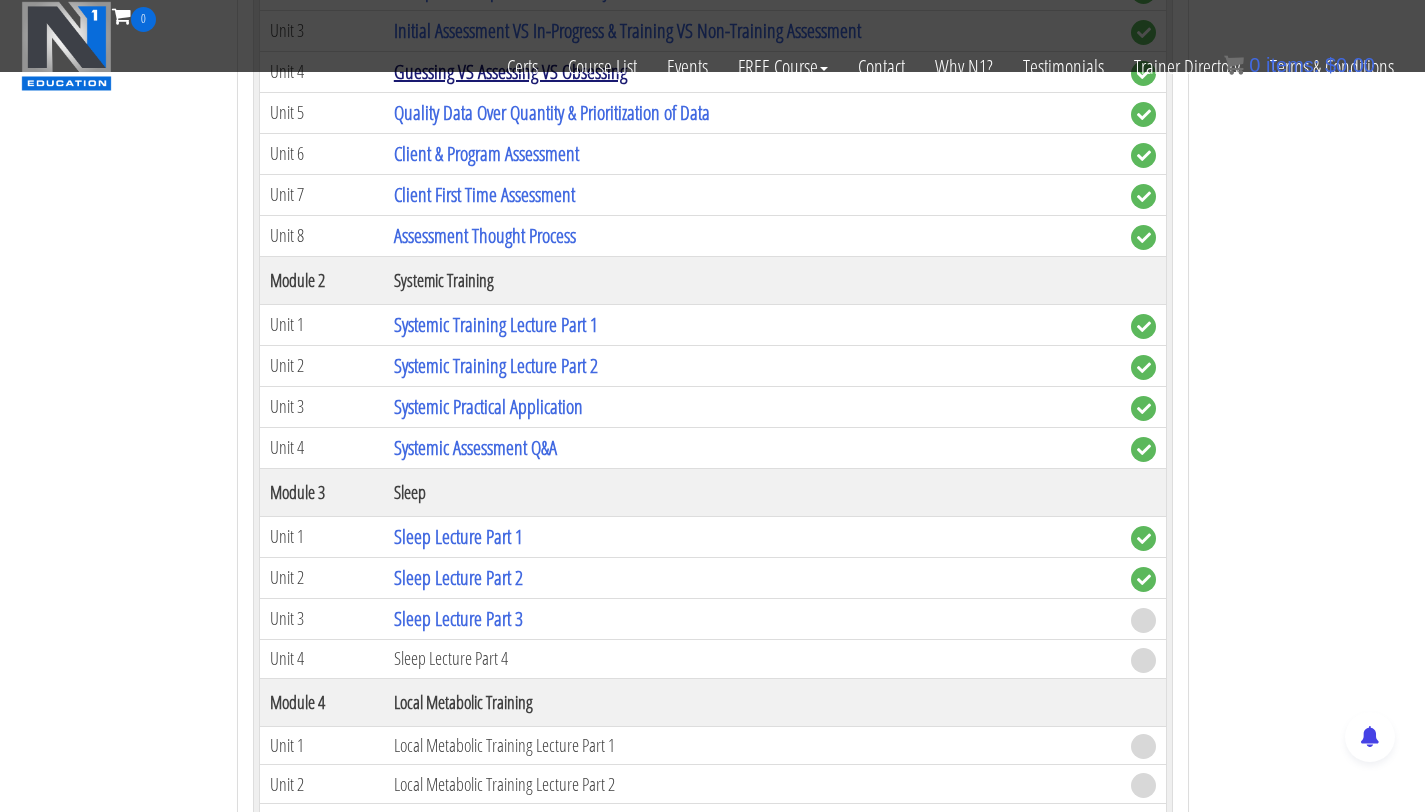 scroll, scrollTop: 1770, scrollLeft: 0, axis: vertical 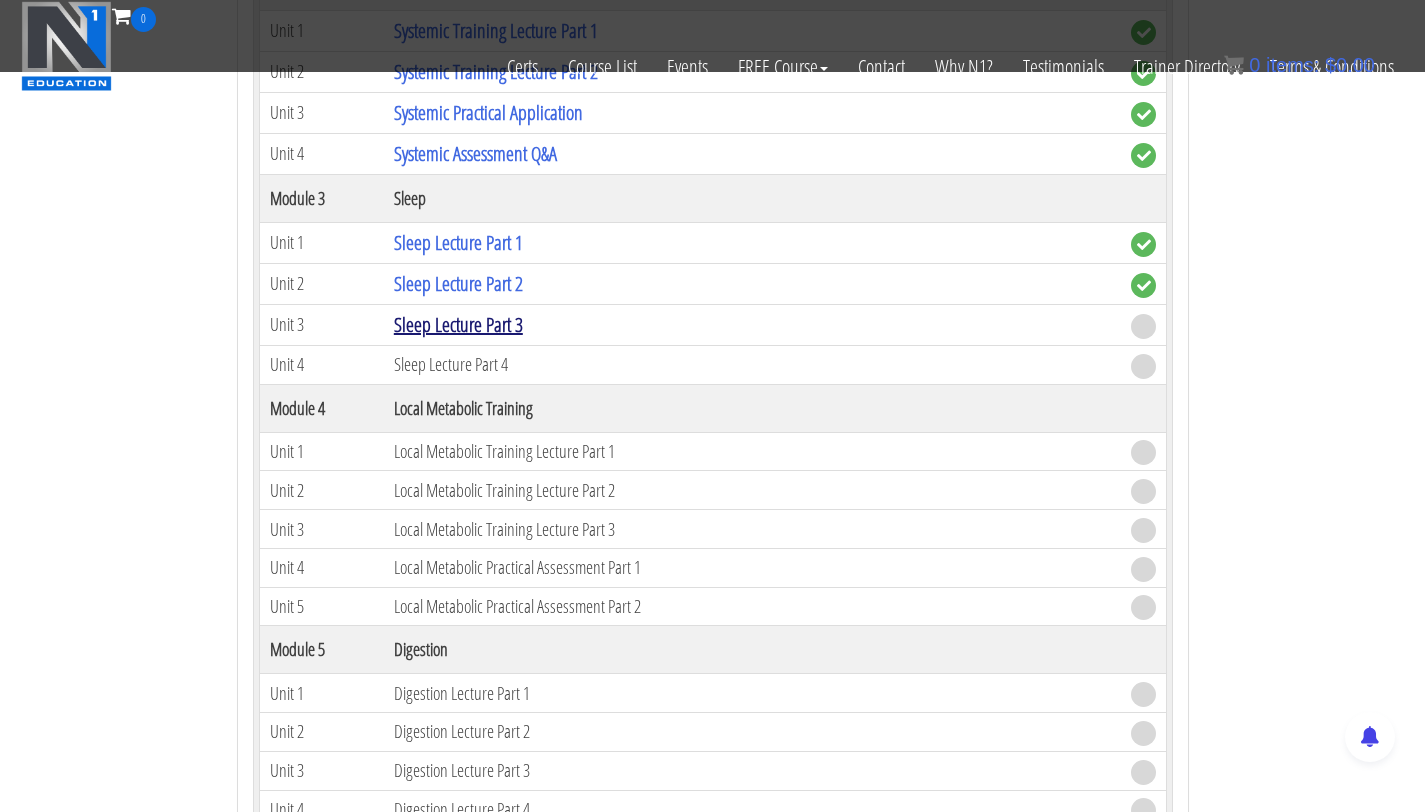 click on "Sleep Lecture Part 3" at bounding box center (458, 324) 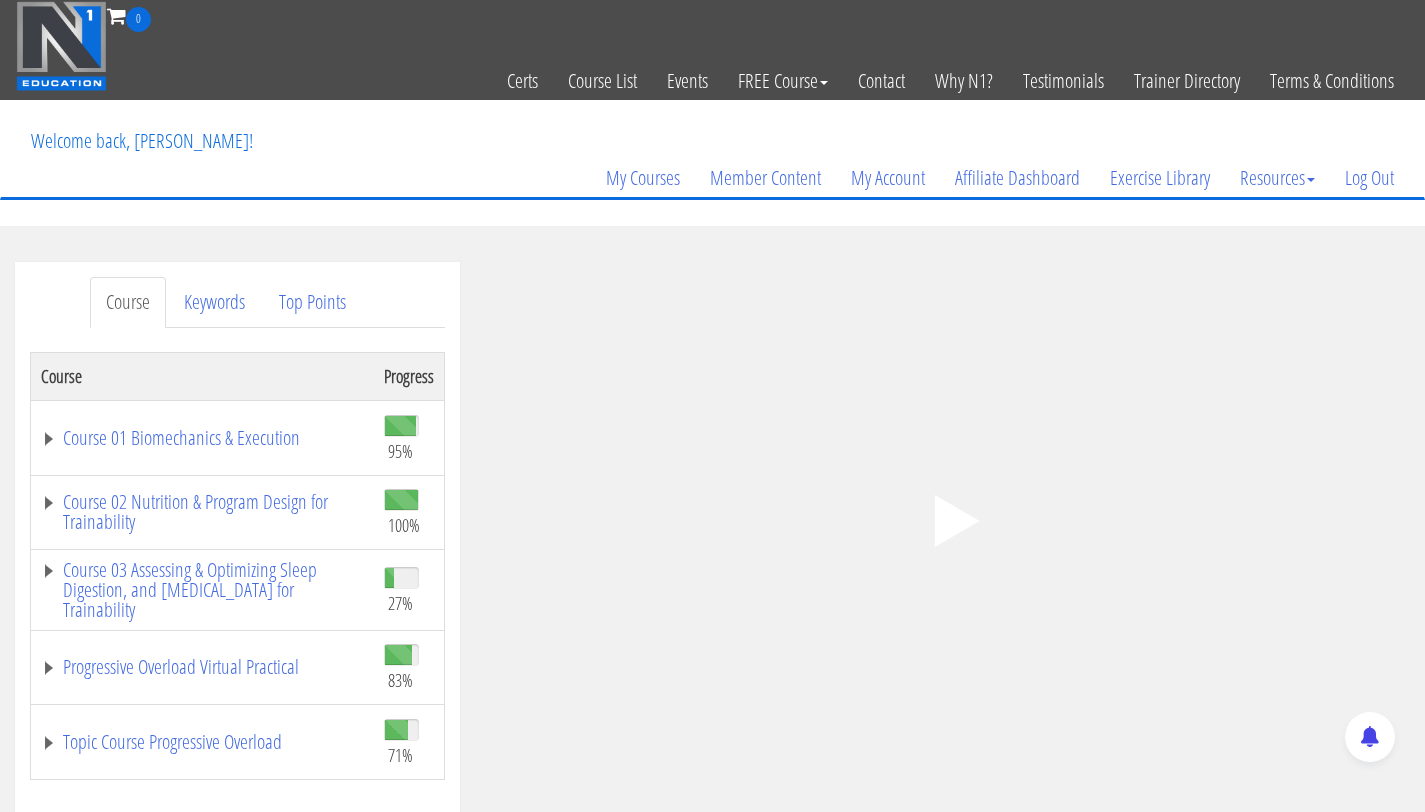 scroll, scrollTop: 427, scrollLeft: 0, axis: vertical 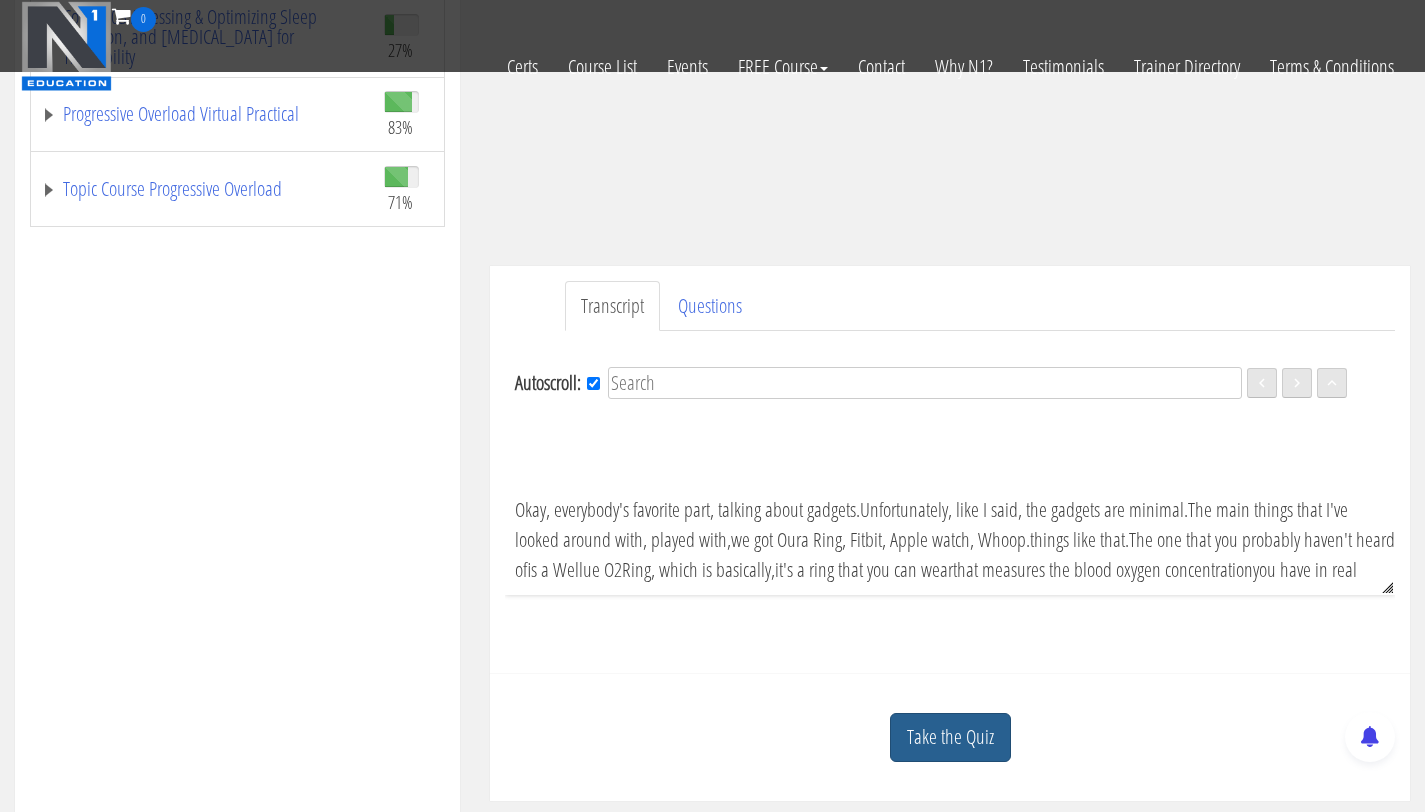 click on "Take the Quiz" at bounding box center (950, 737) 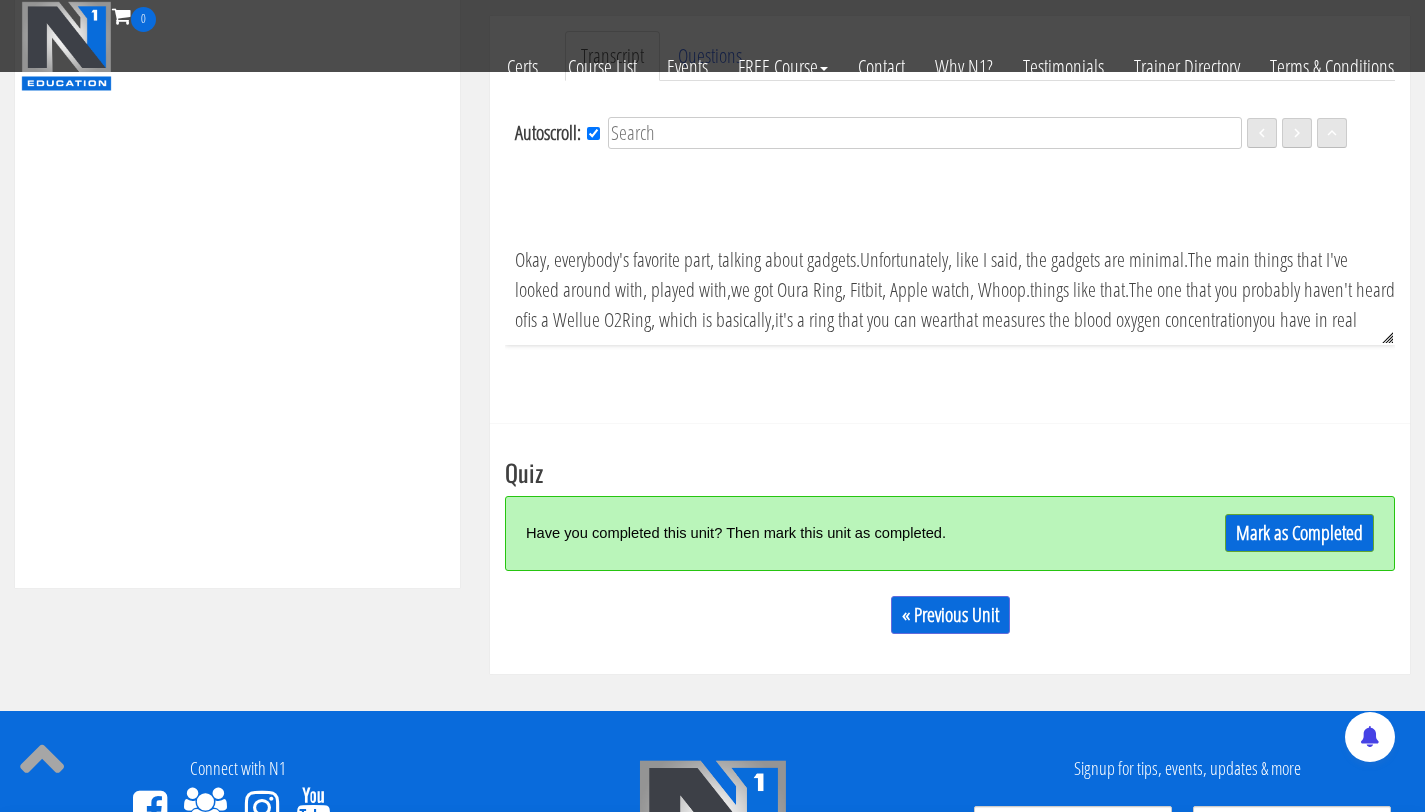 scroll, scrollTop: 794, scrollLeft: 0, axis: vertical 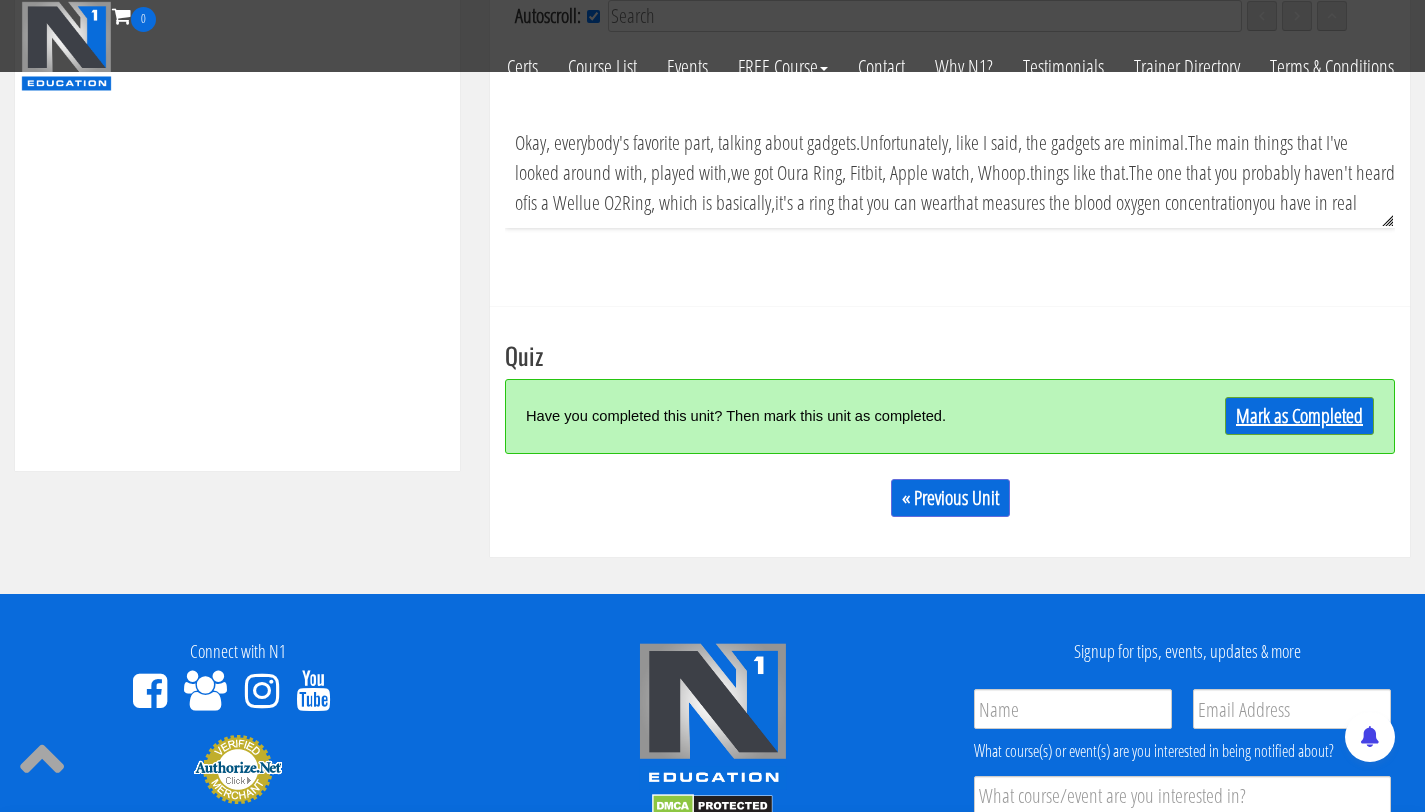 click on "Mark as Completed" at bounding box center [1299, 416] 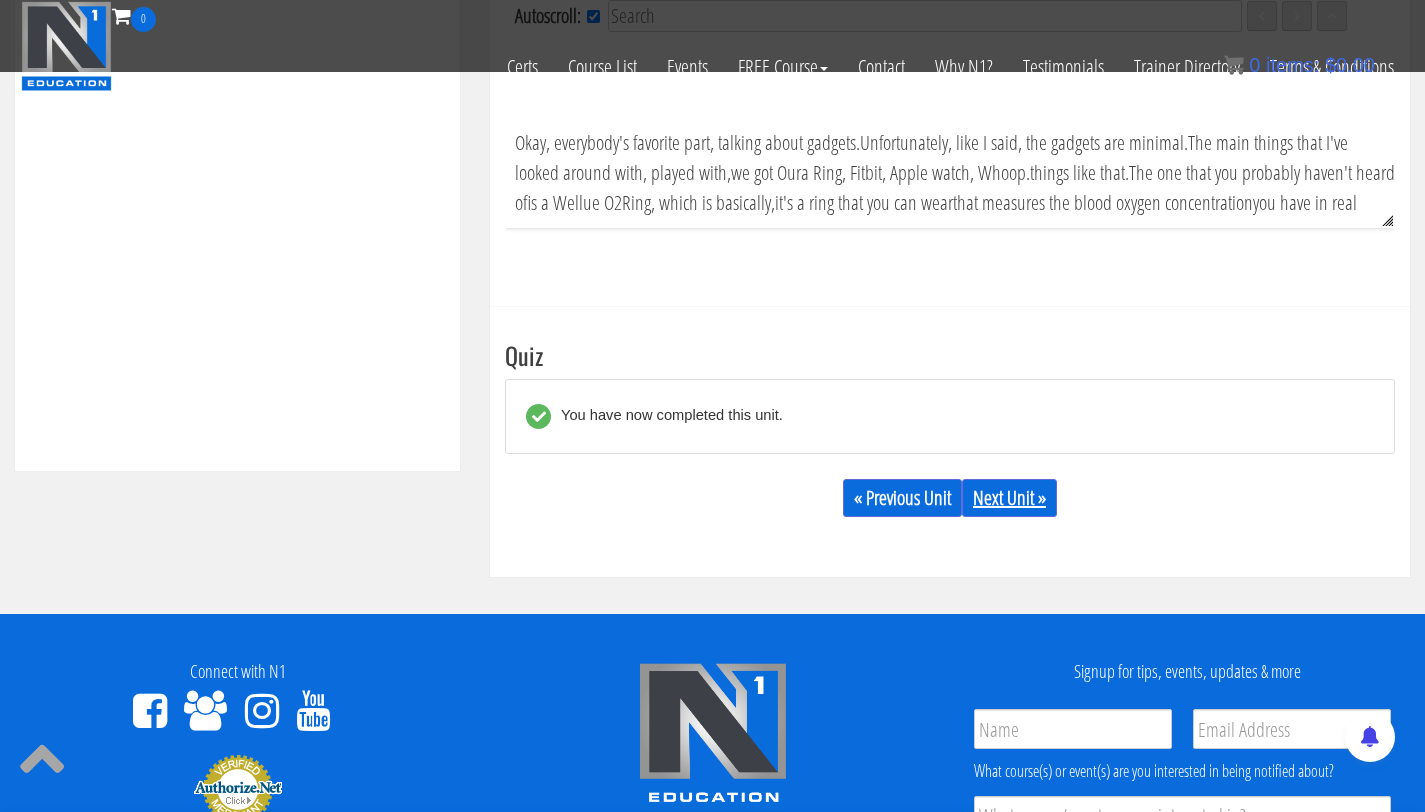 click on "Next Unit »" at bounding box center [1009, 498] 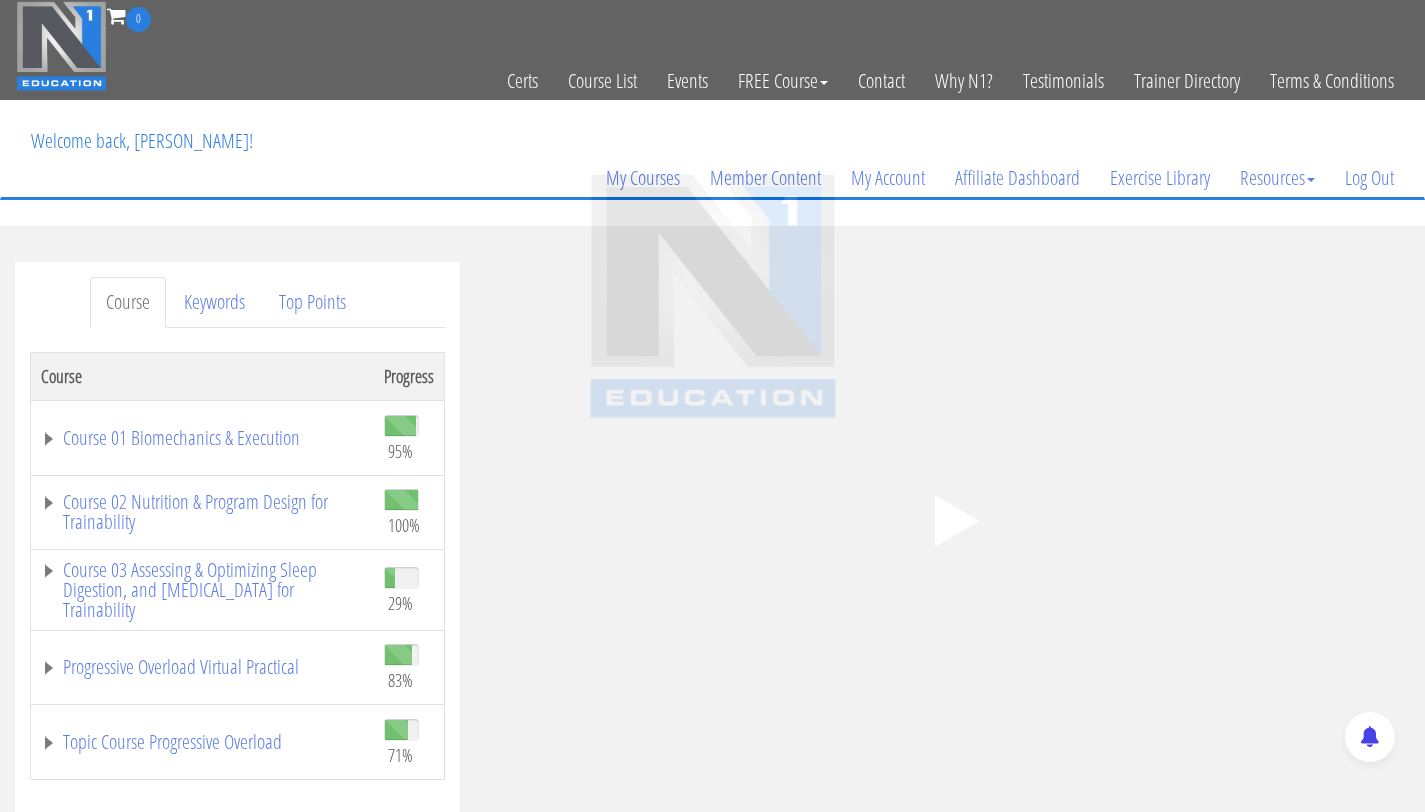 scroll, scrollTop: 0, scrollLeft: 0, axis: both 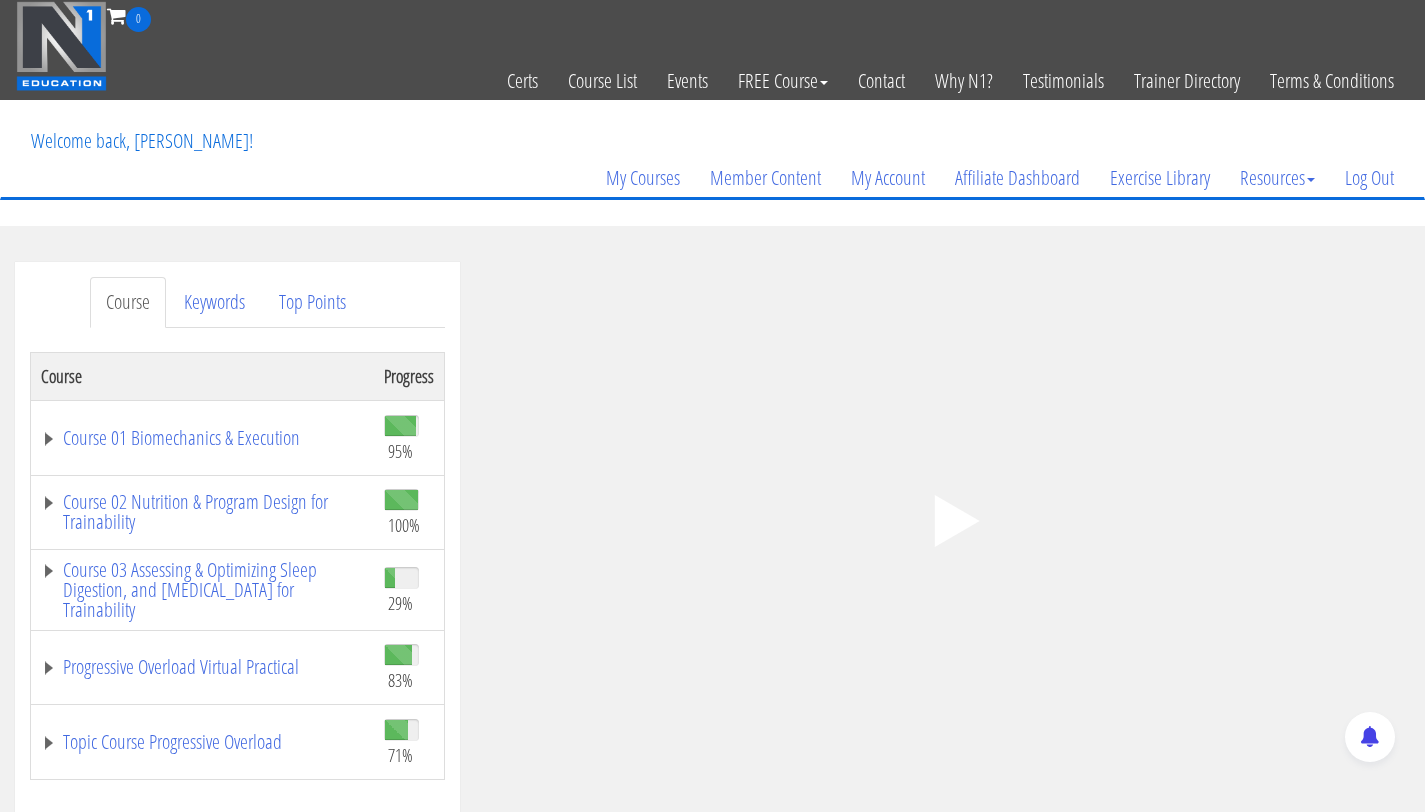 click 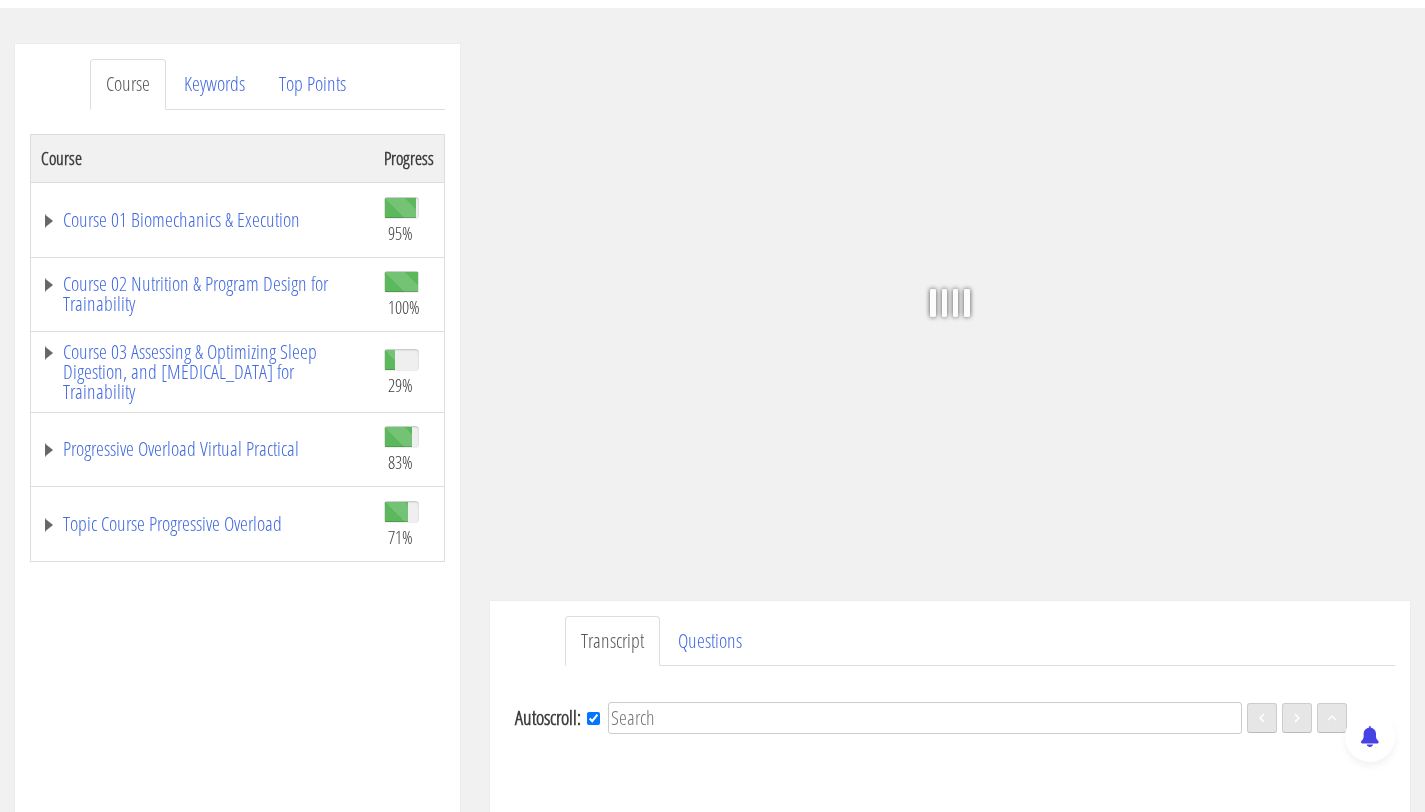 scroll, scrollTop: 203, scrollLeft: 0, axis: vertical 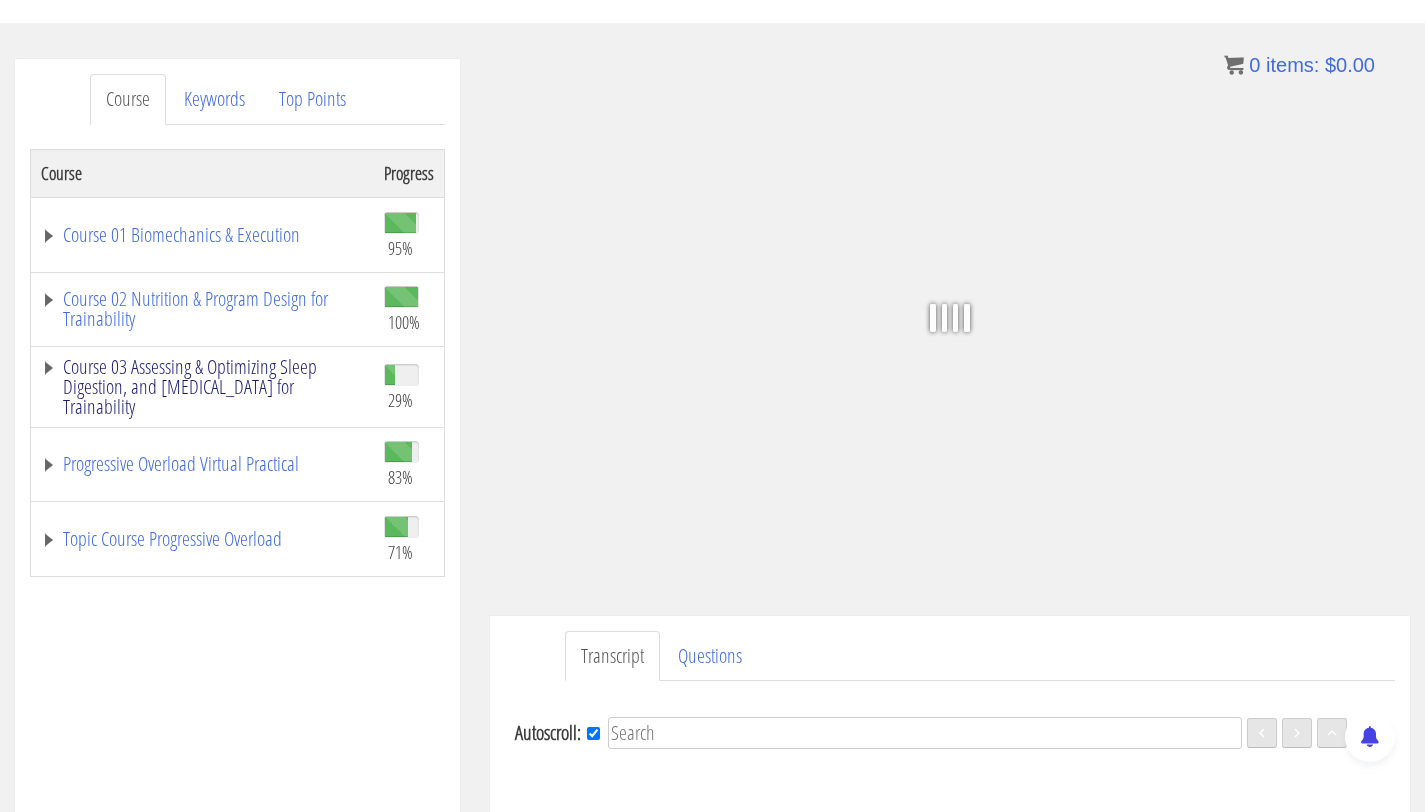 click on "Course 03 Assessing & Optimizing Sleep Digestion, and [MEDICAL_DATA] for Trainability" at bounding box center [202, 387] 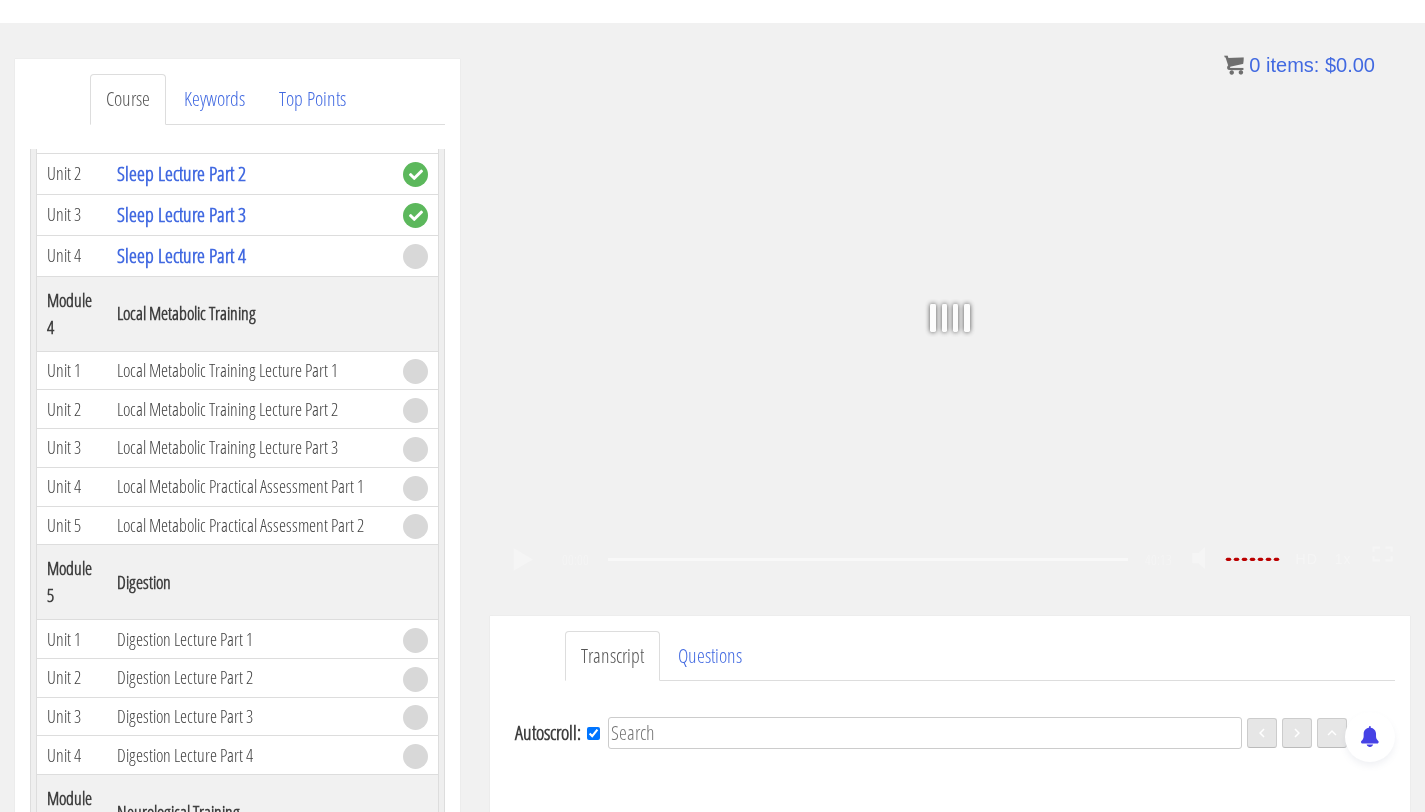 scroll, scrollTop: 1124, scrollLeft: 0, axis: vertical 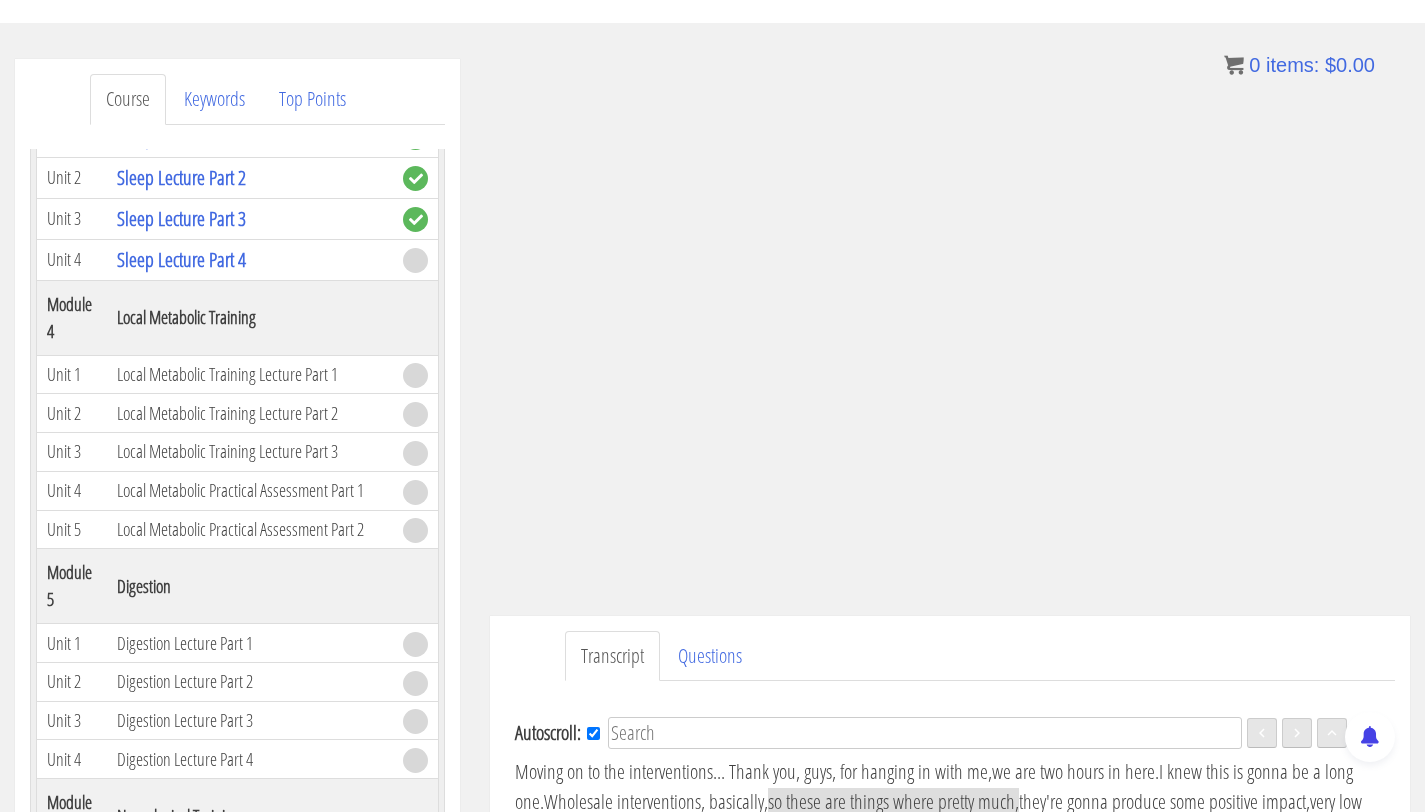 click on ".a{fill:#000;opacity:0.65;}.b{fill:#fff;opacity:1.0;}
.fp-color-play{opacity:0.65;}.controlbutton{fill:#fff;}
.fp-color-play{opacity:0.65;}.controlbutton{fill:#fff;}
.controlbuttonbg{opacity:0.65;}.controlbutton{fill:#fff;}
.fp-color-play{opacity:0.65;}.rect{fill:#fff;}
.fp-color-play{opacity:0.65;}.rect{fill:#fff;}
.fp-color-play{opacity:0.65;}.rect{fill:#fff;}
.fp-color-play{opacity:0.65;}.rect{fill:#fff;}
00:24                                                                        40:13              39:50                                                                                                                                                                                 CC HD" at bounding box center [950, 318] 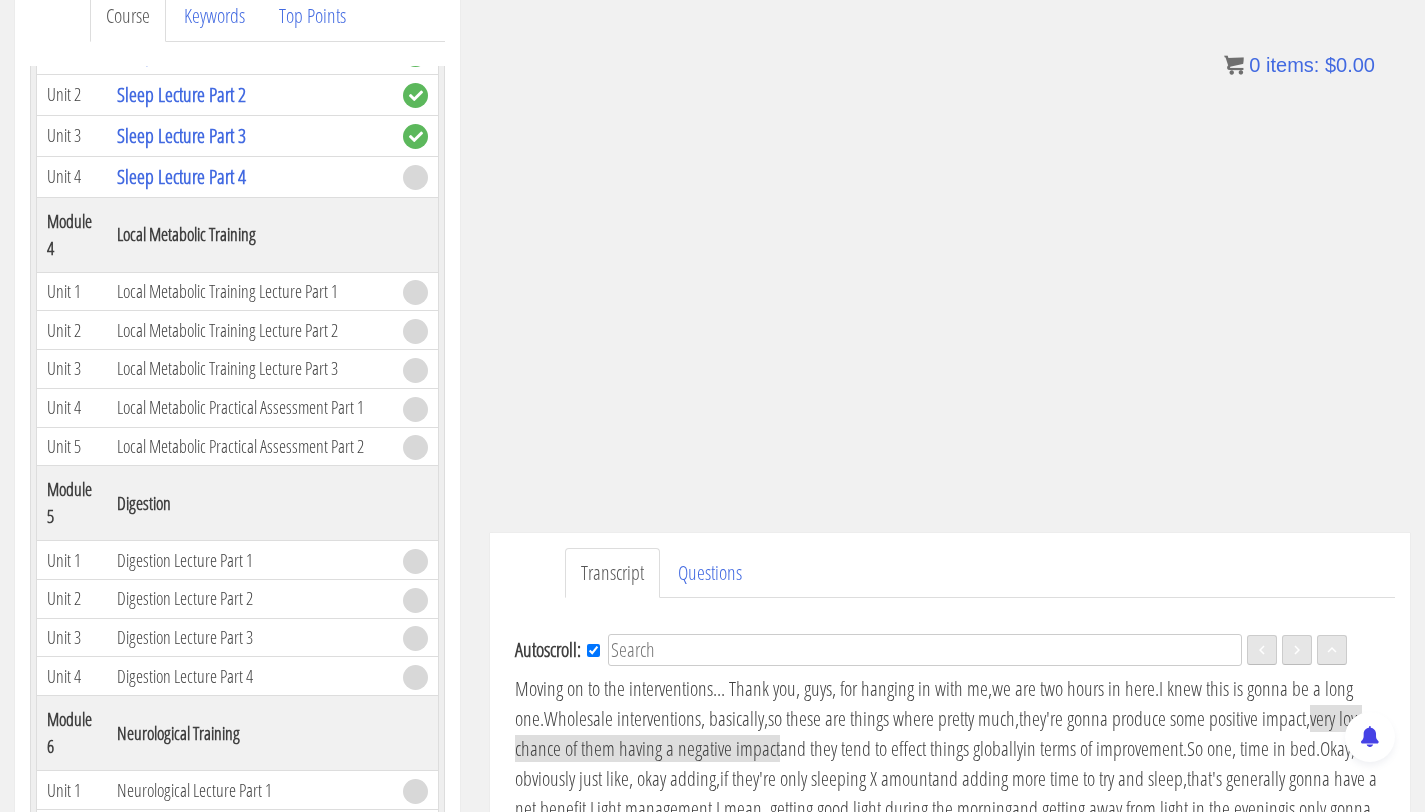 scroll, scrollTop: 287, scrollLeft: 0, axis: vertical 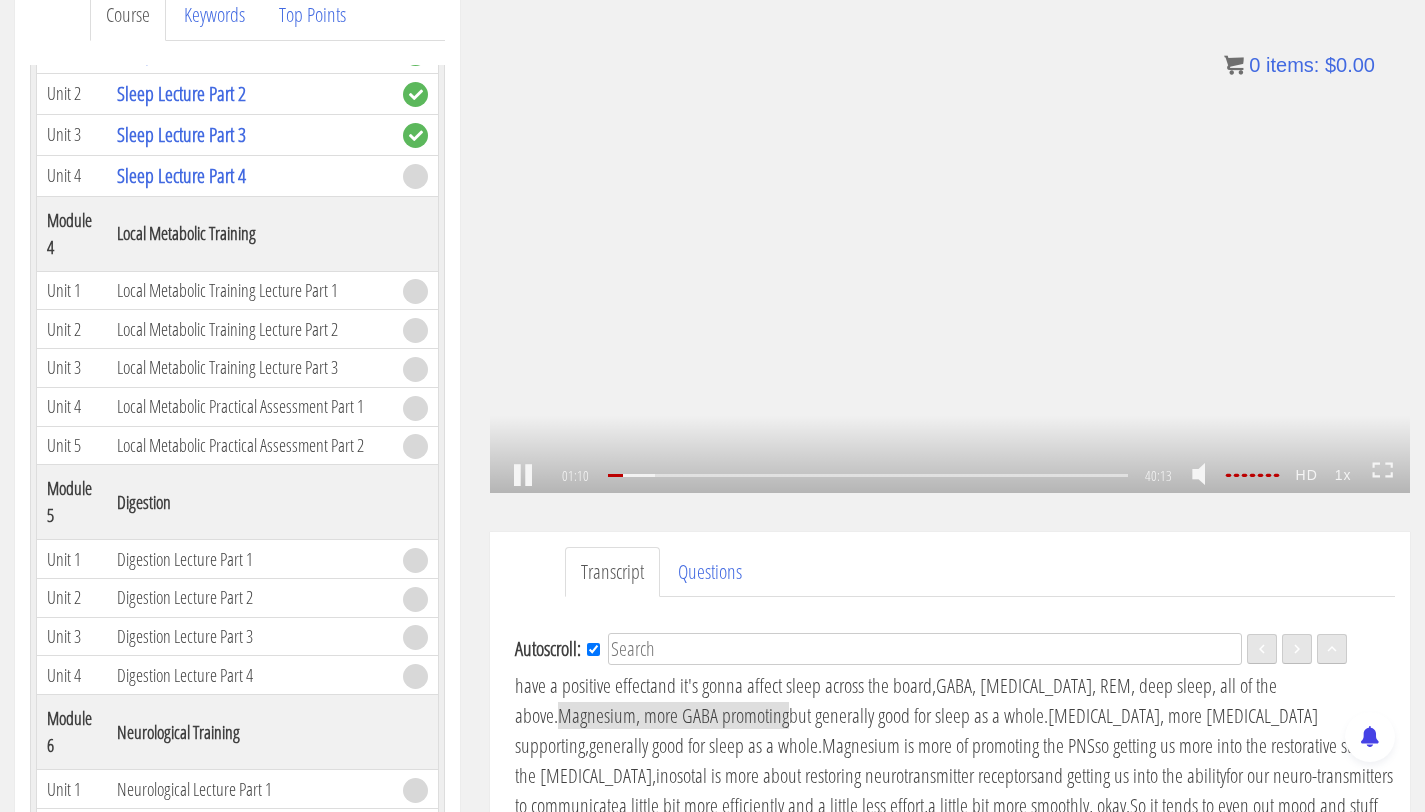 click on ".a{fill:#000;opacity:0.65;}.b{fill:#fff;opacity:1.0;}
.fp-color-play{opacity:0.65;}.controlbutton{fill:#fff;}
.fp-color-play{opacity:0.65;}.controlbutton{fill:#fff;}
.controlbuttonbg{opacity:0.65;}.controlbutton{fill:#fff;}
.fp-color-play{opacity:0.65;}.rect{fill:#fff;}
.fp-color-play{opacity:0.65;}.rect{fill:#fff;}
.fp-color-play{opacity:0.65;}.rect{fill:#fff;}
.fp-color-play{opacity:0.65;}.rect{fill:#fff;}
01:10                                                                        40:13              39:04                                                                                                                                                                                 CC HD" at bounding box center [950, 234] 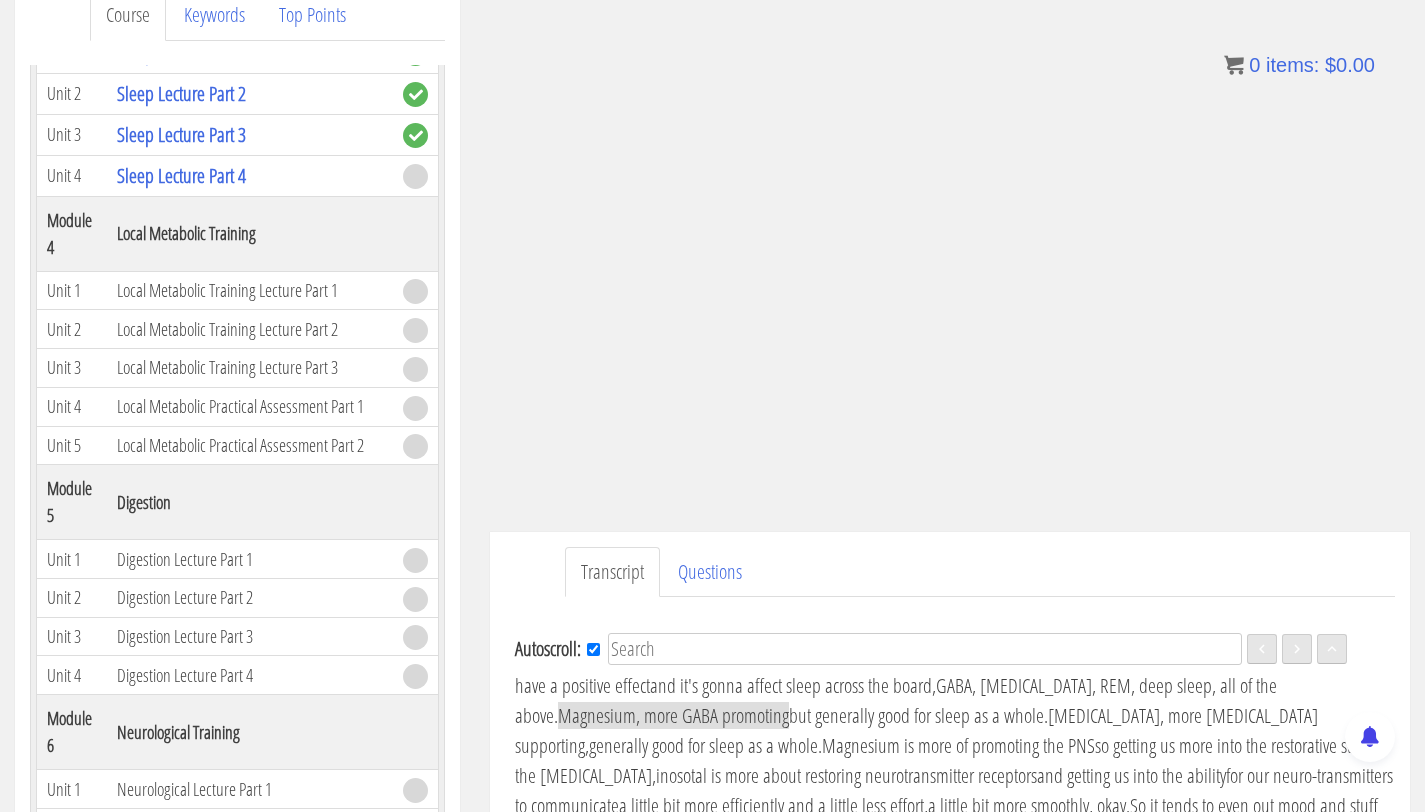 click on ".a{fill:#000;opacity:0.65;}.b{fill:#fff;opacity:1.0;}
.fp-color-play{opacity:0.65;}.controlbutton{fill:#fff;}
.fp-color-play{opacity:0.65;}.controlbutton{fill:#fff;}
.controlbuttonbg{opacity:0.65;}.controlbutton{fill:#fff;}
.fp-color-play{opacity:0.65;}.rect{fill:#fff;}
.fp-color-play{opacity:0.65;}.rect{fill:#fff;}
.fp-color-play{opacity:0.65;}.rect{fill:#fff;}
.fp-color-play{opacity:0.65;}.rect{fill:#fff;}
01:10                                                                        40:13              39:04                                                                                                                                                                                 CC HD" at bounding box center (950, 234) 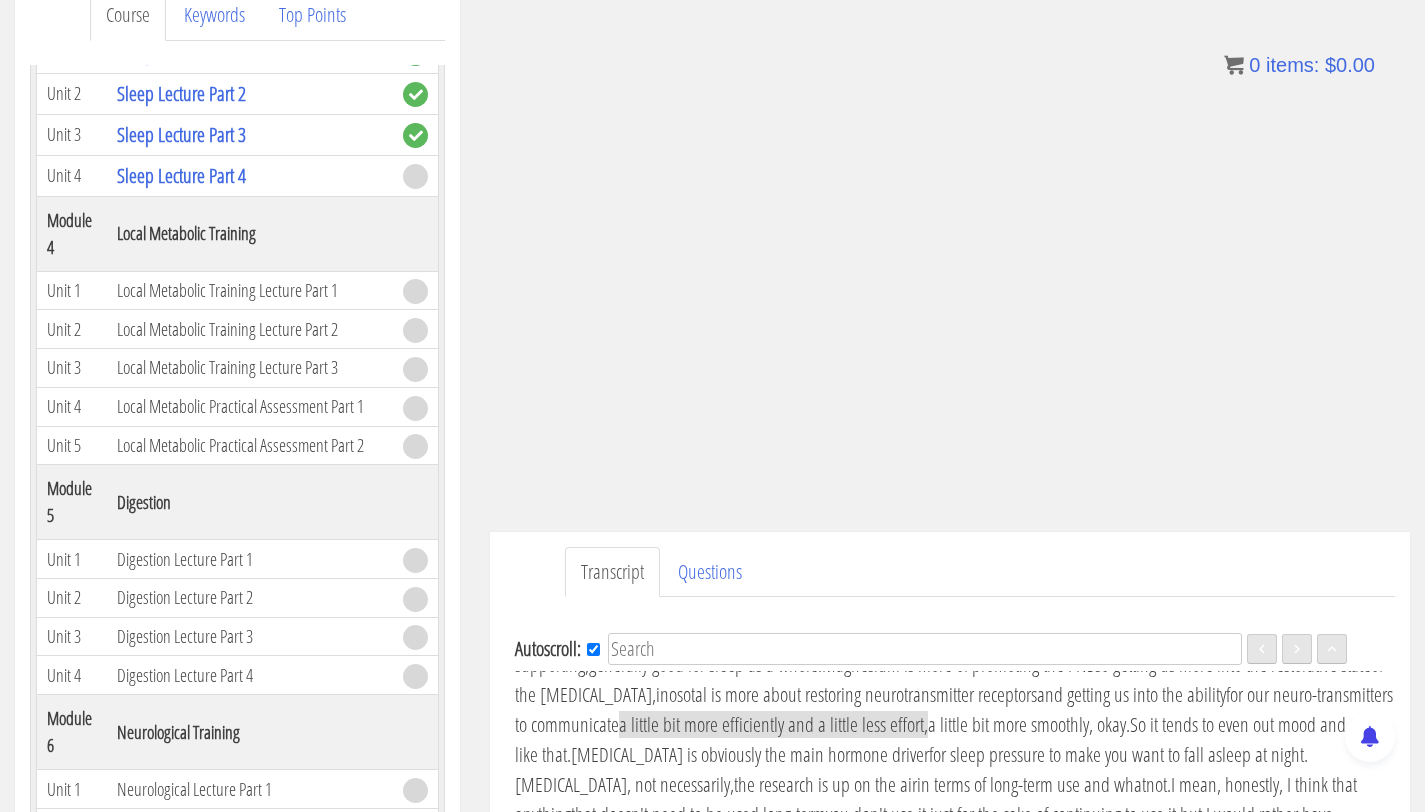 scroll, scrollTop: 332, scrollLeft: 0, axis: vertical 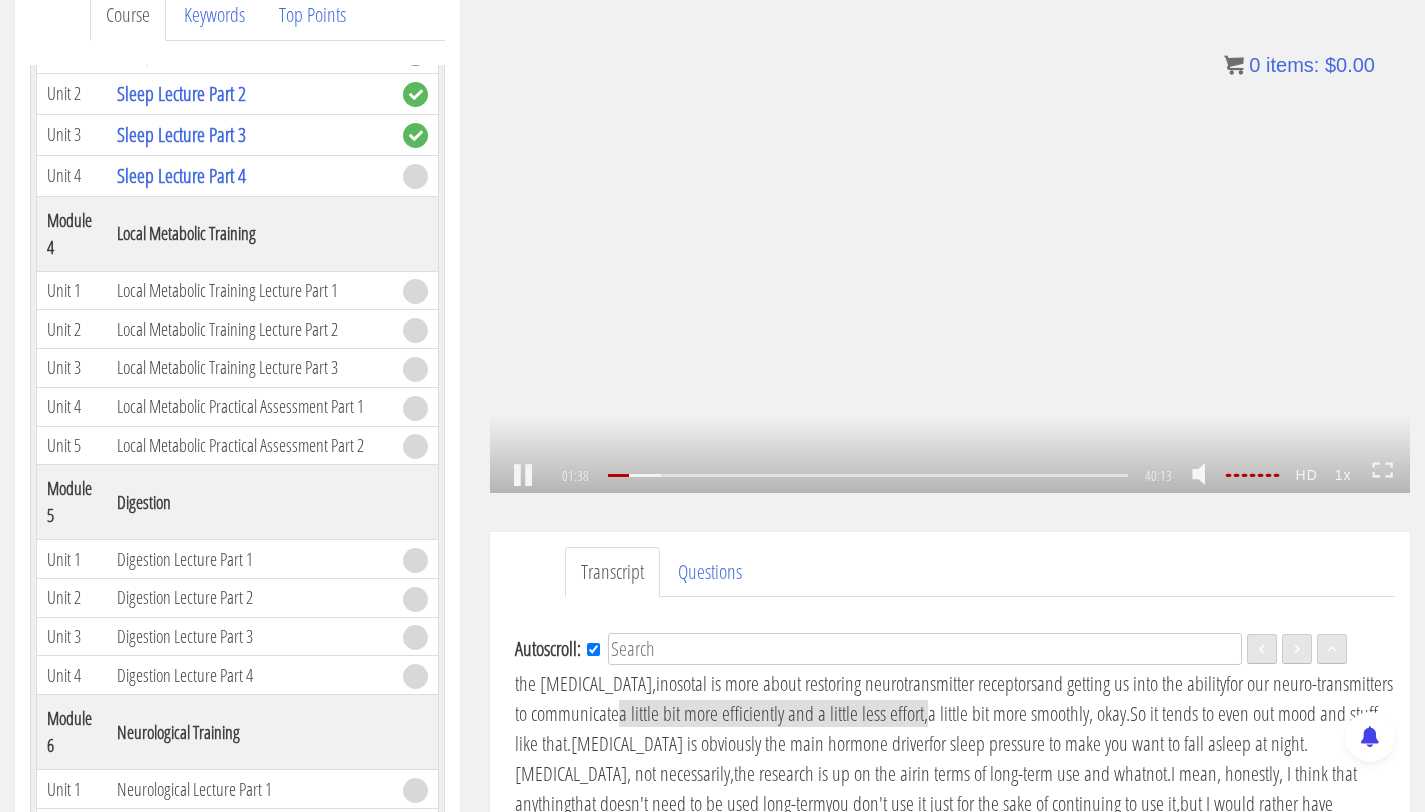 click on ".a{fill:#000;opacity:0.65;}.b{fill:#fff;opacity:1.0;}
.fp-color-play{opacity:0.65;}.controlbutton{fill:#fff;}
.fp-color-play{opacity:0.65;}.controlbutton{fill:#fff;}
.controlbuttonbg{opacity:0.65;}.controlbutton{fill:#fff;}
.fp-color-play{opacity:0.65;}.rect{fill:#fff;}
.fp-color-play{opacity:0.65;}.rect{fill:#fff;}
.fp-color-play{opacity:0.65;}.rect{fill:#fff;}
.fp-color-play{opacity:0.65;}.rect{fill:#fff;}
01:38                                                                        40:13              38:35                                                                                                                                                                                 CC HD" at bounding box center (950, 234) 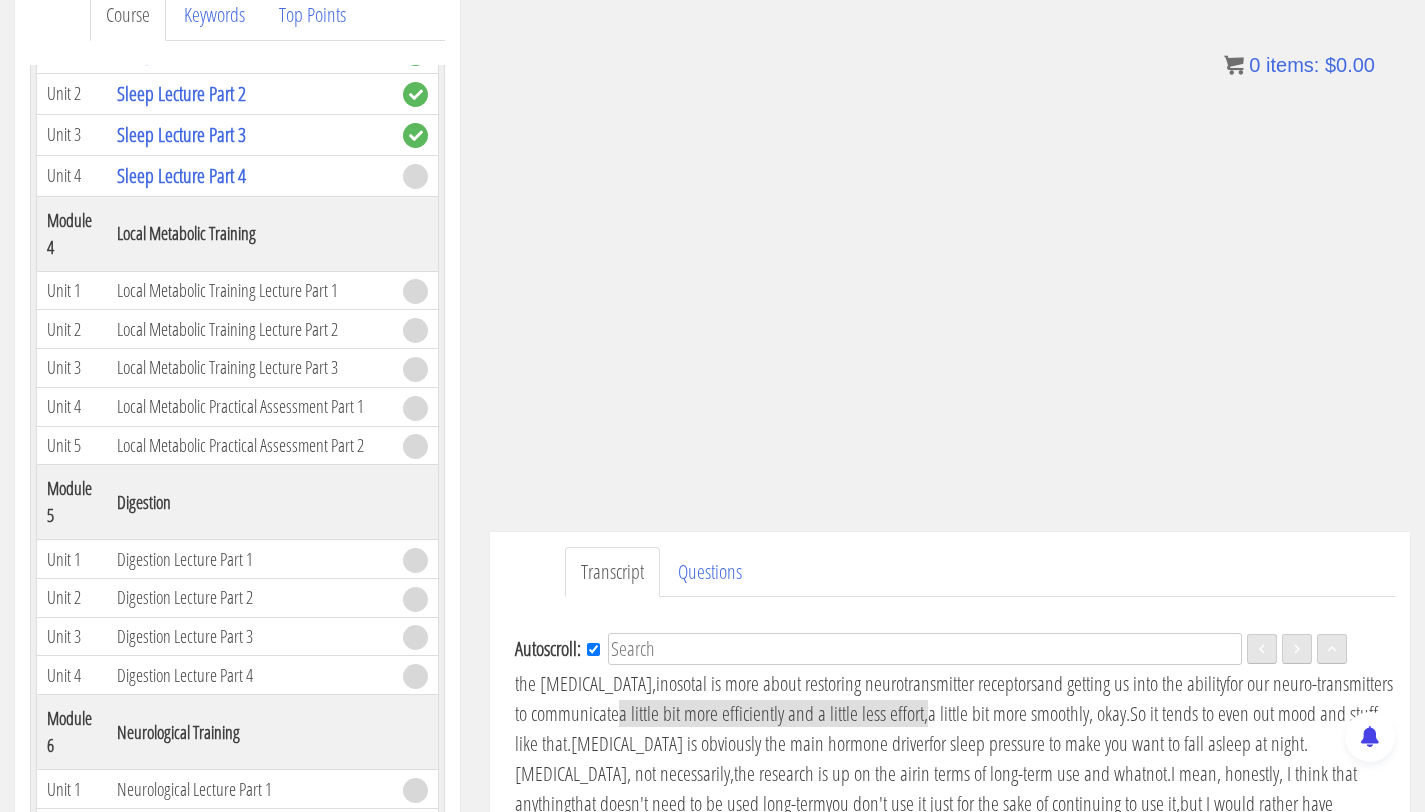 click on ".a{fill:#000;opacity:0.65;}.b{fill:#fff;opacity:1.0;}
.fp-color-play{opacity:0.65;}.controlbutton{fill:#fff;}
.fp-color-play{opacity:0.65;}.controlbutton{fill:#fff;}
.controlbuttonbg{opacity:0.65;}.controlbutton{fill:#fff;}
.fp-color-play{opacity:0.65;}.rect{fill:#fff;}
.fp-color-play{opacity:0.65;}.rect{fill:#fff;}
.fp-color-play{opacity:0.65;}.rect{fill:#fff;}
.fp-color-play{opacity:0.65;}.rect{fill:#fff;}
01:39                                                                        40:13              38:35                                                                                                                                                                                 CC HD" at bounding box center (950, 234) 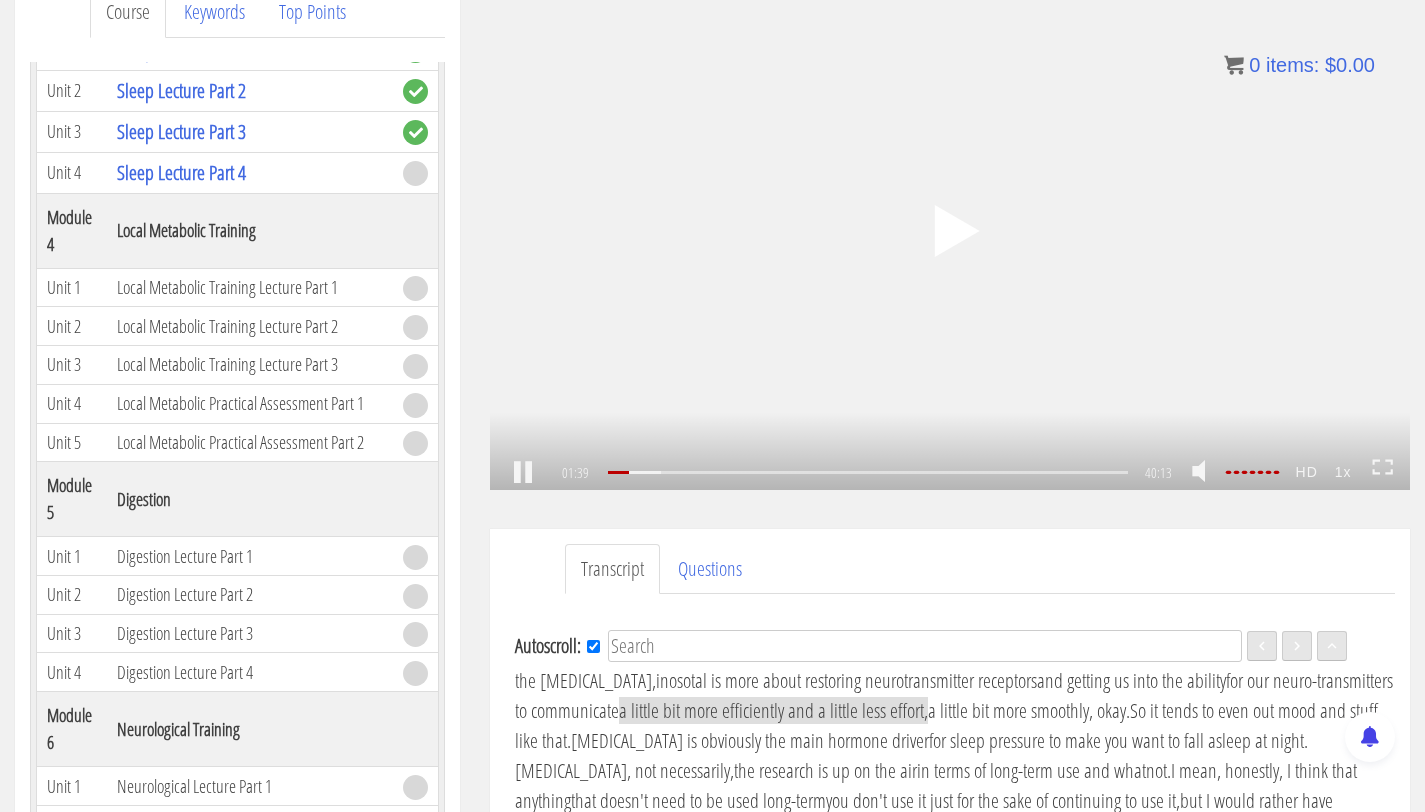 scroll, scrollTop: 291, scrollLeft: 0, axis: vertical 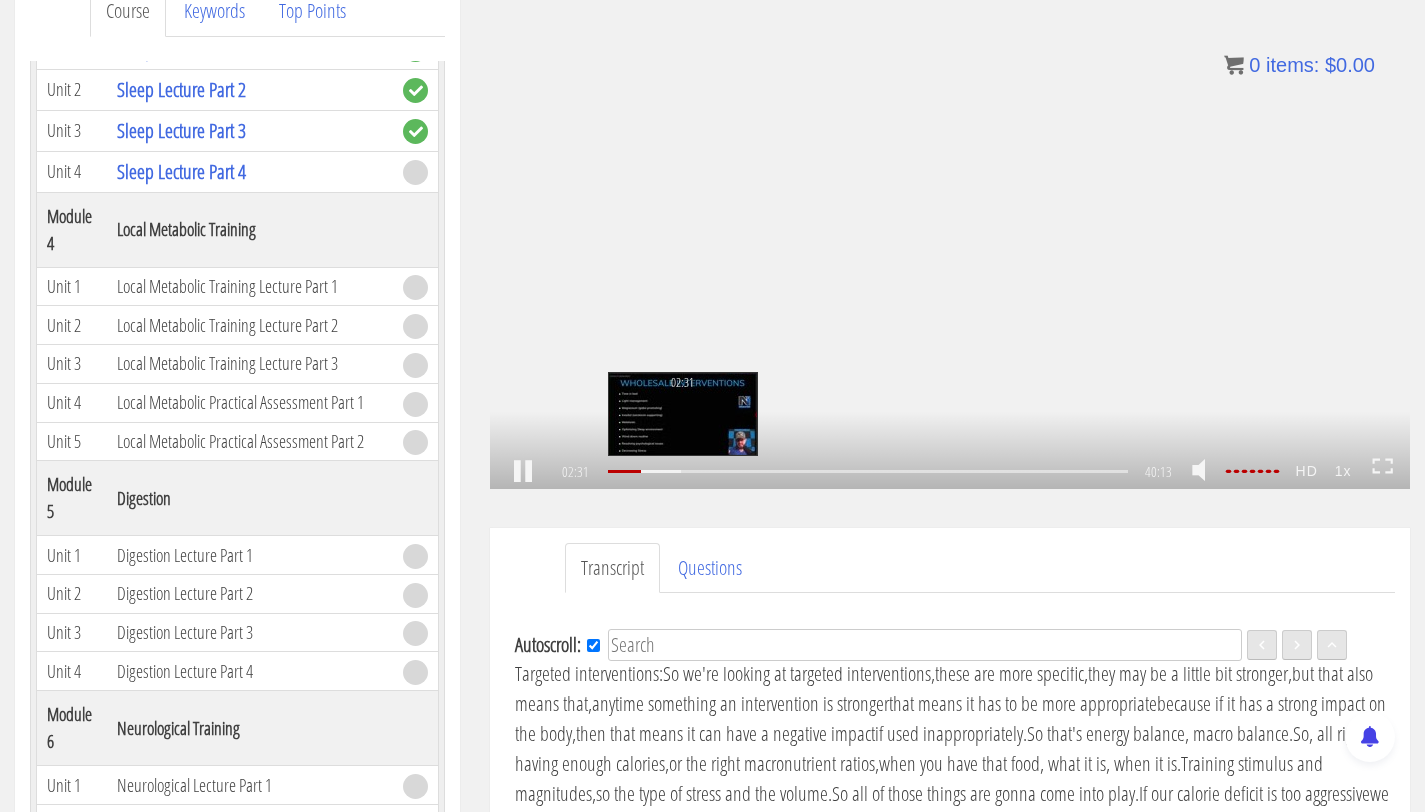 click on "02:31" at bounding box center [868, 471] 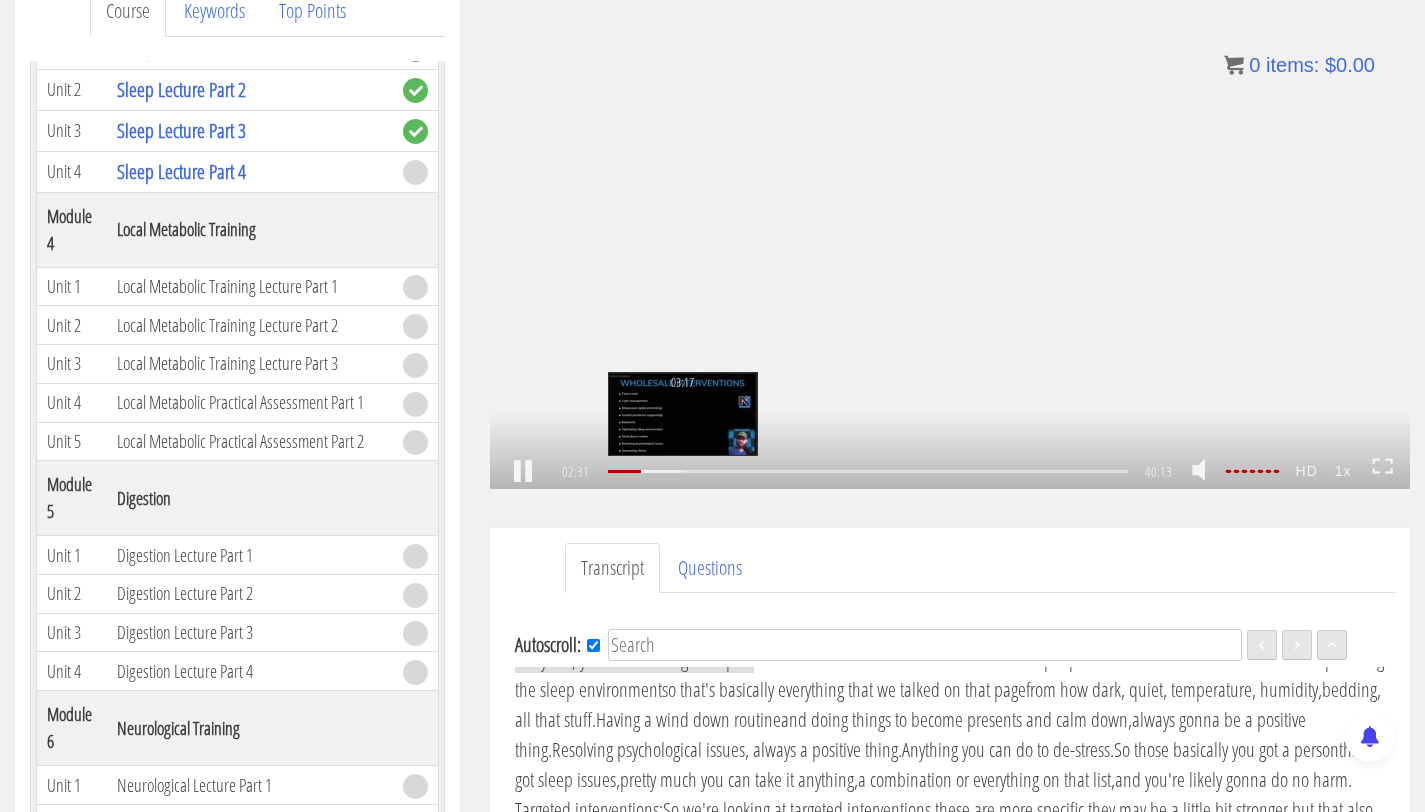 scroll, scrollTop: 515, scrollLeft: 0, axis: vertical 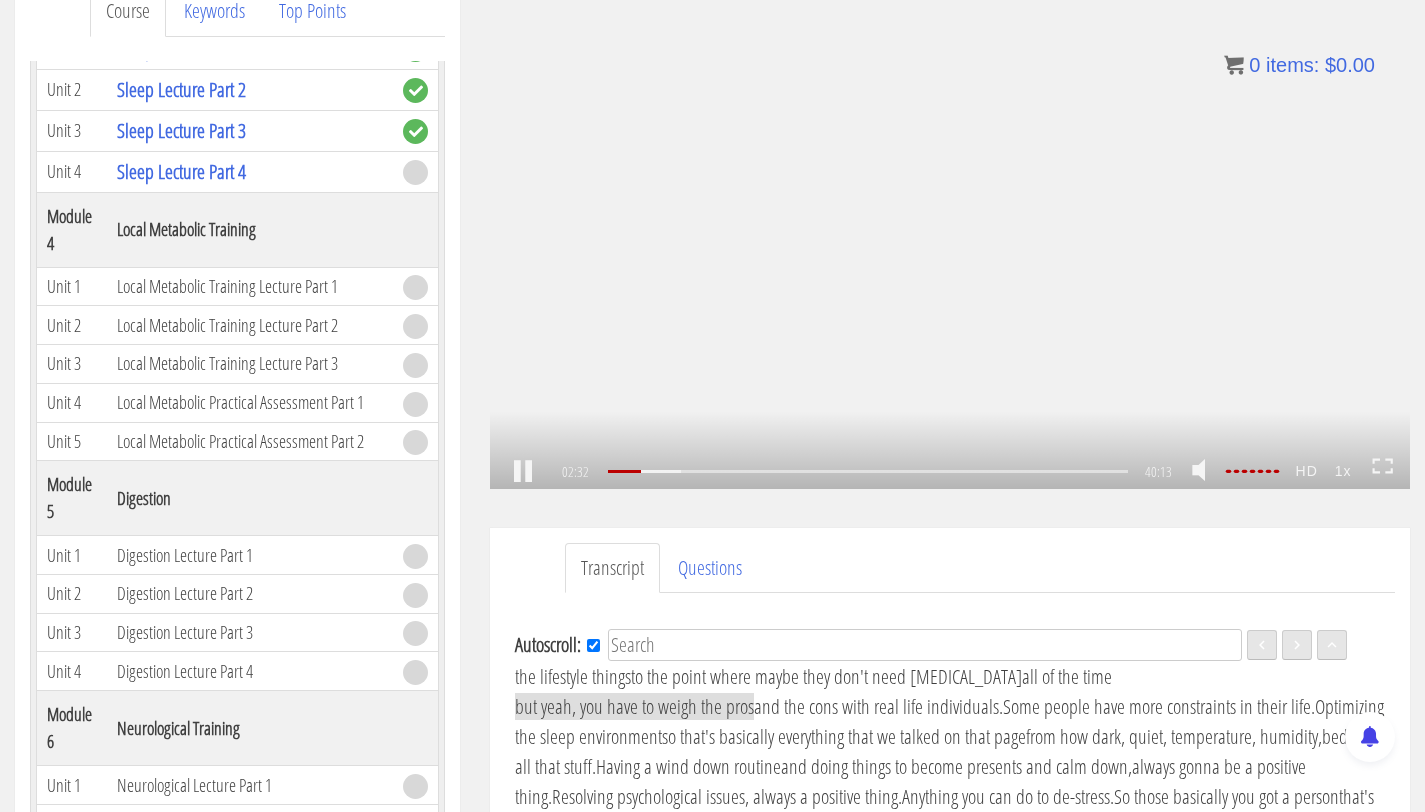 click on ".a{fill:#000;opacity:0.65;}.b{fill:#fff;opacity:1.0;}
.fp-color-play{opacity:0.65;}.controlbutton{fill:#fff;}
.fp-color-play{opacity:0.65;}.controlbutton{fill:#fff;}
.controlbuttonbg{opacity:0.65;}.controlbutton{fill:#fff;}
.fp-color-play{opacity:0.65;}.rect{fill:#fff;}
.fp-color-play{opacity:0.65;}.rect{fill:#fff;}
.fp-color-play{opacity:0.65;}.rect{fill:#fff;}
.fp-color-play{opacity:0.65;}.rect{fill:#fff;}
02:32                              14:00                                           40:13              37:42" at bounding box center (950, 230) 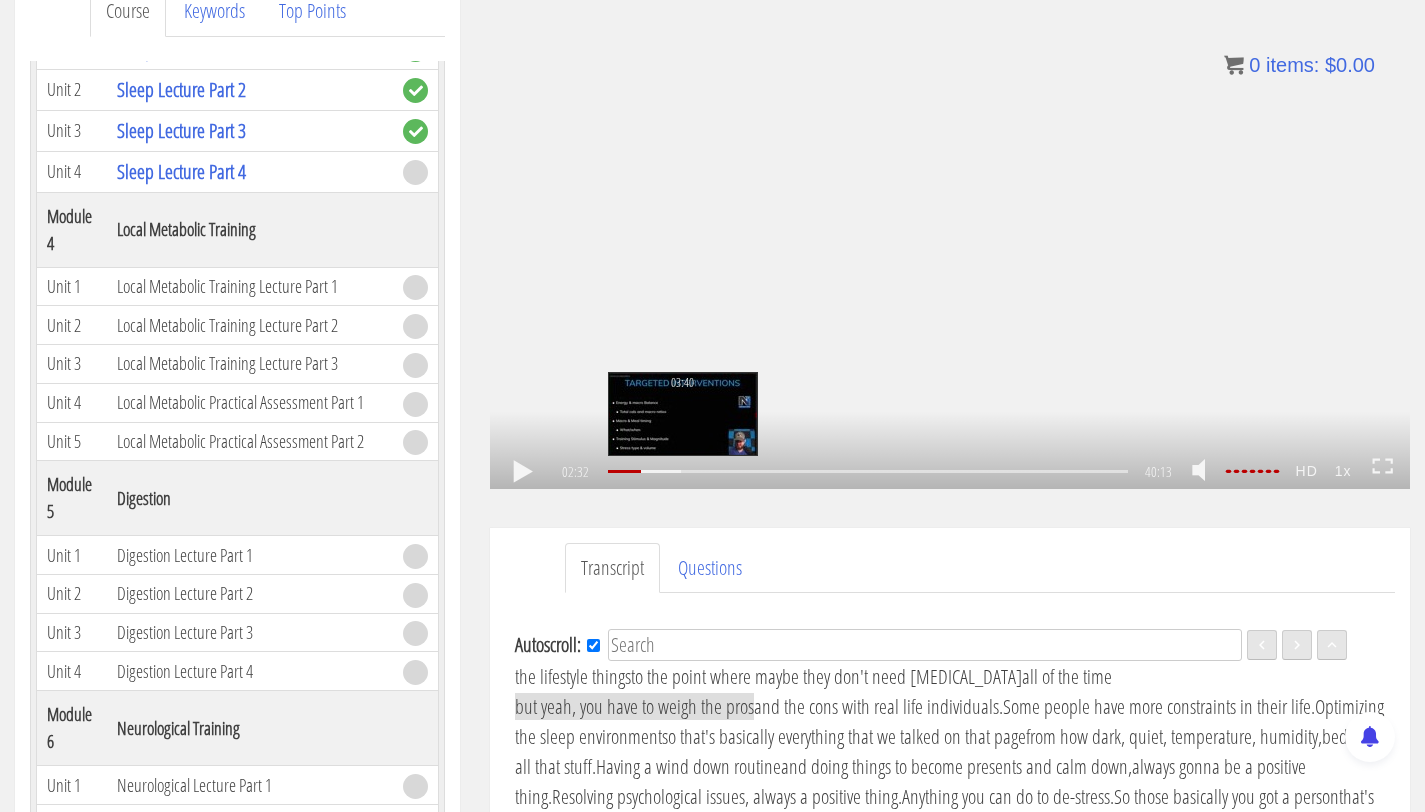 click at bounding box center (644, 471) 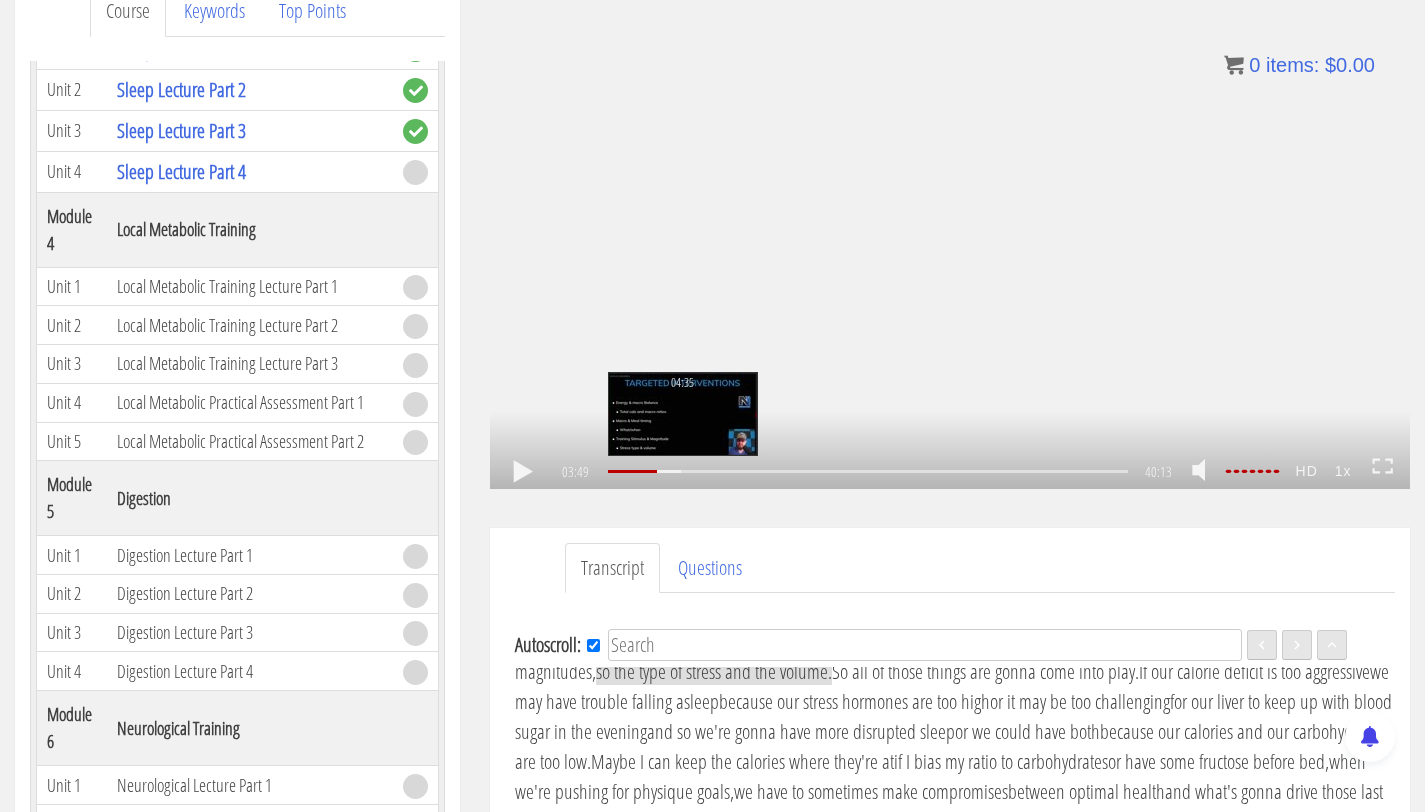 click at bounding box center (644, 471) 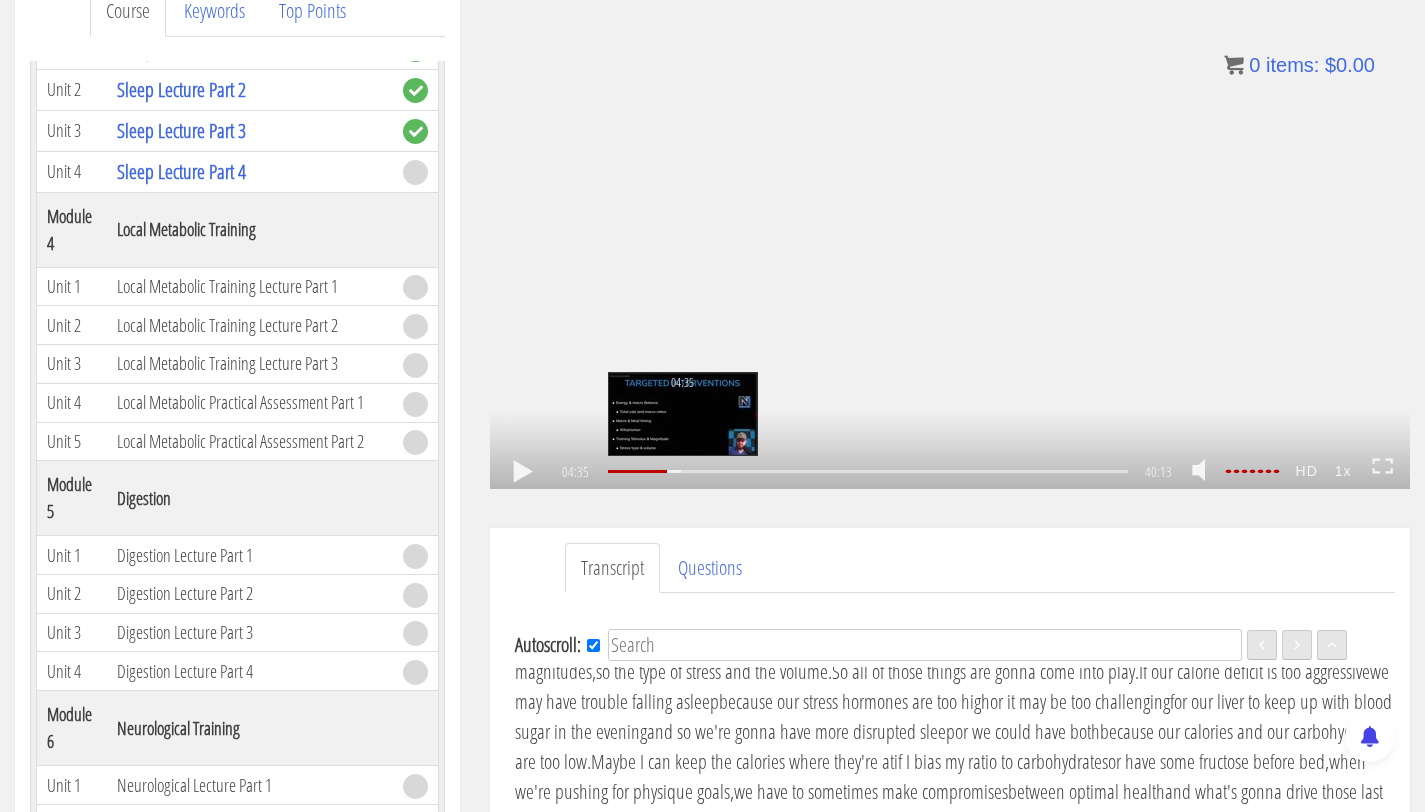 scroll, scrollTop: 1003, scrollLeft: 0, axis: vertical 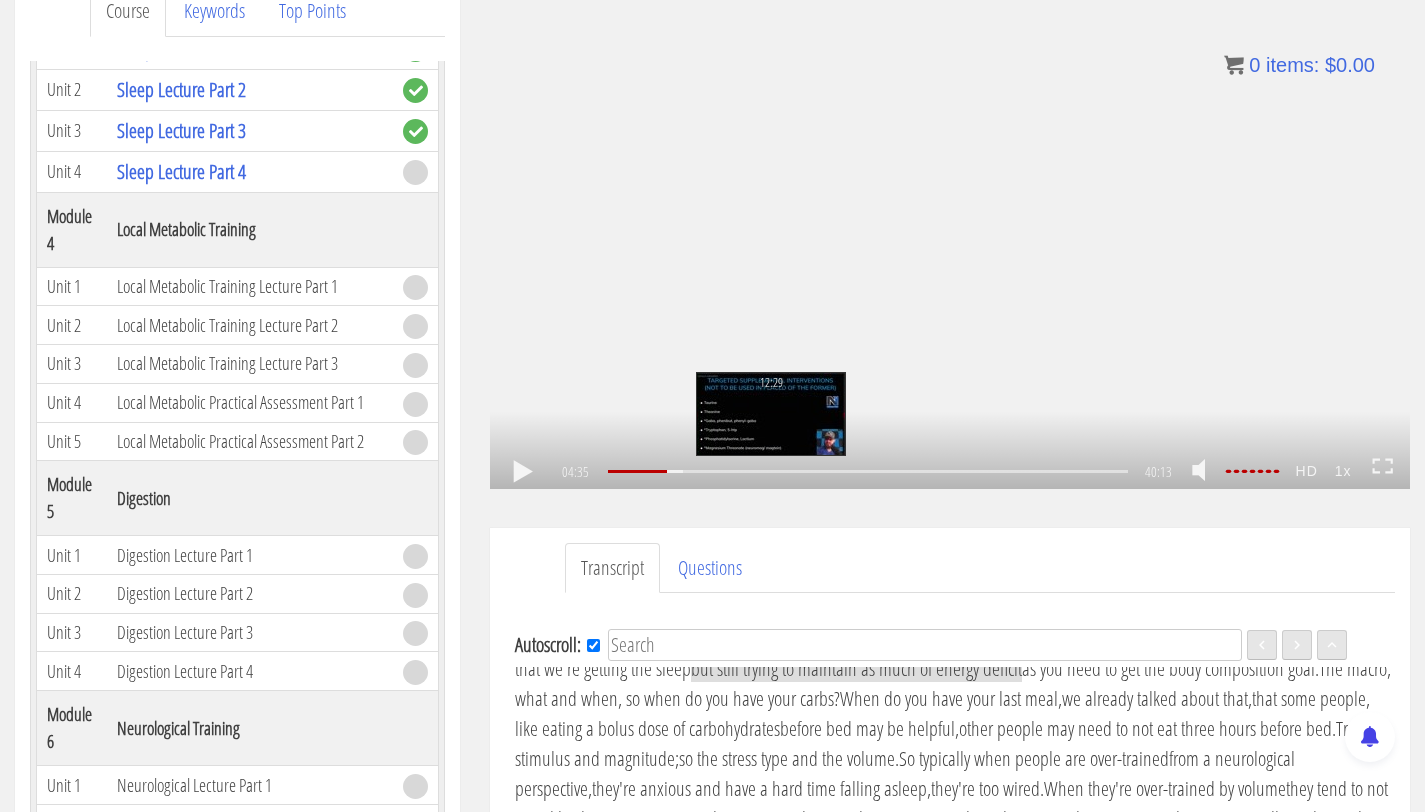 click on ".a{fill:#000;opacity:0.65;}.b{fill:#fff;opacity:1.0;}
.fp-color-play{opacity:0.65;}.controlbutton{fill:#fff;}
.fp-color-play{opacity:0.65;}.controlbutton{fill:#fff;}
.controlbuttonbg{opacity:0.65;}.controlbutton{fill:#fff;}
.fp-color-play{opacity:0.65;}.rect{fill:#fff;}
.fp-color-play{opacity:0.65;}.rect{fill:#fff;}
.fp-color-play{opacity:0.65;}.rect{fill:#fff;}
.fp-color-play{opacity:0.65;}.rect{fill:#fff;}
04:35                              12:29                                           40:13              35:38" at bounding box center (950, 230) 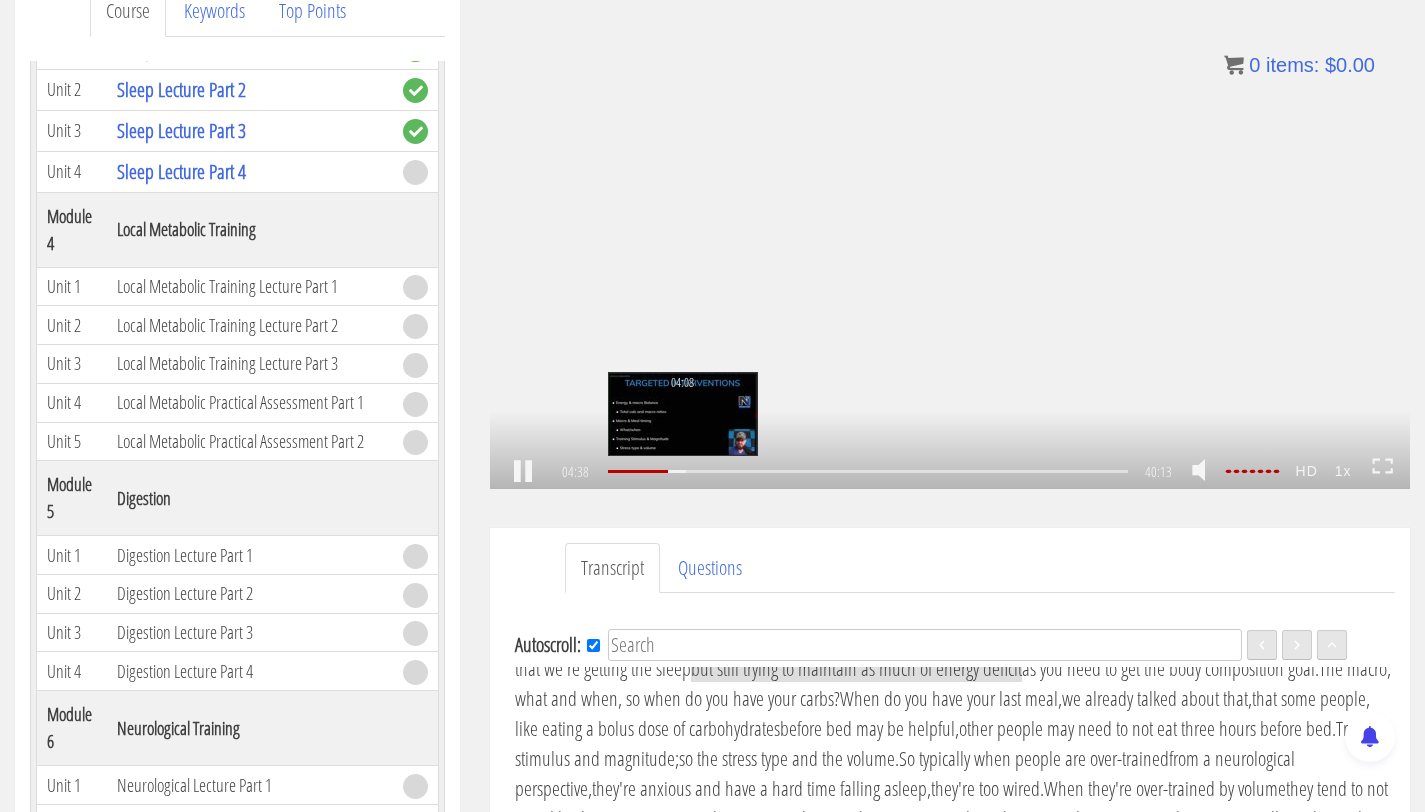 click on "04:08" at bounding box center (868, 471) 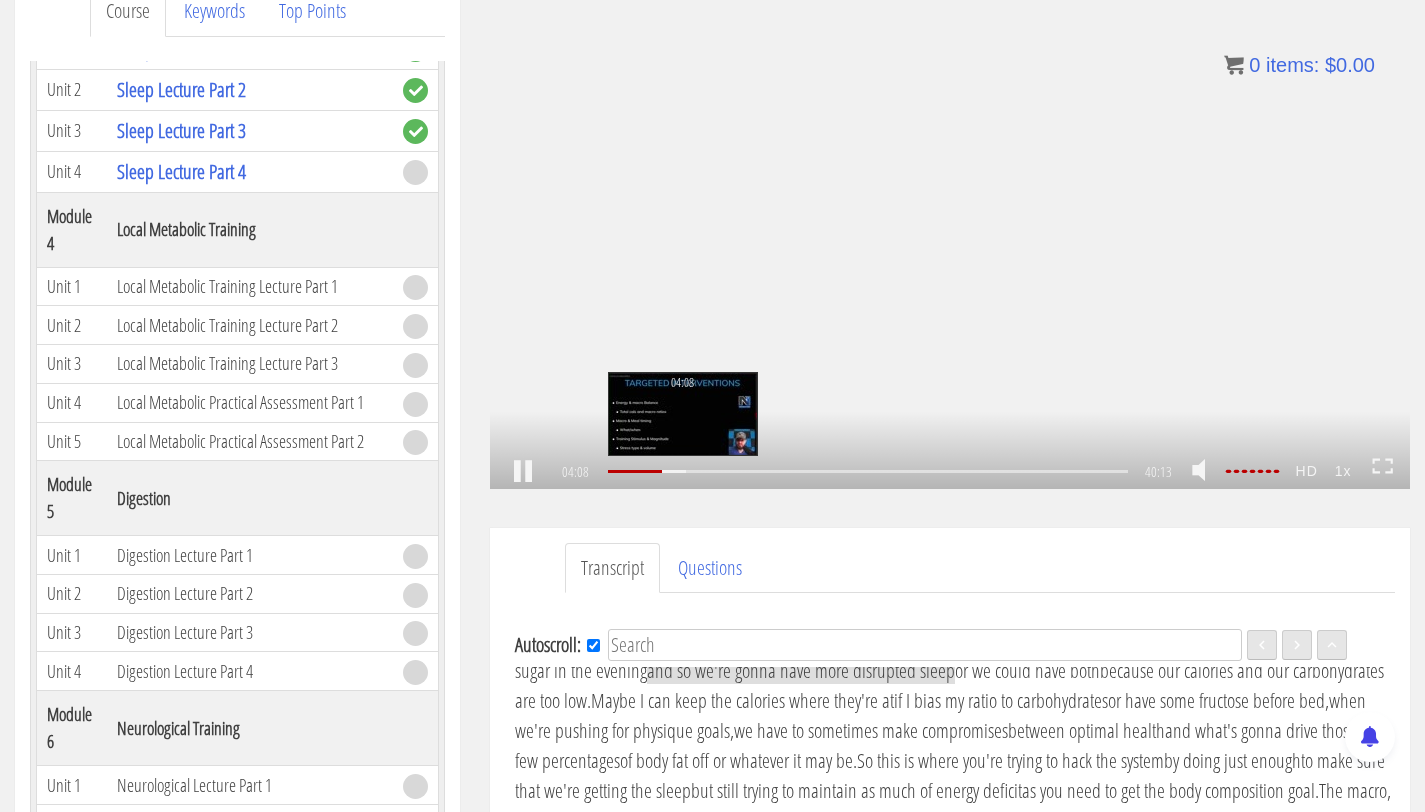 click on "04:08" at bounding box center [868, 471] 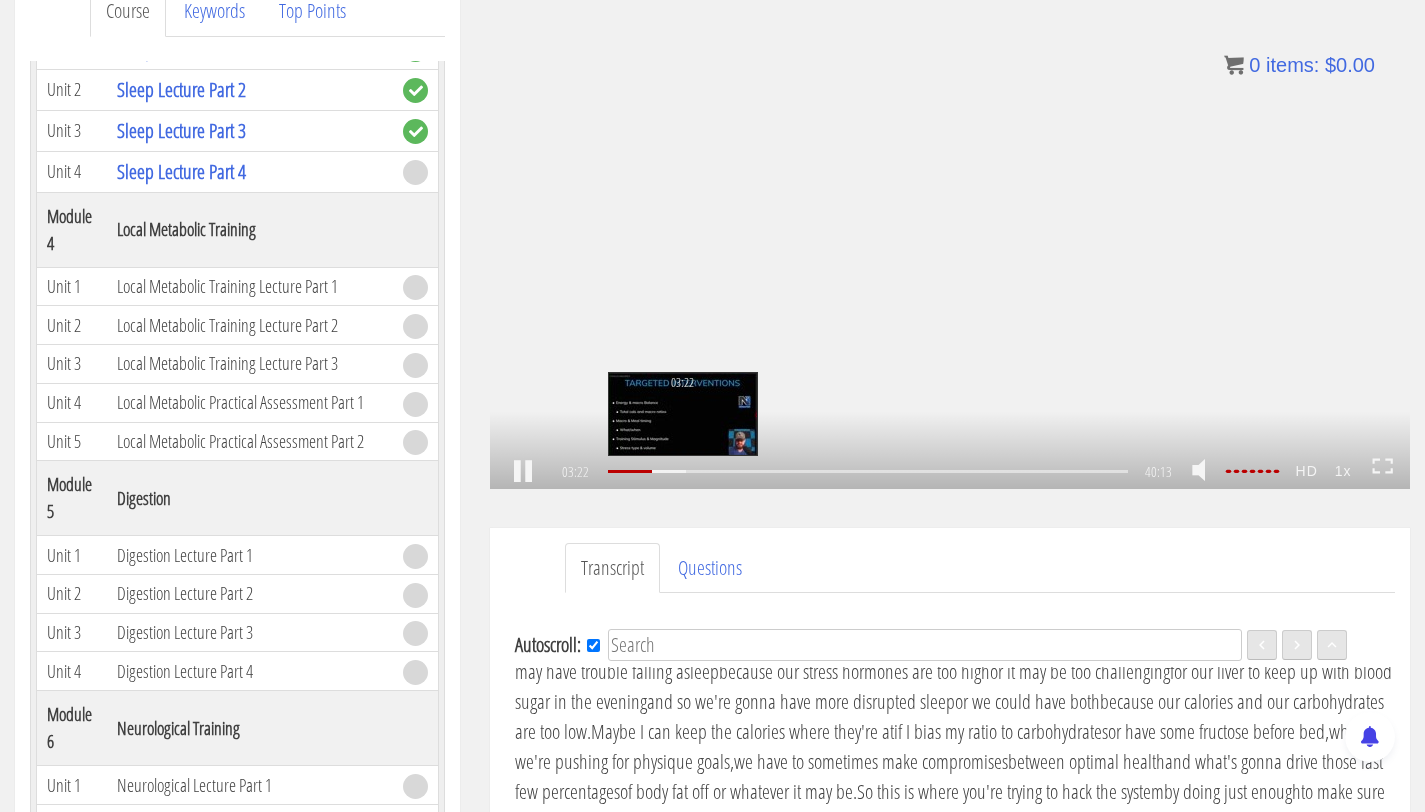 click on "03:22" at bounding box center [868, 471] 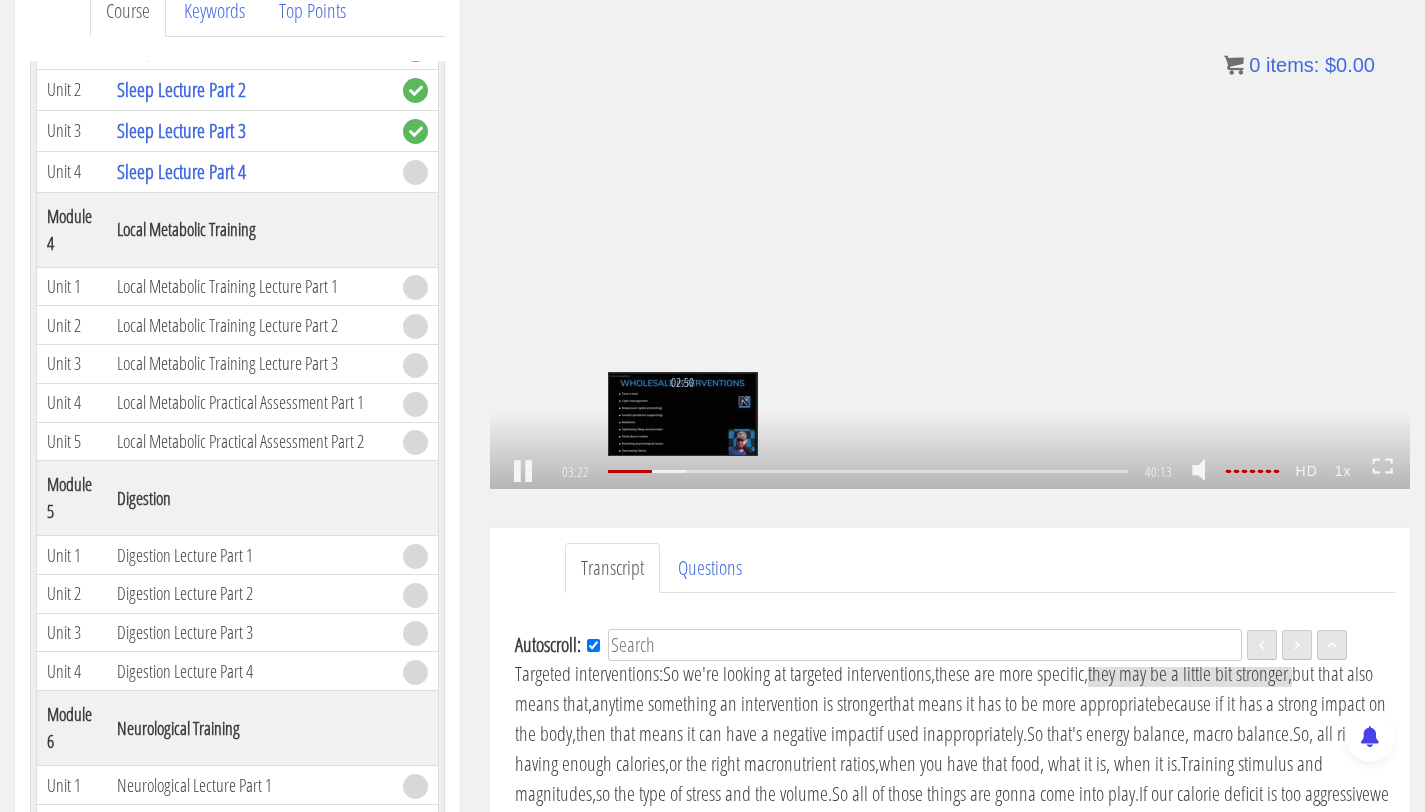 click on "02:50" at bounding box center (868, 471) 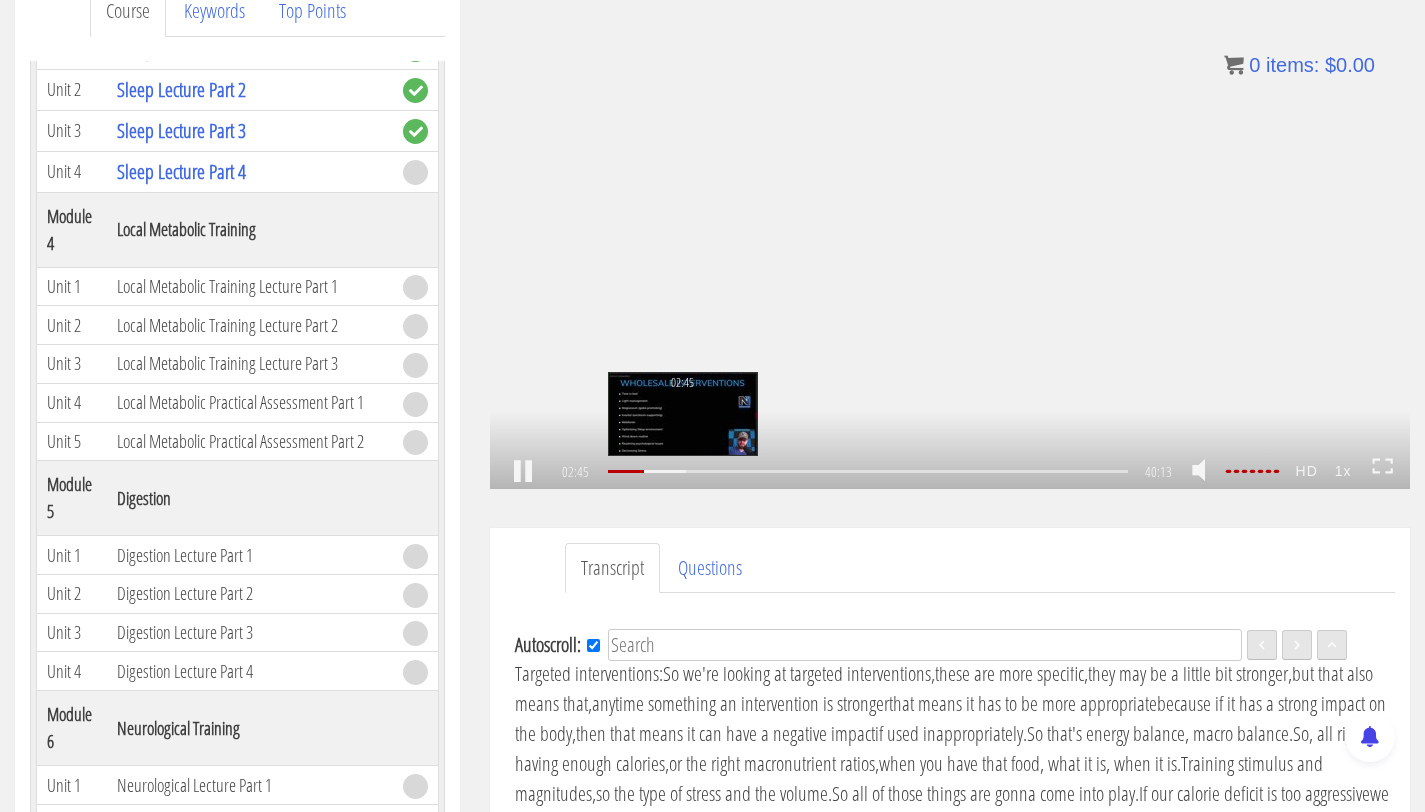 scroll, scrollTop: 576, scrollLeft: 0, axis: vertical 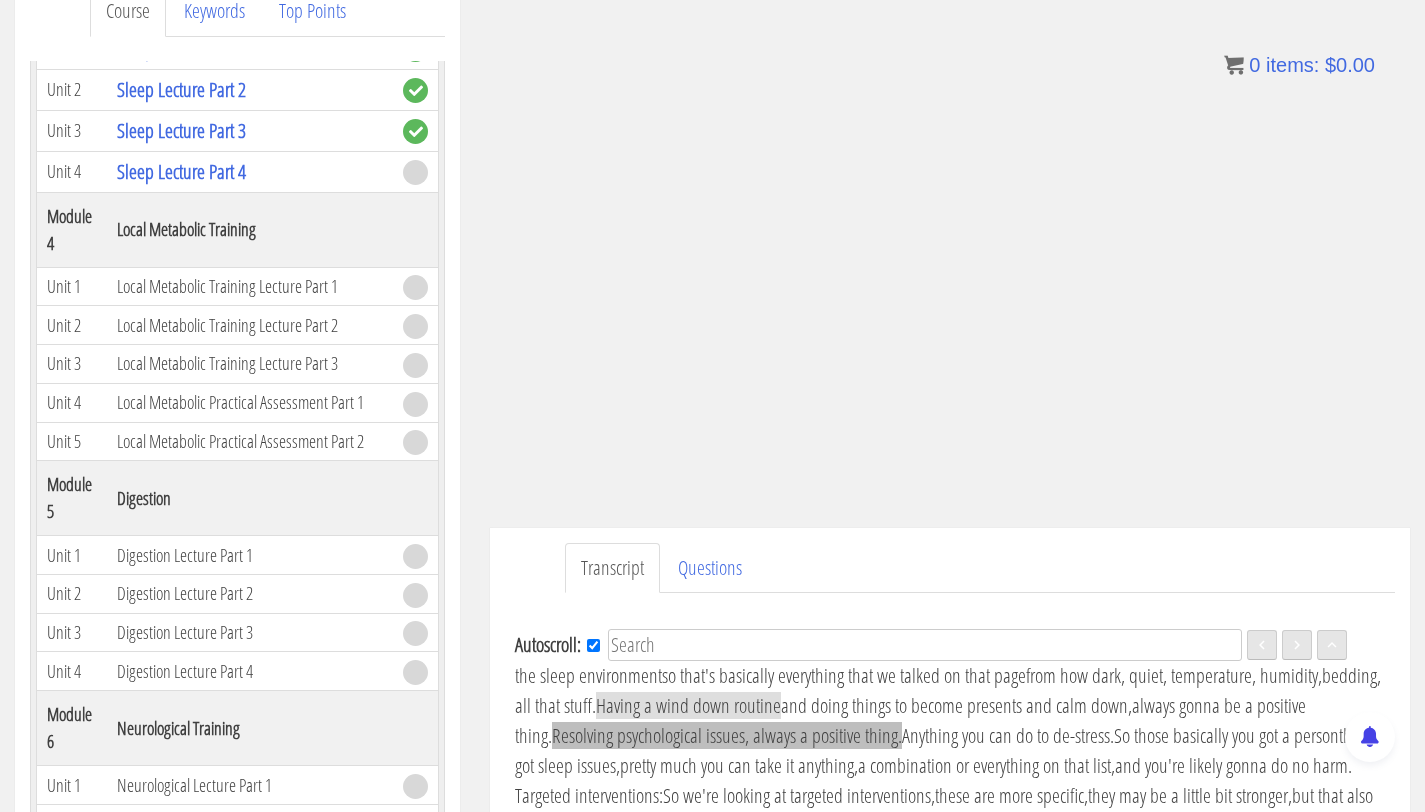 click on "Resolving psychological issues, always a positive thing." at bounding box center [727, 735] 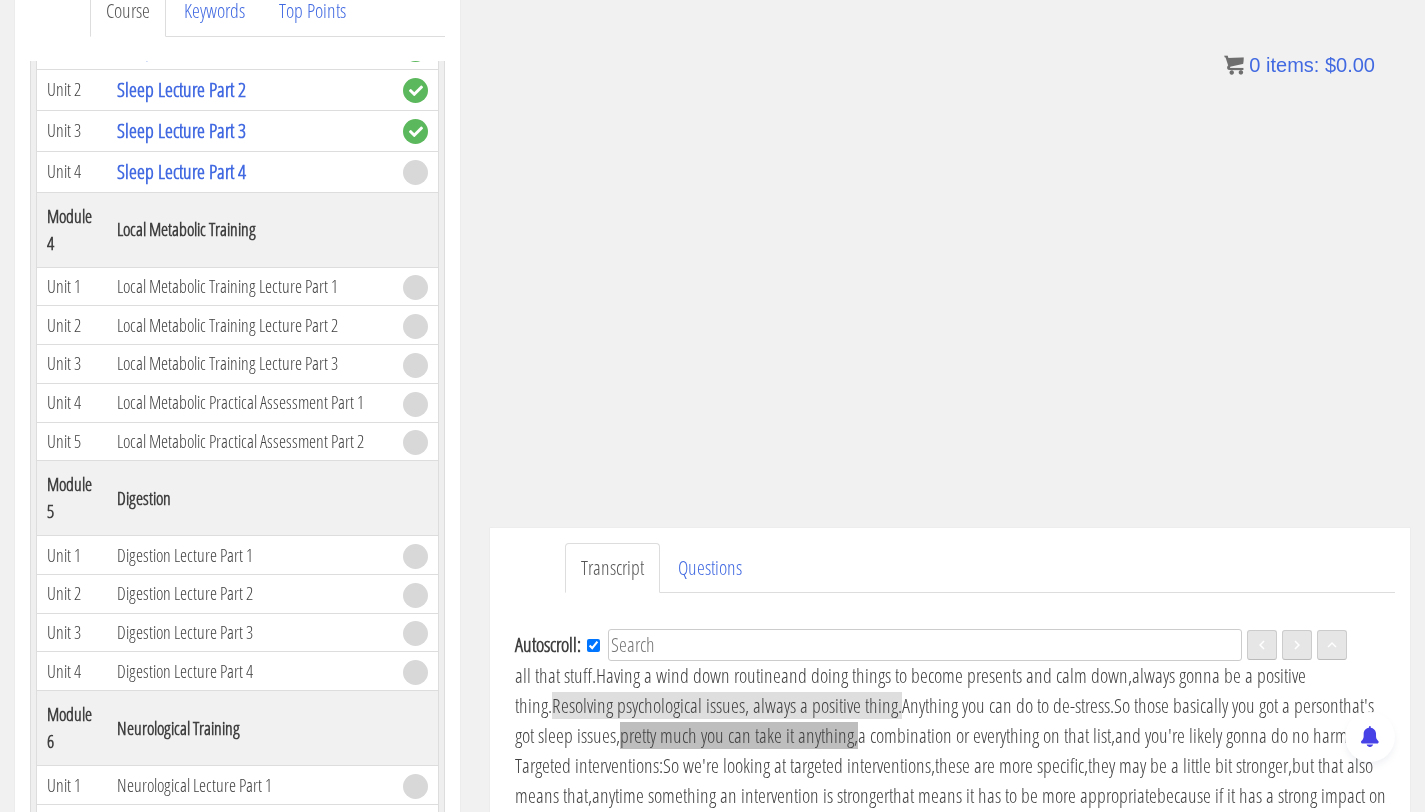 click on "pretty much you can take it anything," at bounding box center (739, 735) 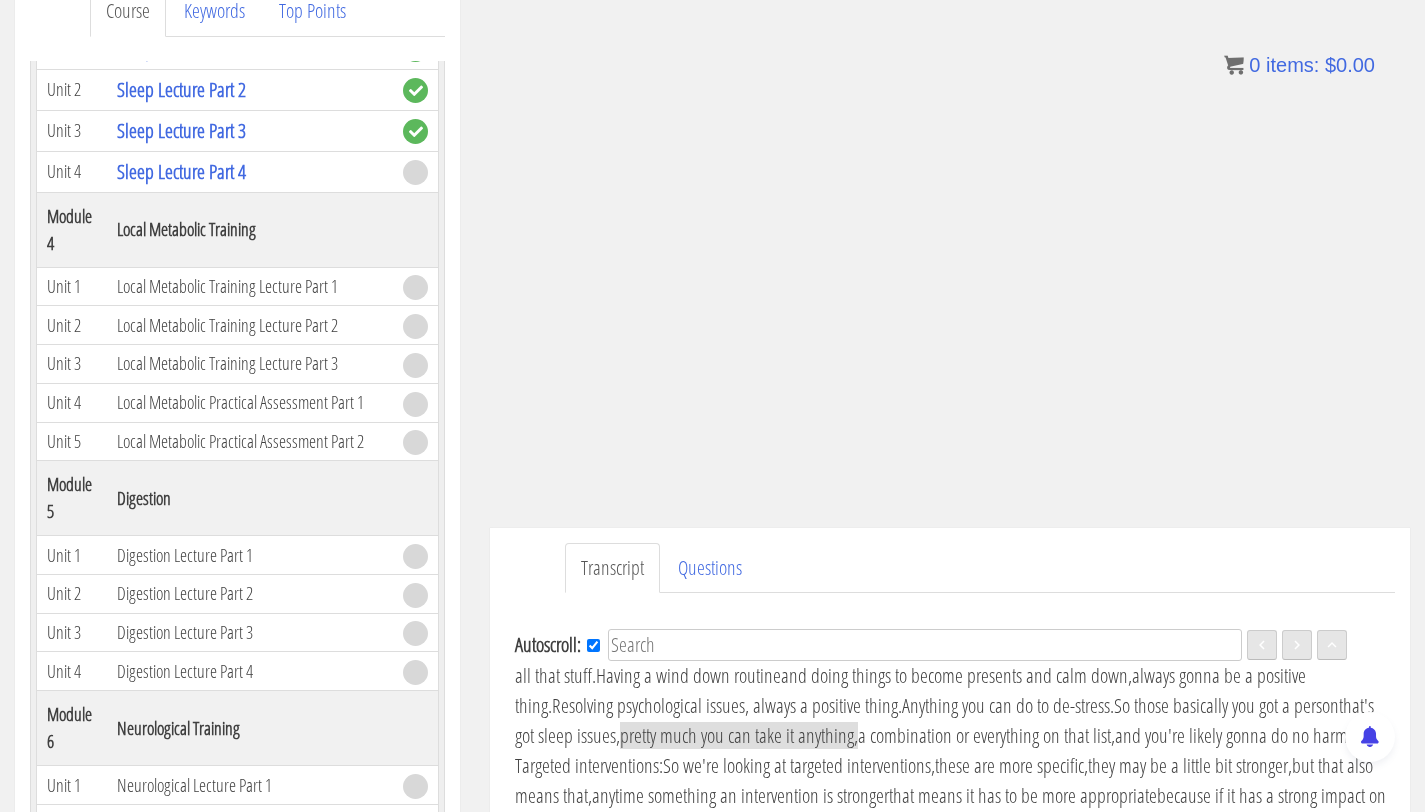 scroll, scrollTop: 637, scrollLeft: 0, axis: vertical 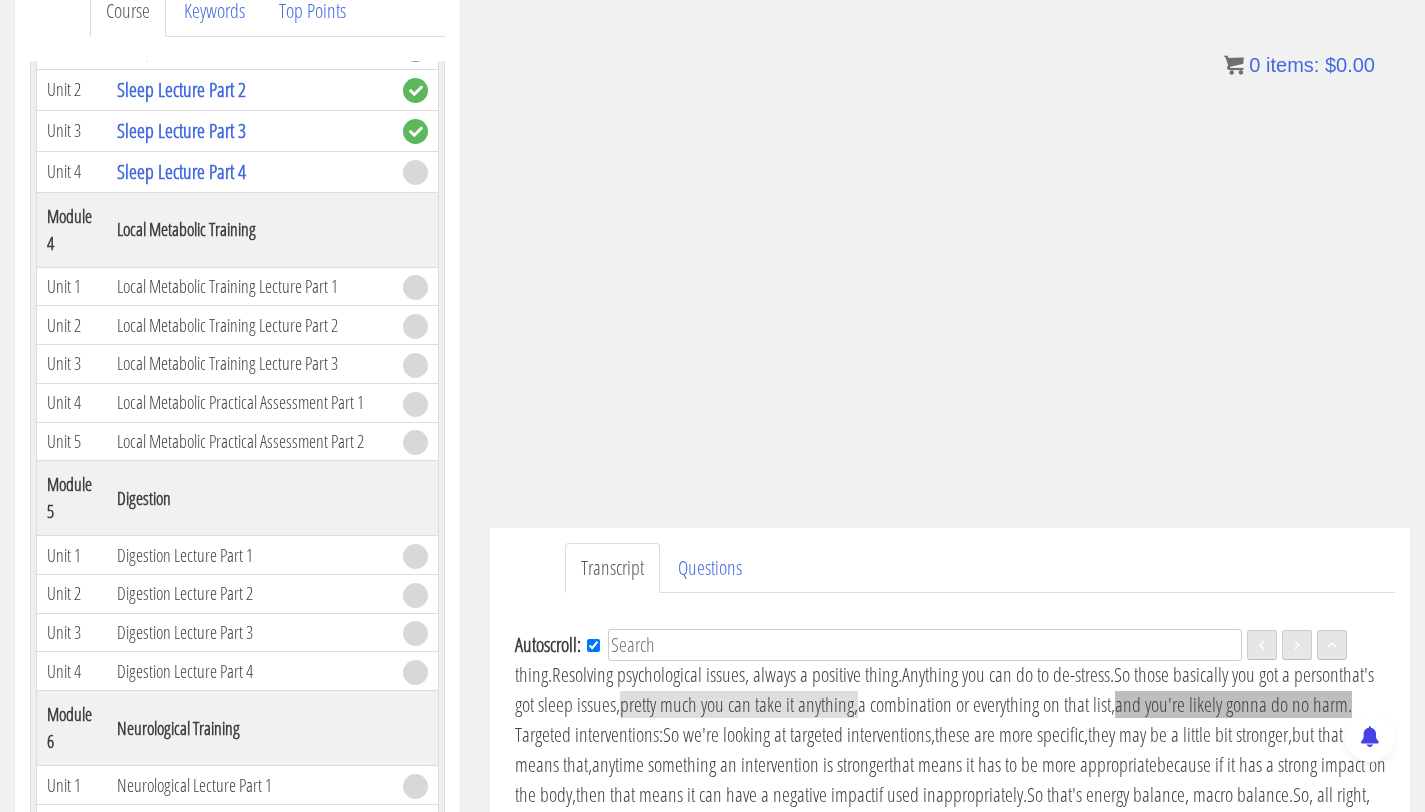 click on "and you're likely gonna do no harm." at bounding box center (1233, 704) 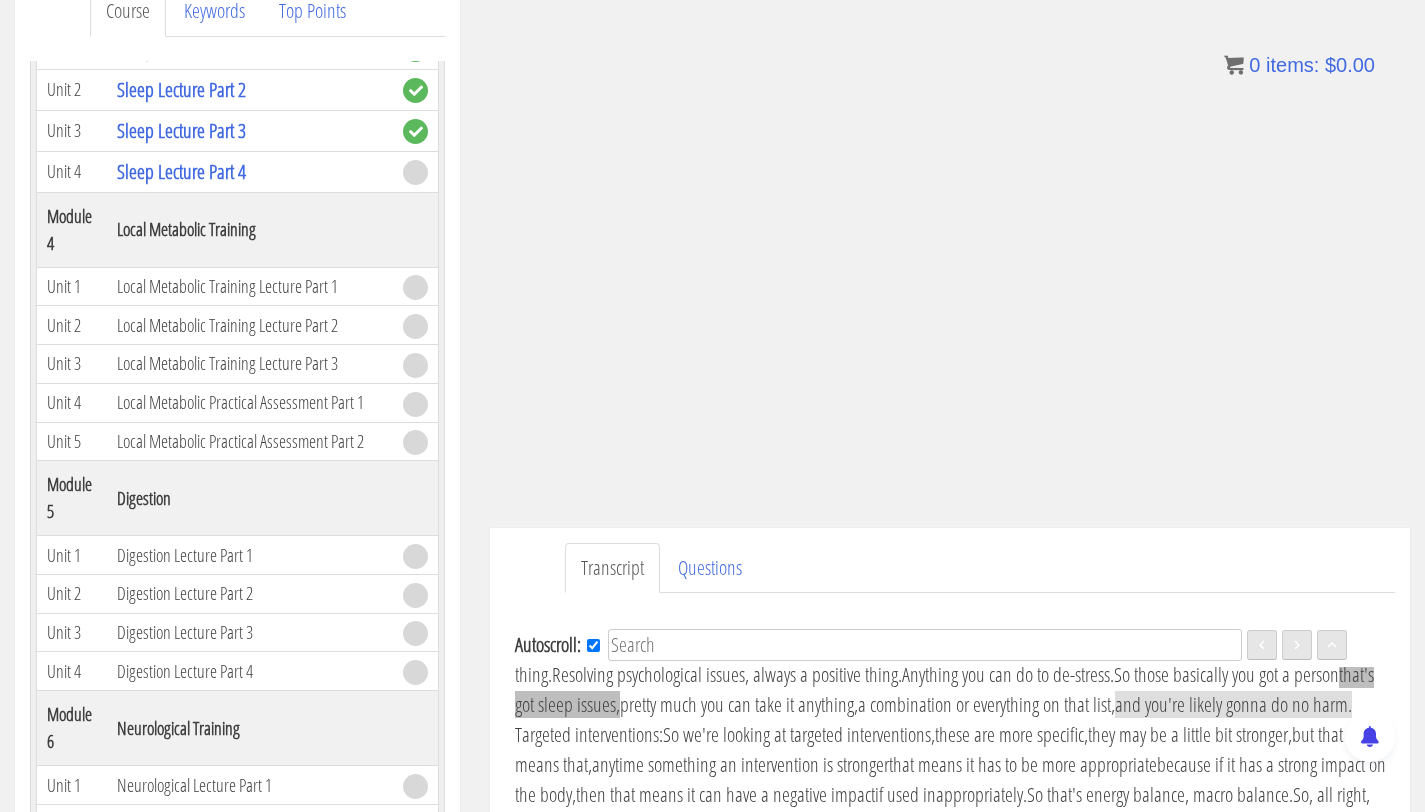 click on "that's got sleep issues," at bounding box center (944, 689) 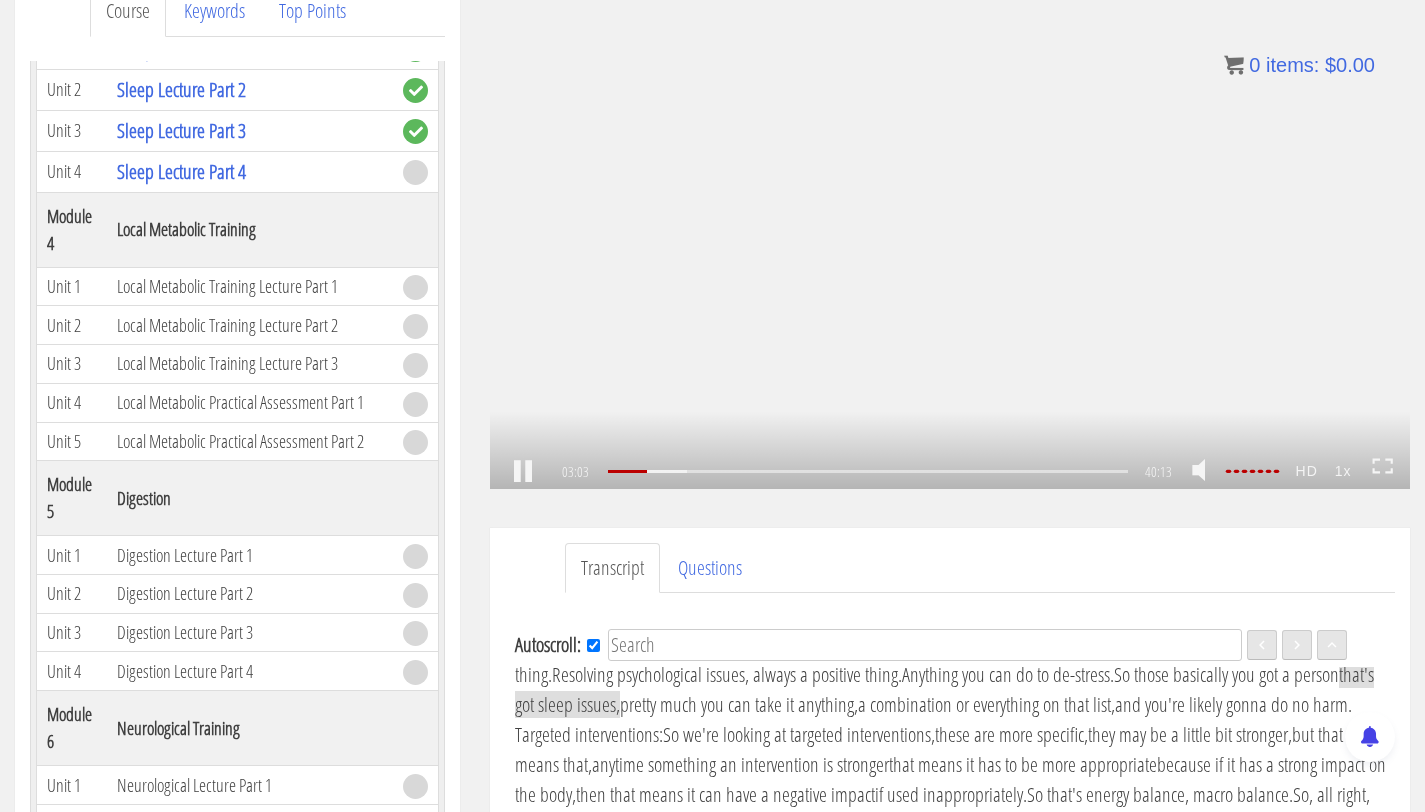 click on ".a{fill:#000;opacity:0.65;}.b{fill:#fff;opacity:1.0;}
.fp-color-play{opacity:0.65;}.controlbutton{fill:#fff;}
.fp-color-play{opacity:0.65;}.controlbutton{fill:#fff;}
.controlbuttonbg{opacity:0.65;}.controlbutton{fill:#fff;}
.fp-color-play{opacity:0.65;}.rect{fill:#fff;}
.fp-color-play{opacity:0.65;}.rect{fill:#fff;}
.fp-color-play{opacity:0.65;}.rect{fill:#fff;}
.fp-color-play{opacity:0.65;}.rect{fill:#fff;}
03:03                              02:45                                           40:13              37:11" at bounding box center (950, 230) 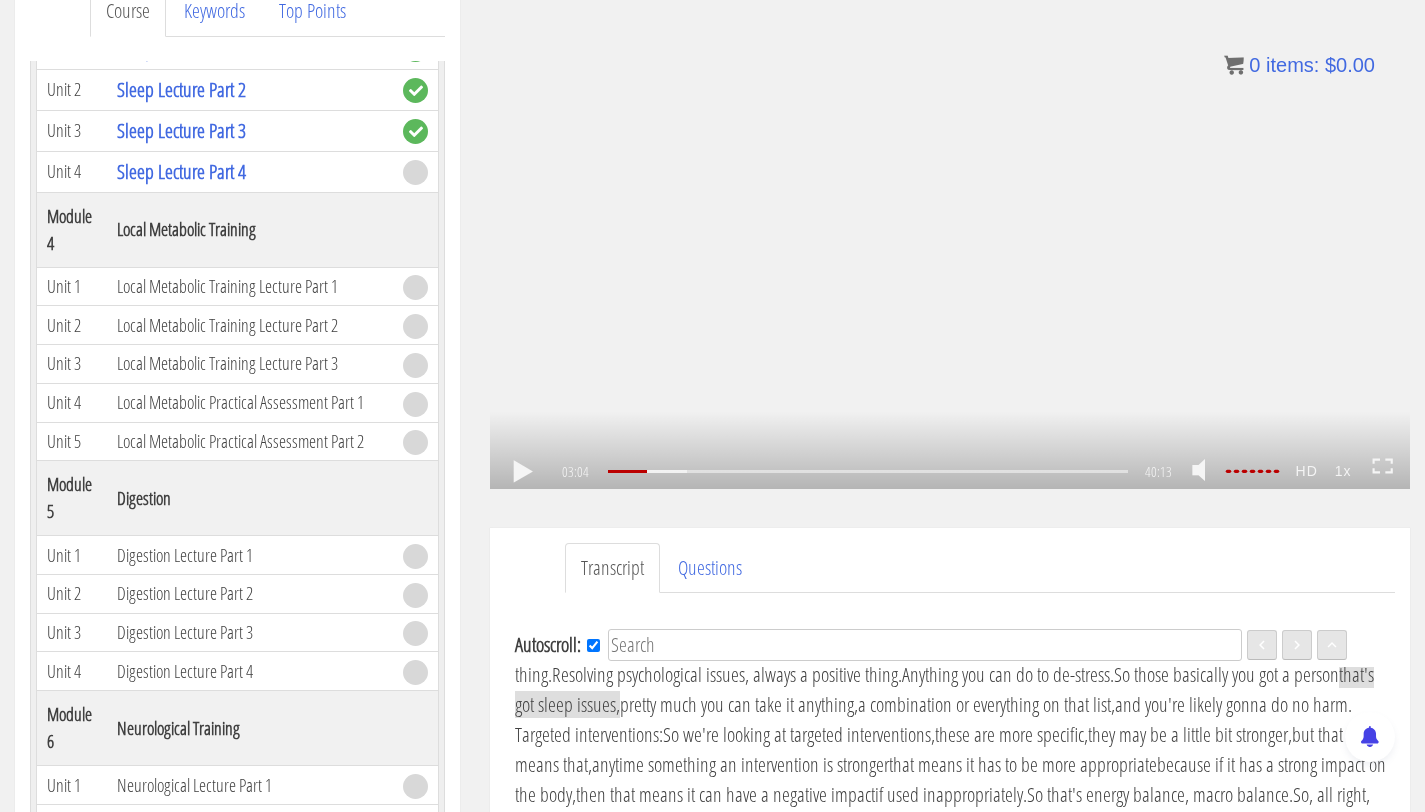 click on ".a{fill:#000;opacity:0.65;}.b{fill:#fff;opacity:1.0;}
.fp-color-play{opacity:0.65;}.controlbutton{fill:#fff;}
.fp-color-play{opacity:0.65;}.controlbutton{fill:#fff;}
.controlbuttonbg{opacity:0.65;}.controlbutton{fill:#fff;}
.fp-color-play{opacity:0.65;}.rect{fill:#fff;}
.fp-color-play{opacity:0.65;}.rect{fill:#fff;}
.fp-color-play{opacity:0.65;}.rect{fill:#fff;}
.fp-color-play{opacity:0.65;}.rect{fill:#fff;}
03:04                              02:45                                           40:13              37:10" at bounding box center [950, 230] 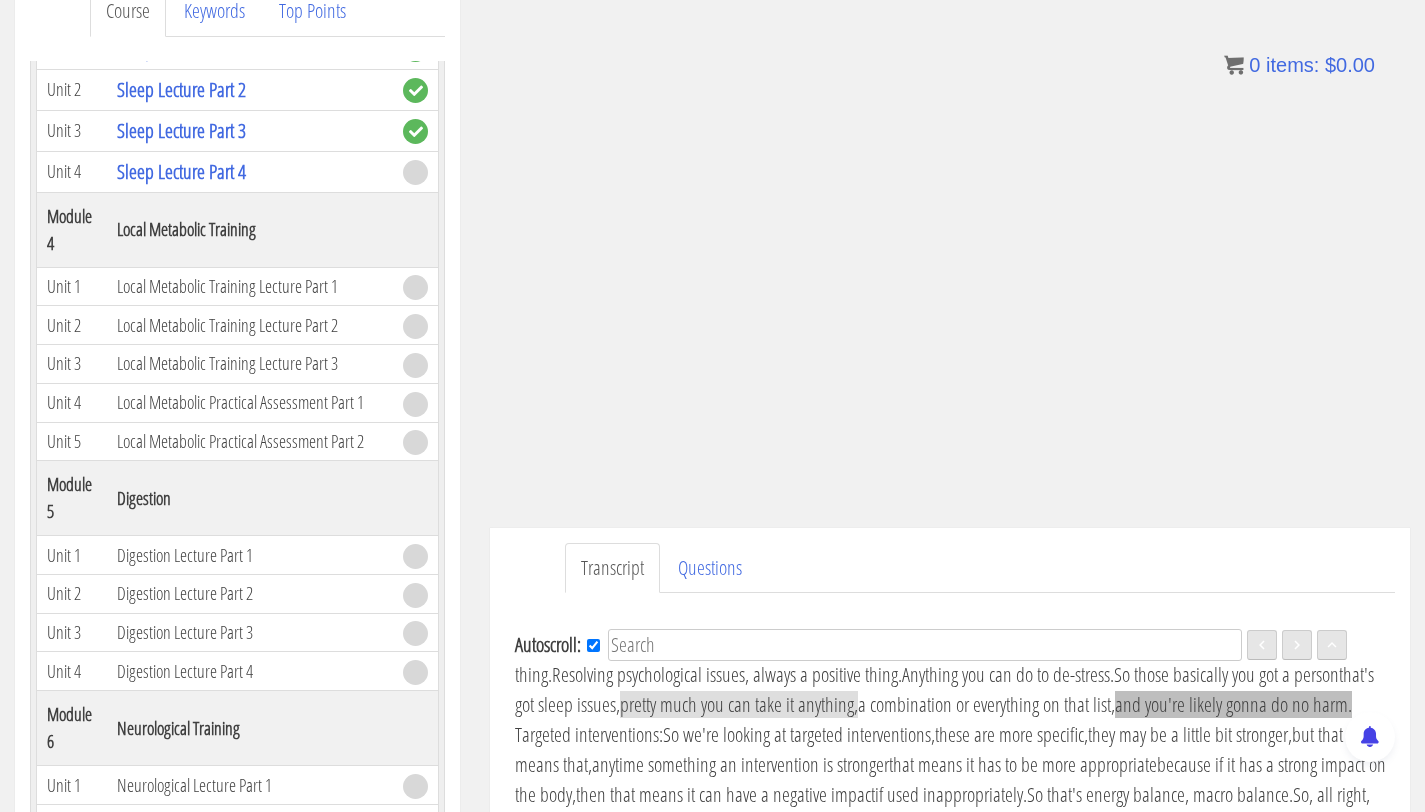 click on "and you're likely gonna do no harm." at bounding box center (1233, 704) 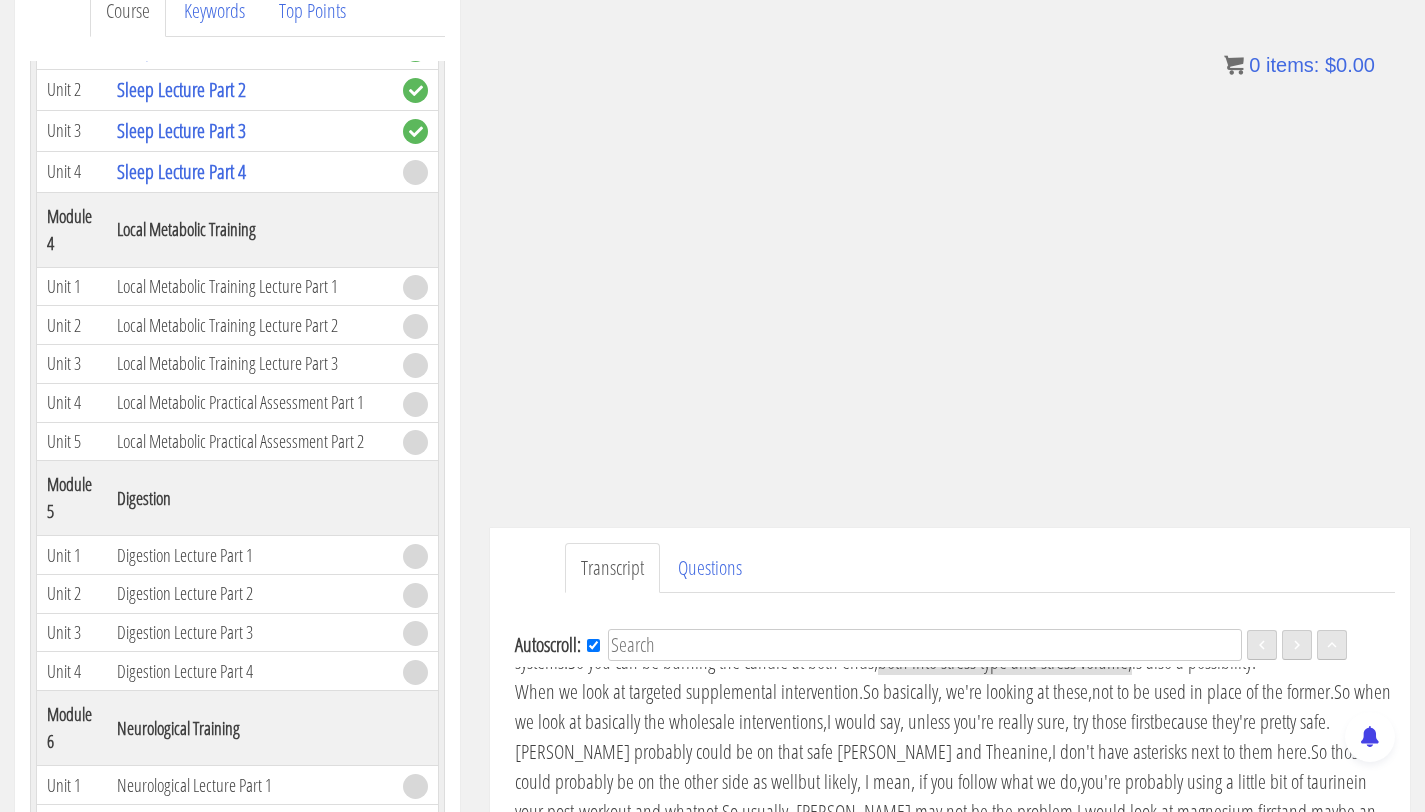 scroll, scrollTop: 1491, scrollLeft: 0, axis: vertical 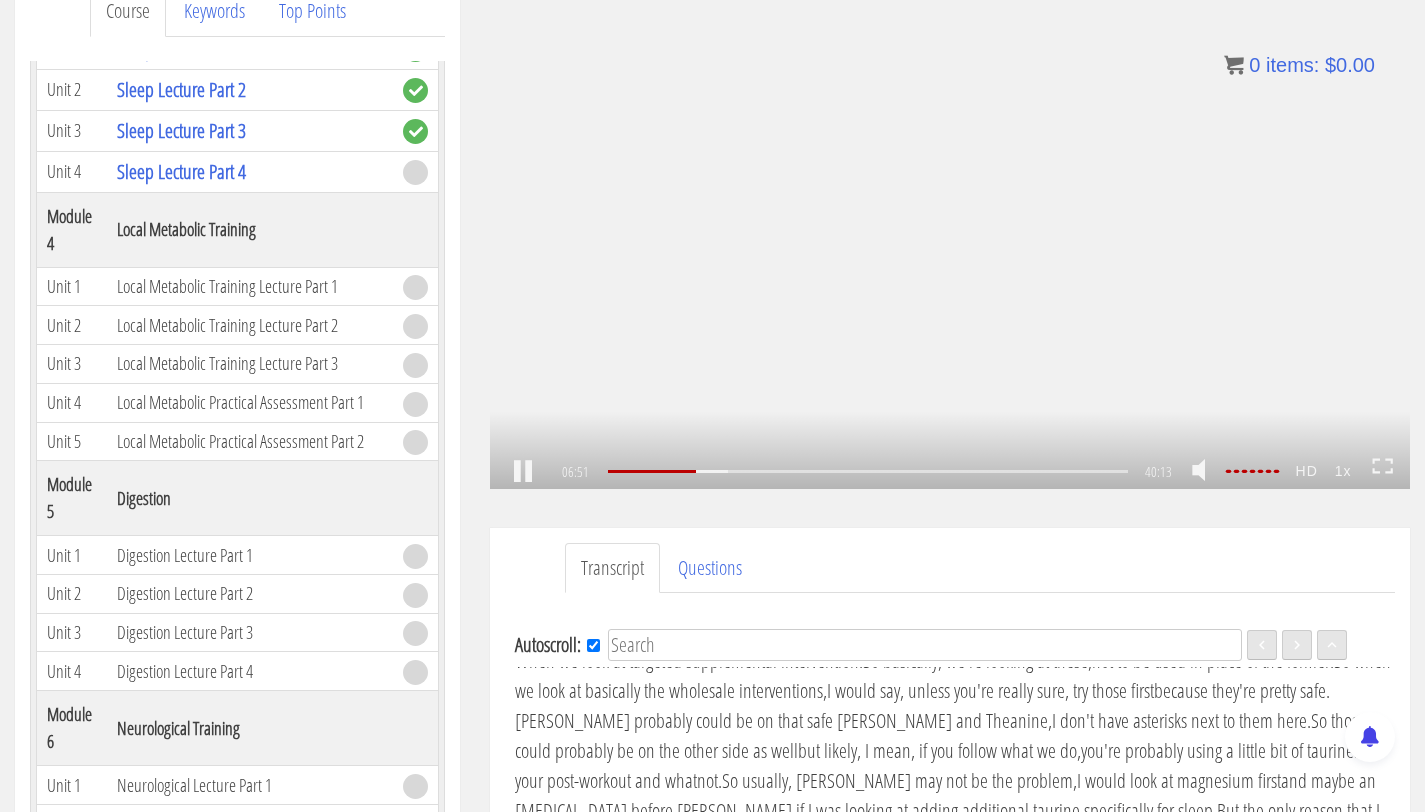 click 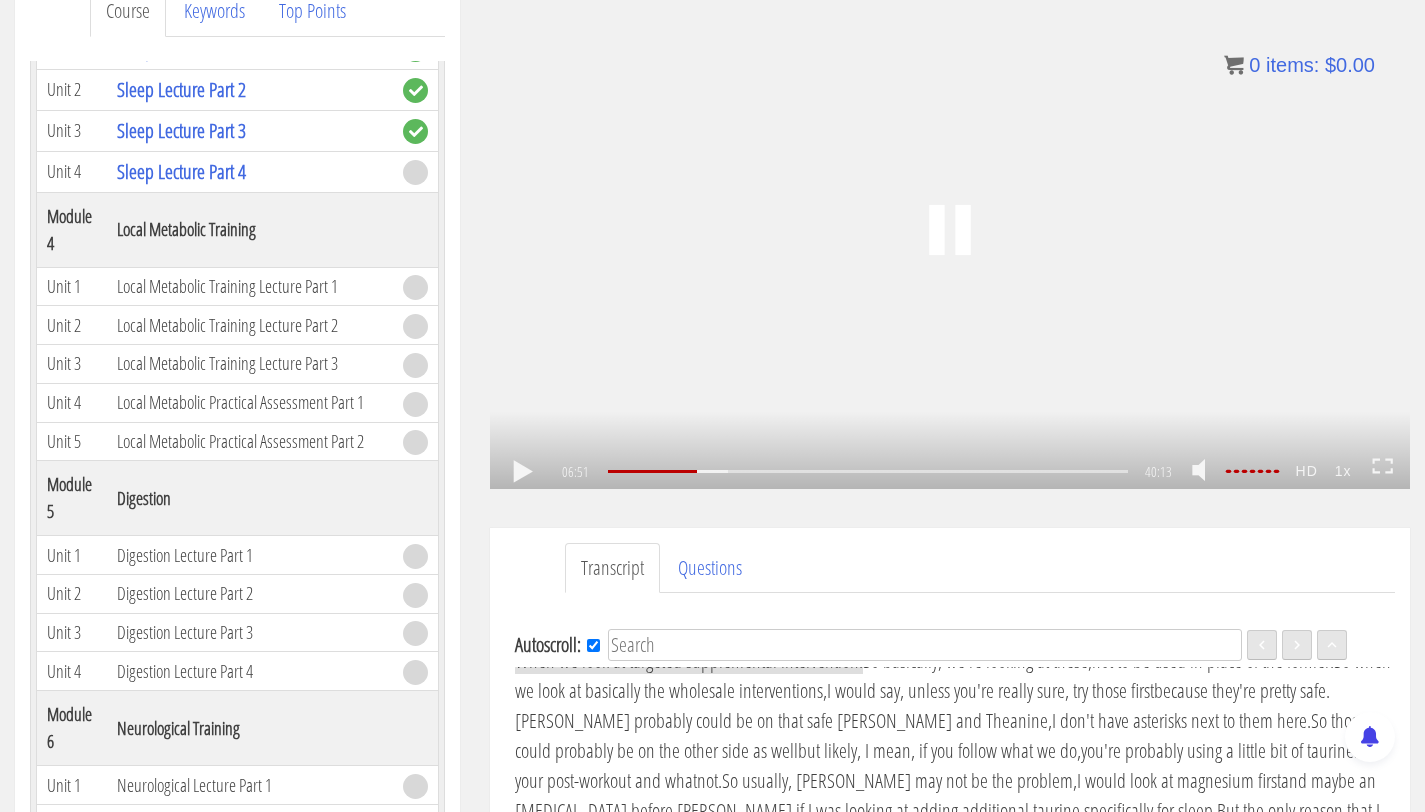 scroll, scrollTop: 1521, scrollLeft: 0, axis: vertical 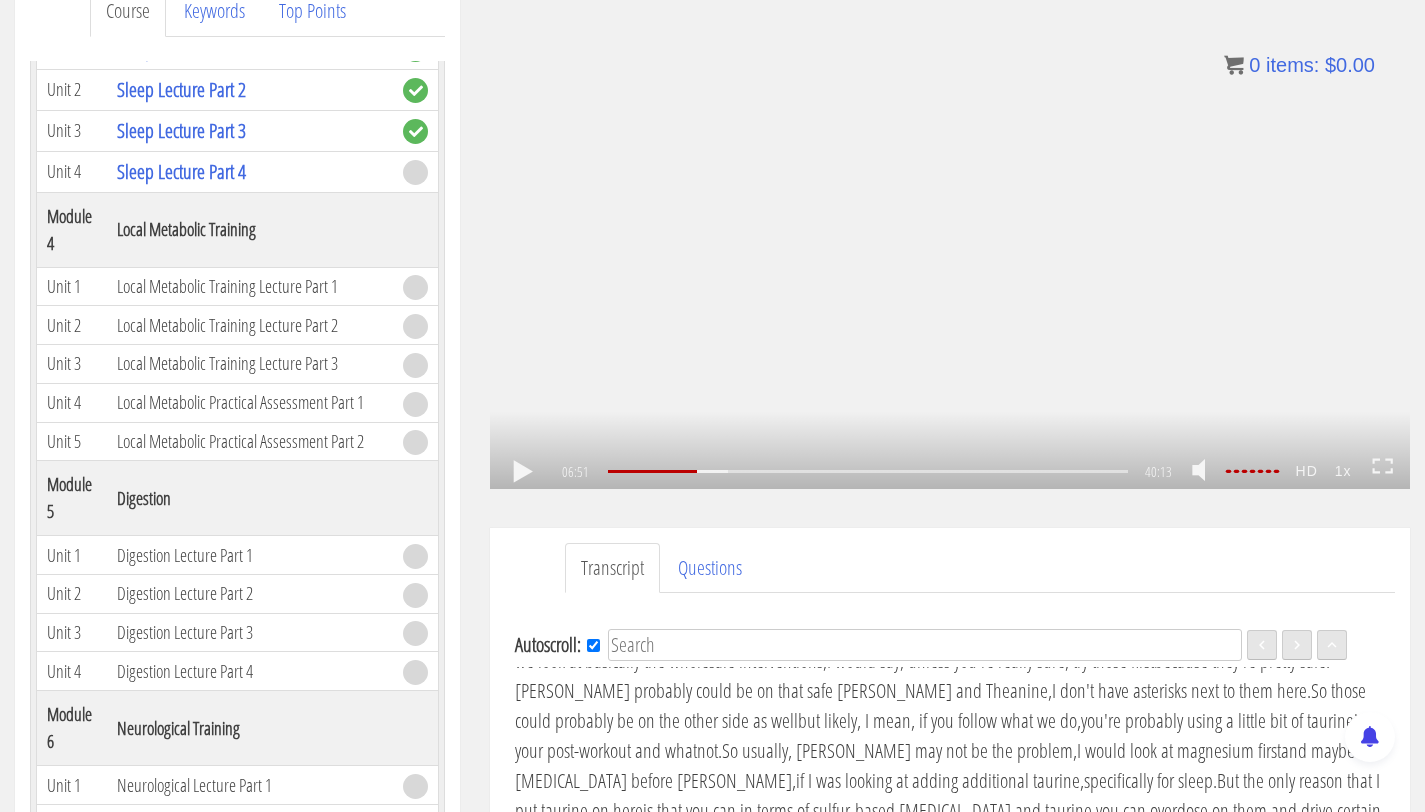 click on ".a{fill:#000;opacity:0.65;}.b{fill:#fff;opacity:1.0;}
.fp-color-play{opacity:0.65;}.controlbutton{fill:#fff;}
.fp-color-play{opacity:0.65;}.controlbutton{fill:#fff;}
.controlbuttonbg{opacity:0.65;}.controlbutton{fill:#fff;}
.fp-color-play{opacity:0.65;}.rect{fill:#fff;}
.fp-color-play{opacity:0.65;}.rect{fill:#fff;}
.fp-color-play{opacity:0.65;}.rect{fill:#fff;}
.fp-color-play{opacity:0.65;}.rect{fill:#fff;}
06:51                              02:45                                           40:13              33:23" at bounding box center [950, 230] 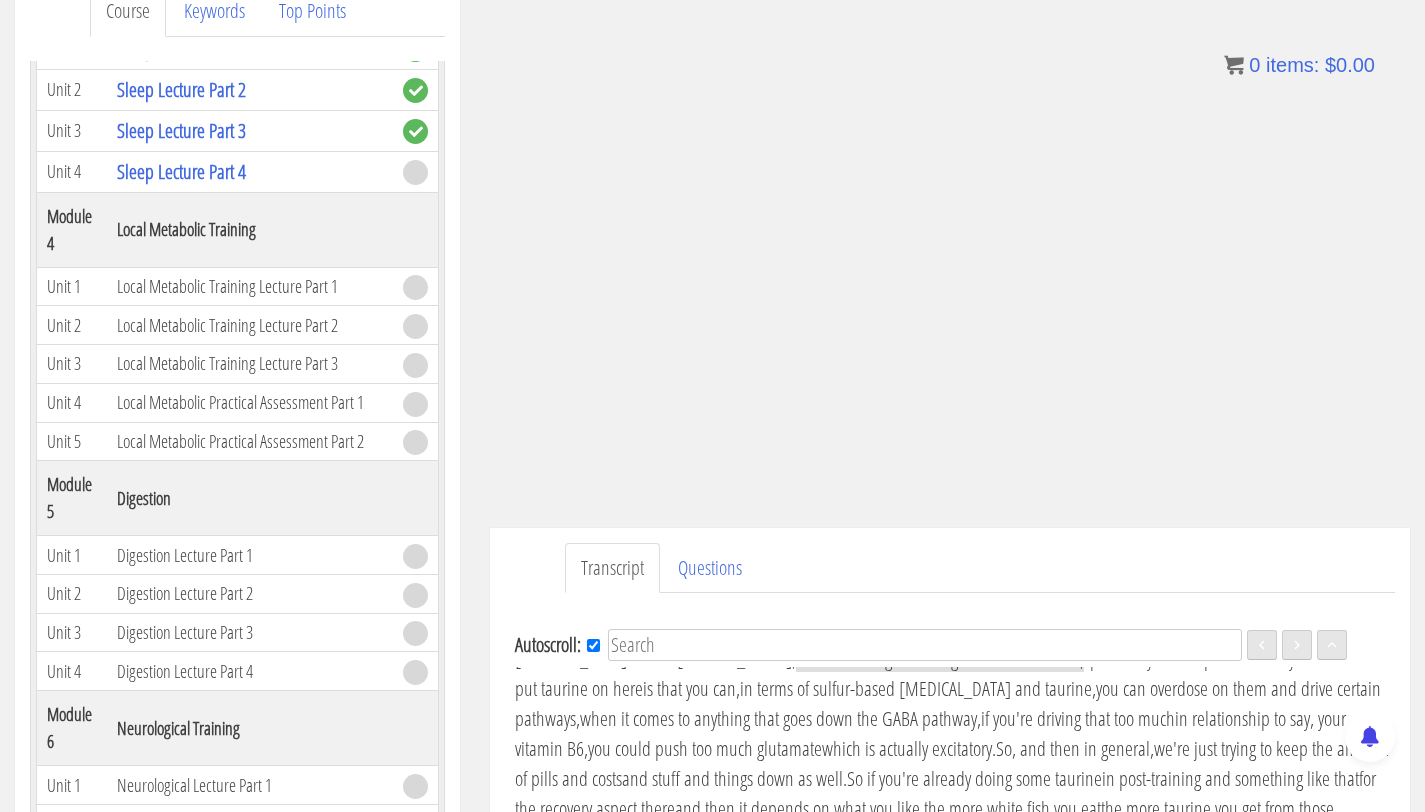 scroll, scrollTop: 1674, scrollLeft: 0, axis: vertical 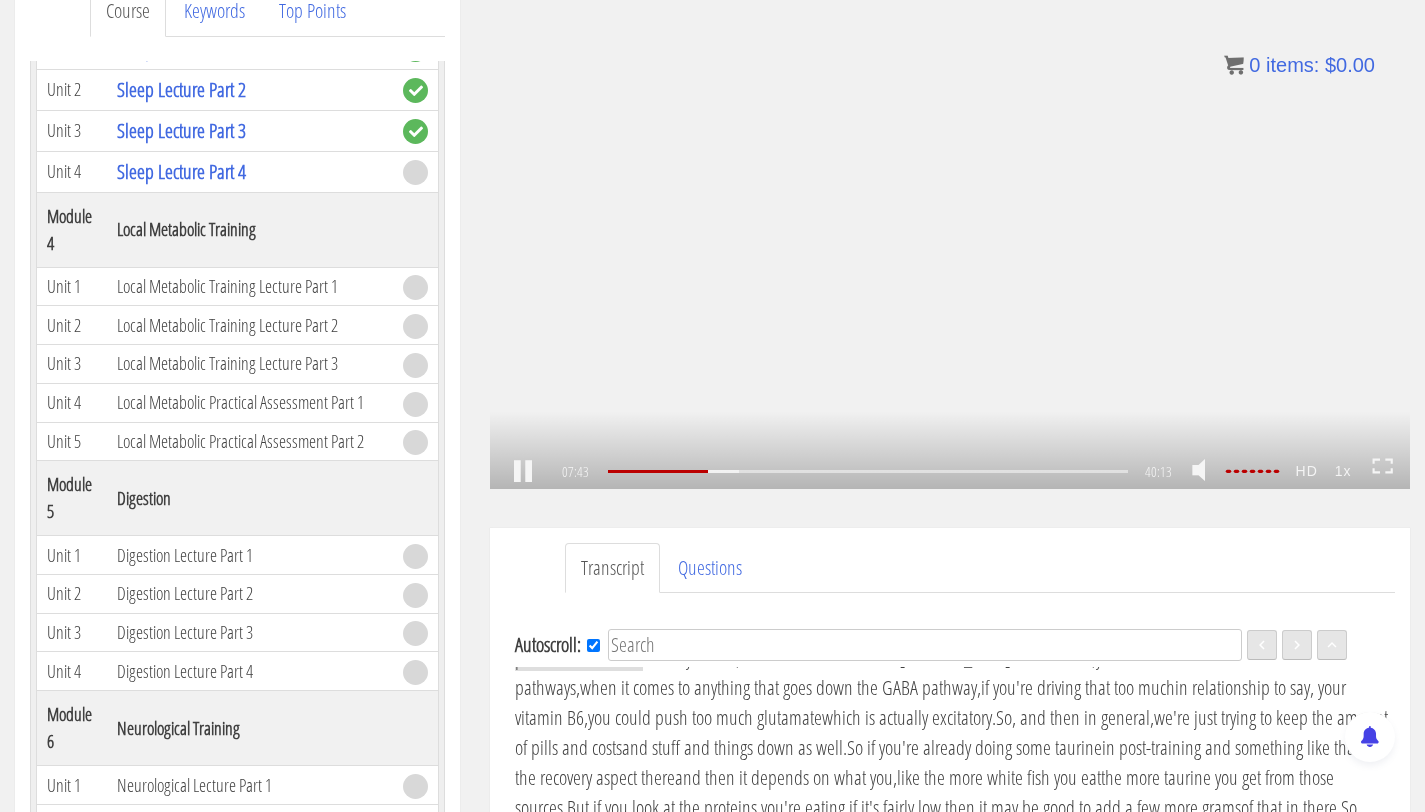 click on ".a{fill:#000;opacity:0.65;}.b{fill:#fff;opacity:1.0;}
.fp-color-play{opacity:0.65;}.controlbutton{fill:#fff;}
.fp-color-play{opacity:0.65;}.controlbutton{fill:#fff;}
.controlbuttonbg{opacity:0.65;}.controlbutton{fill:#fff;}
.fp-color-play{opacity:0.65;}.rect{fill:#fff;}
.fp-color-play{opacity:0.65;}.rect{fill:#fff;}
.fp-color-play{opacity:0.65;}.rect{fill:#fff;}
.fp-color-play{opacity:0.65;}.rect{fill:#fff;}
07:43                              02:45                                           40:13              32:30" at bounding box center [950, 230] 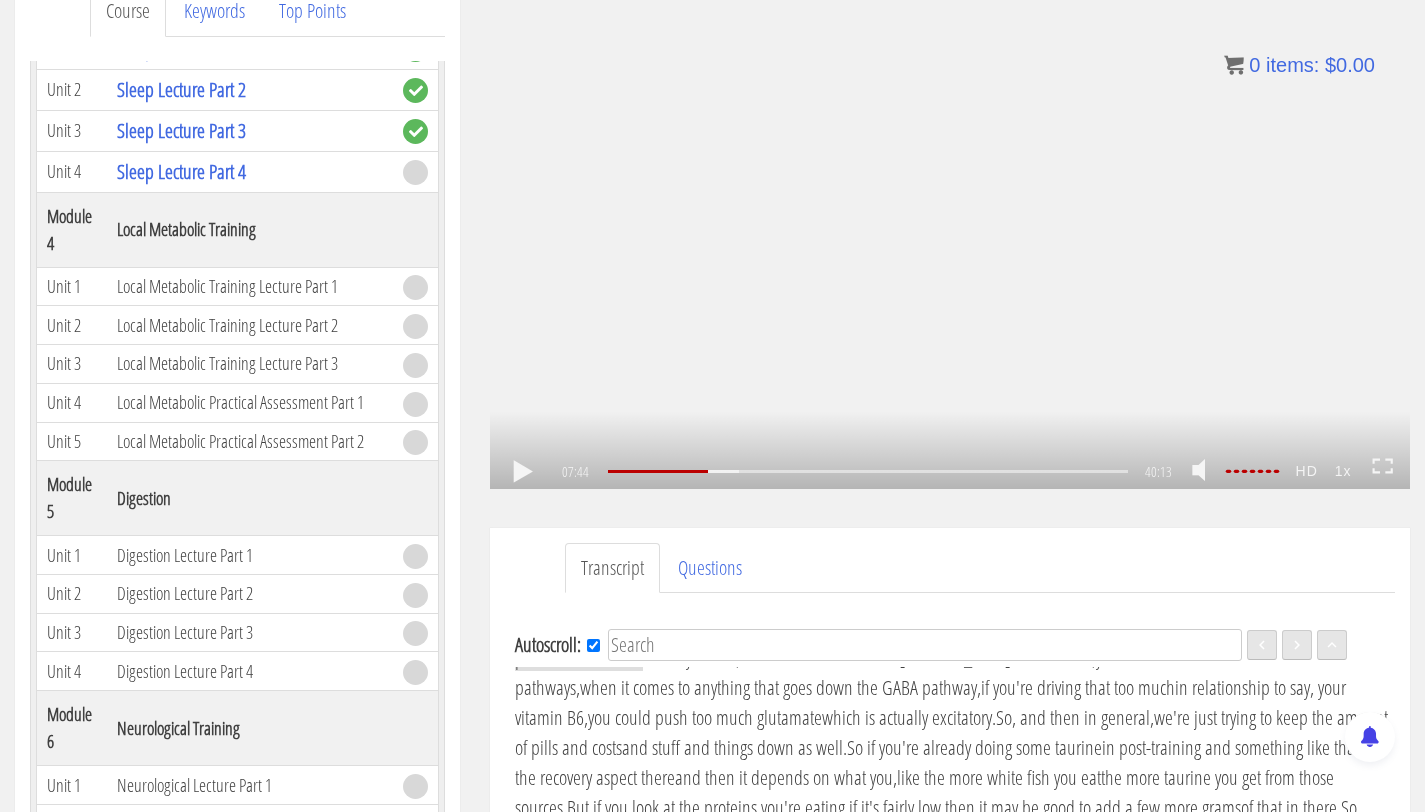 click on ".a{fill:#000;opacity:0.65;}.b{fill:#fff;opacity:1.0;}
.fp-color-play{opacity:0.65;}.controlbutton{fill:#fff;}
.fp-color-play{opacity:0.65;}.controlbutton{fill:#fff;}
.controlbuttonbg{opacity:0.65;}.controlbutton{fill:#fff;}
.fp-color-play{opacity:0.65;}.rect{fill:#fff;}
.fp-color-play{opacity:0.65;}.rect{fill:#fff;}
.fp-color-play{opacity:0.65;}.rect{fill:#fff;}
.fp-color-play{opacity:0.65;}.rect{fill:#fff;}
07:44                              02:45                                           40:13              32:30" at bounding box center (950, 230) 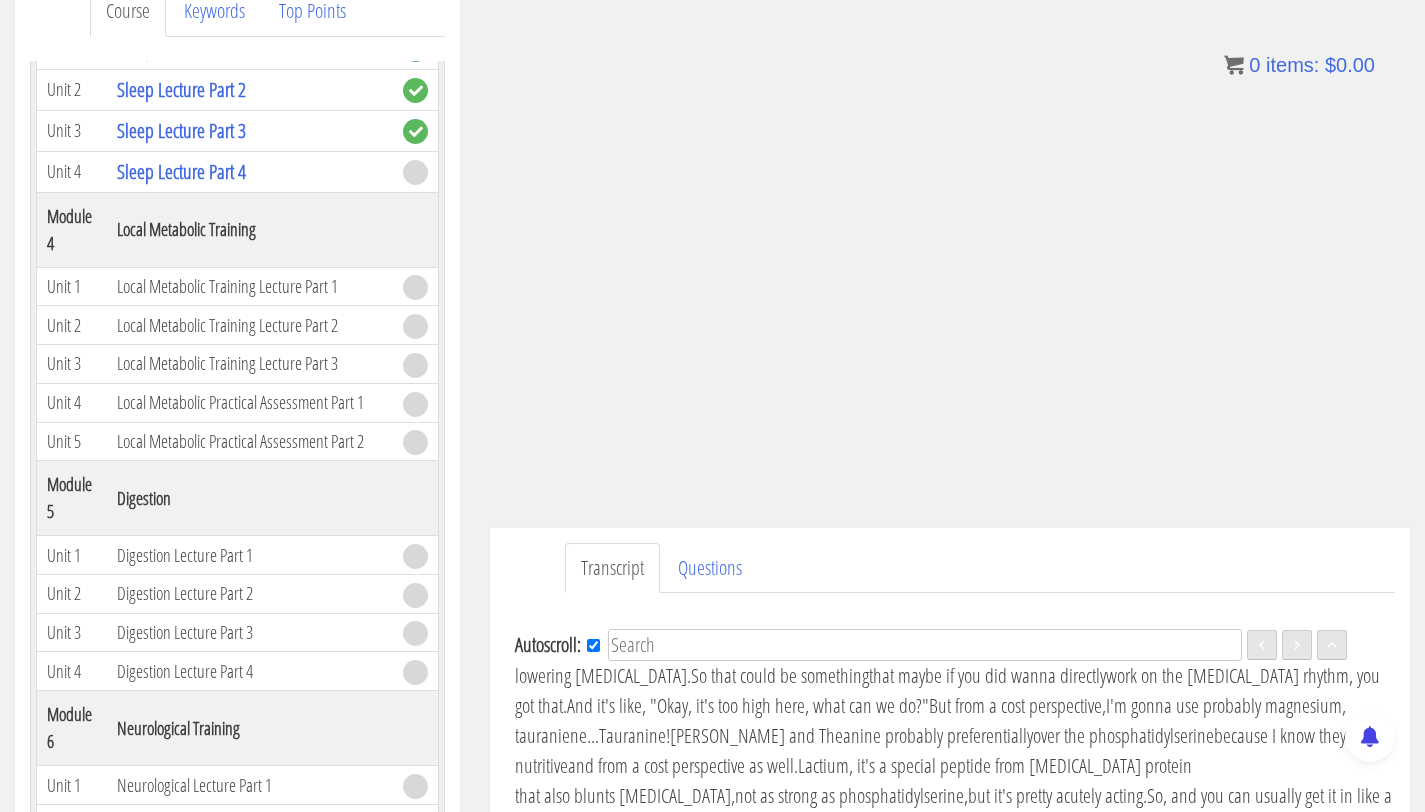 scroll, scrollTop: 2436, scrollLeft: 0, axis: vertical 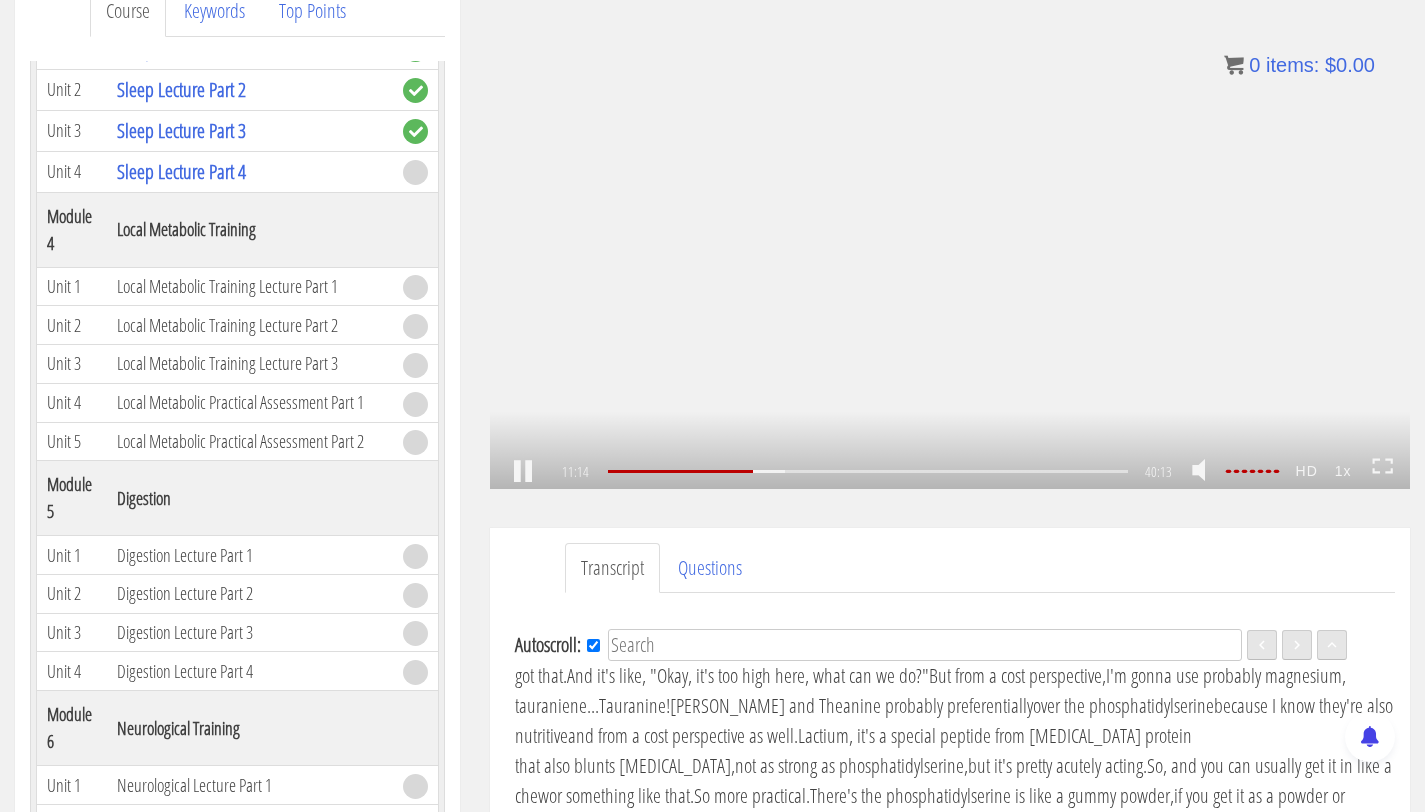 click on ".a{fill:#000;opacity:0.65;}.b{fill:#fff;opacity:1.0;}
.fp-color-play{opacity:0.65;}.controlbutton{fill:#fff;}
.fp-color-play{opacity:0.65;}.controlbutton{fill:#fff;}
.controlbuttonbg{opacity:0.65;}.controlbutton{fill:#fff;}
.fp-color-play{opacity:0.65;}.rect{fill:#fff;}
.fp-color-play{opacity:0.65;}.rect{fill:#fff;}
.fp-color-play{opacity:0.65;}.rect{fill:#fff;}
.fp-color-play{opacity:0.65;}.rect{fill:#fff;}
11:14                              02:45                                           40:13              29:00" at bounding box center (950, 230) 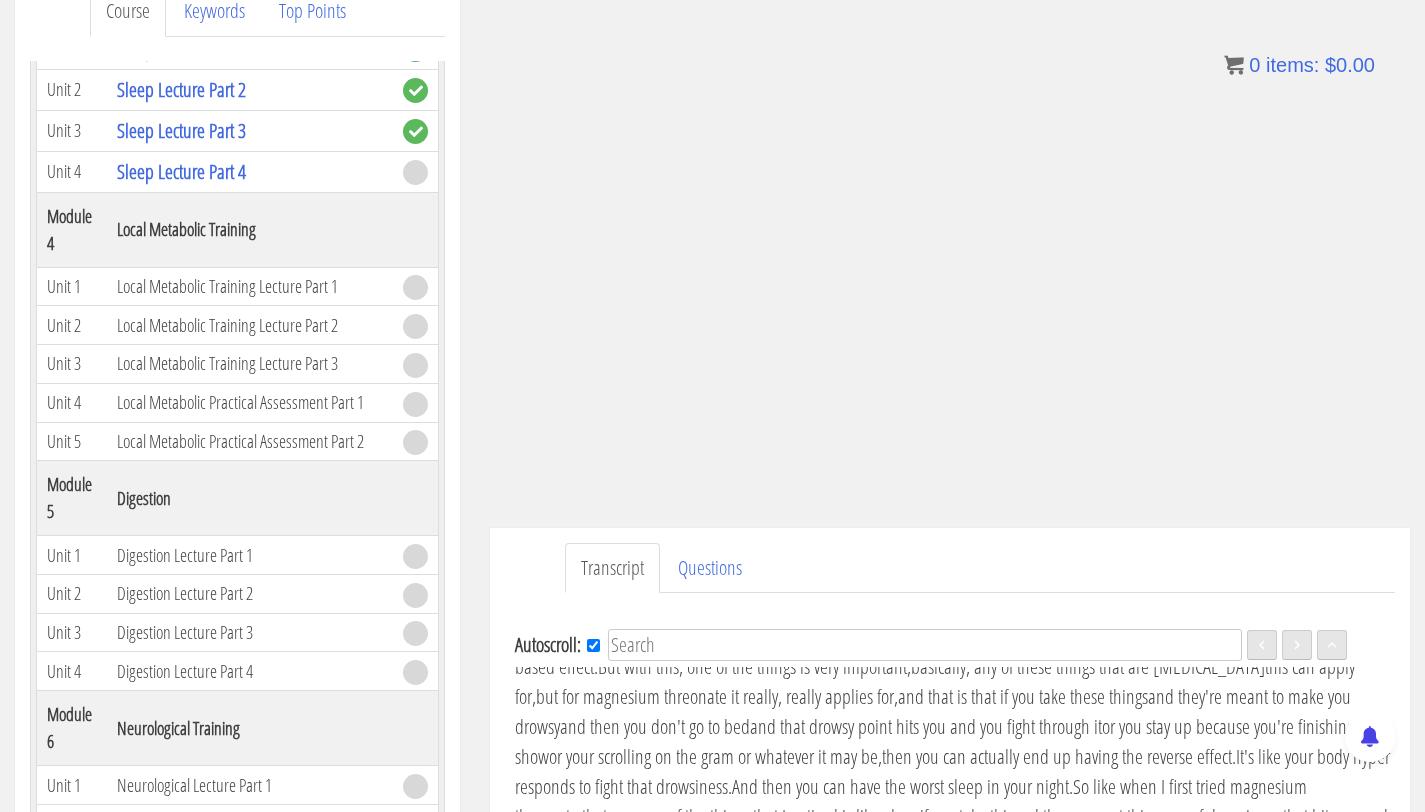 scroll, scrollTop: 2985, scrollLeft: 0, axis: vertical 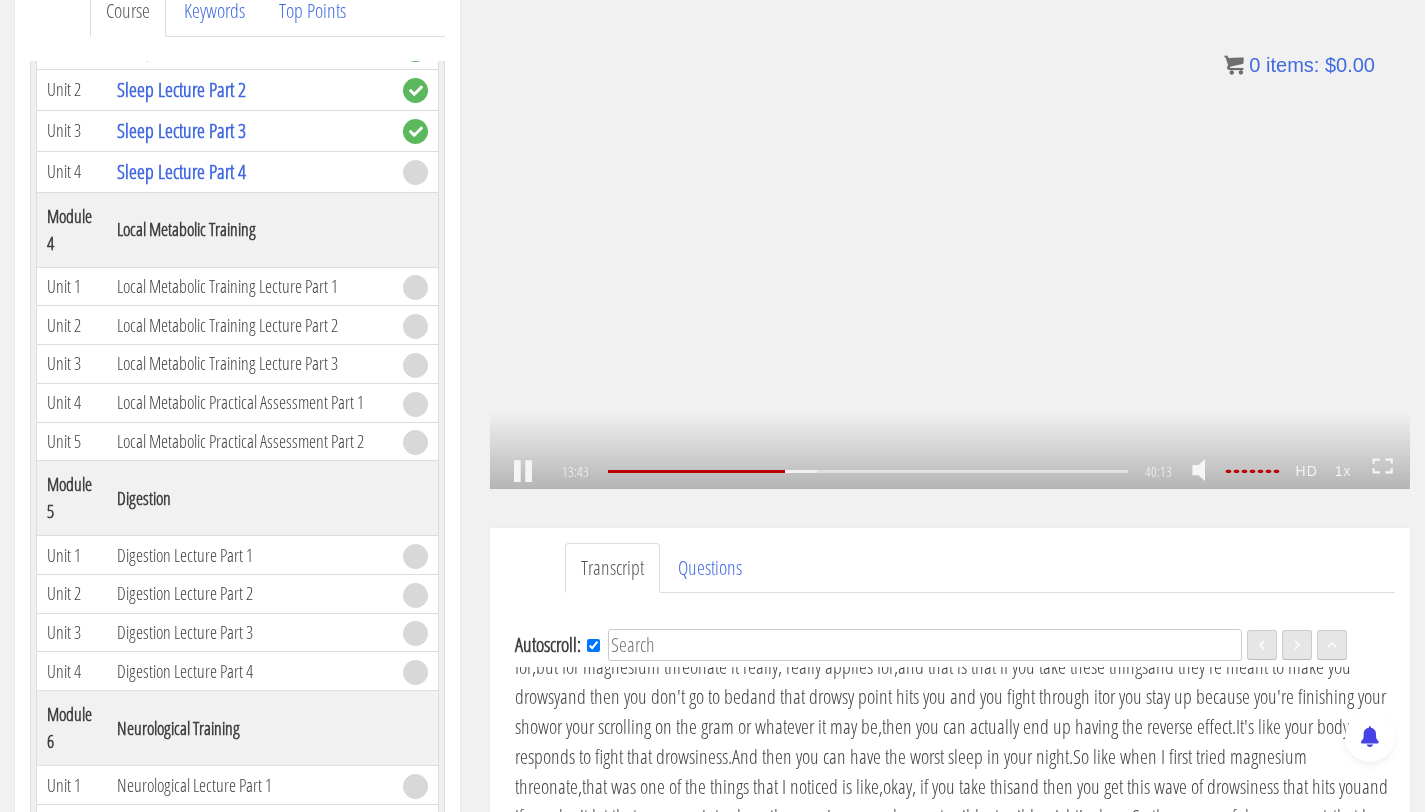 click on ".a{fill:#000;opacity:0.65;}.b{fill:#fff;opacity:1.0;}
.fp-color-play{opacity:0.65;}.controlbutton{fill:#fff;}
.fp-color-play{opacity:0.65;}.controlbutton{fill:#fff;}
.controlbuttonbg{opacity:0.65;}.controlbutton{fill:#fff;}
.fp-color-play{opacity:0.65;}.rect{fill:#fff;}
.fp-color-play{opacity:0.65;}.rect{fill:#fff;}
.fp-color-play{opacity:0.65;}.rect{fill:#fff;}
.fp-color-play{opacity:0.65;}.rect{fill:#fff;}
13:43                              02:45                                           40:13              26:31" at bounding box center (950, 230) 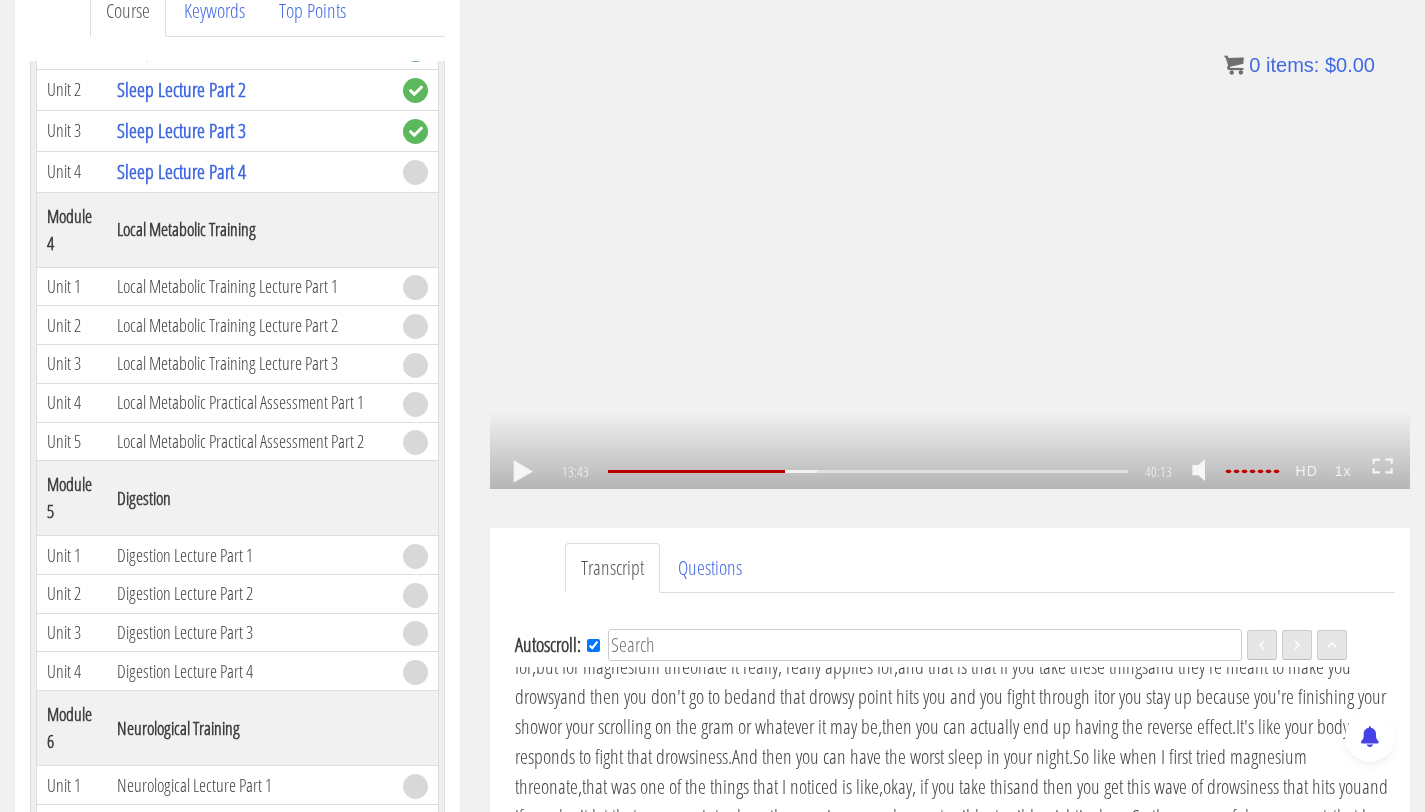 click on ".a{fill:#000;opacity:0.65;}.b{fill:#fff;opacity:1.0;}
.fp-color-play{opacity:0.65;}.controlbutton{fill:#fff;}
.fp-color-play{opacity:0.65;}.controlbutton{fill:#fff;}
.controlbuttonbg{opacity:0.65;}.controlbutton{fill:#fff;}
.fp-color-play{opacity:0.65;}.rect{fill:#fff;}
.fp-color-play{opacity:0.65;}.rect{fill:#fff;}
.fp-color-play{opacity:0.65;}.rect{fill:#fff;}
.fp-color-play{opacity:0.65;}.rect{fill:#fff;}
13:43                              02:45                                           40:13              26:31" at bounding box center (950, 230) 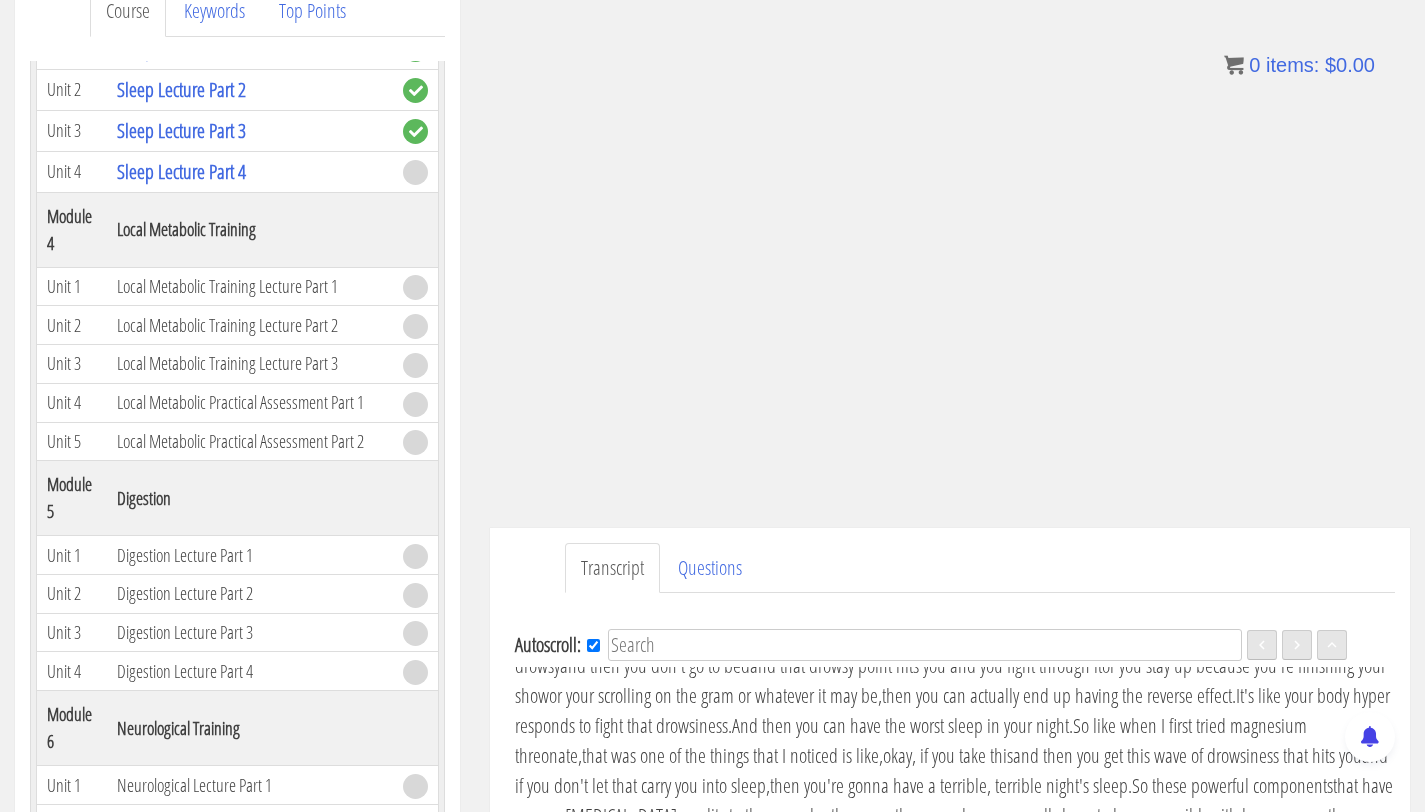click on "and that is that if you take these things" at bounding box center (1023, 635) 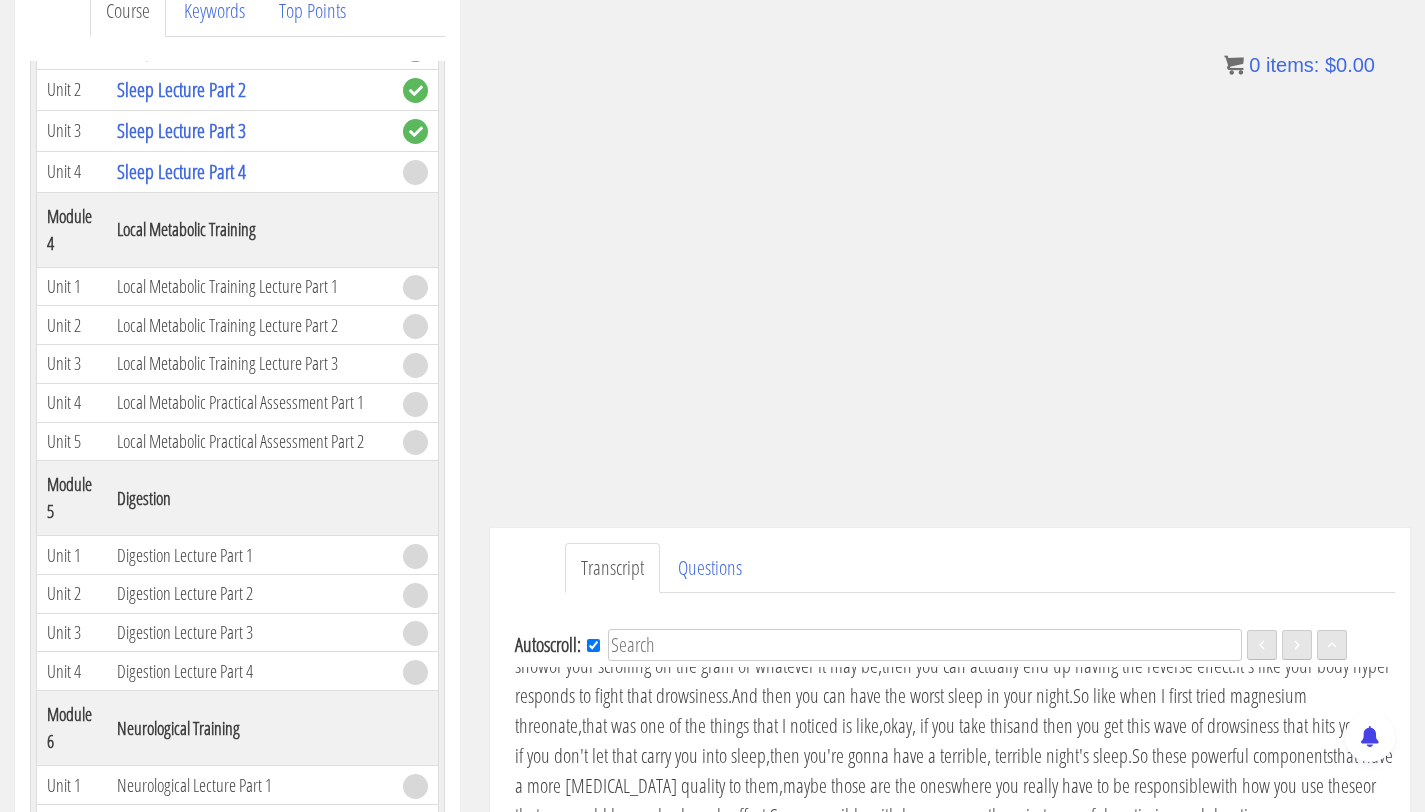 click on "and that drowsy point hits you and you fight through it" at bounding box center [926, 635] 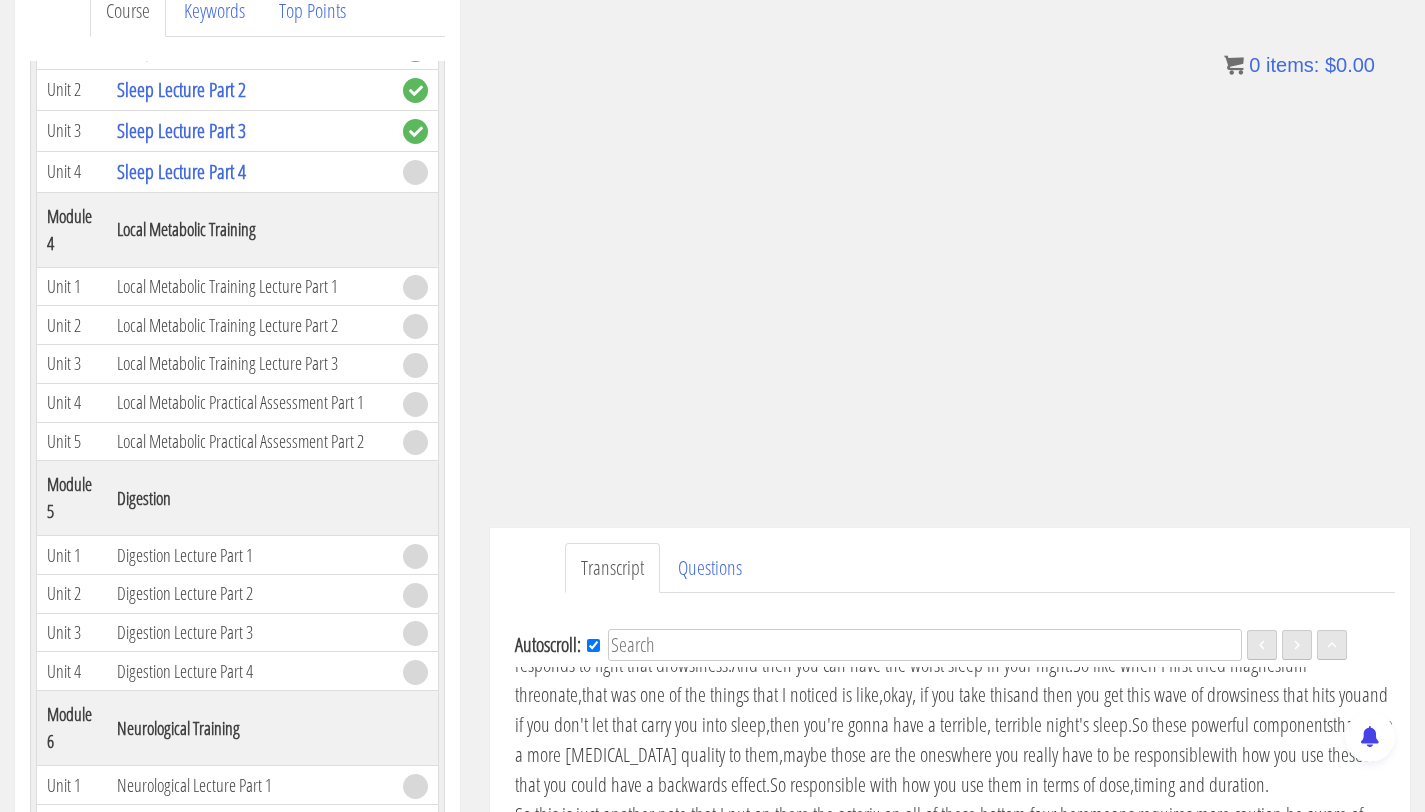 click on "then you can actually end up having the reverse effect." at bounding box center (1059, 634) 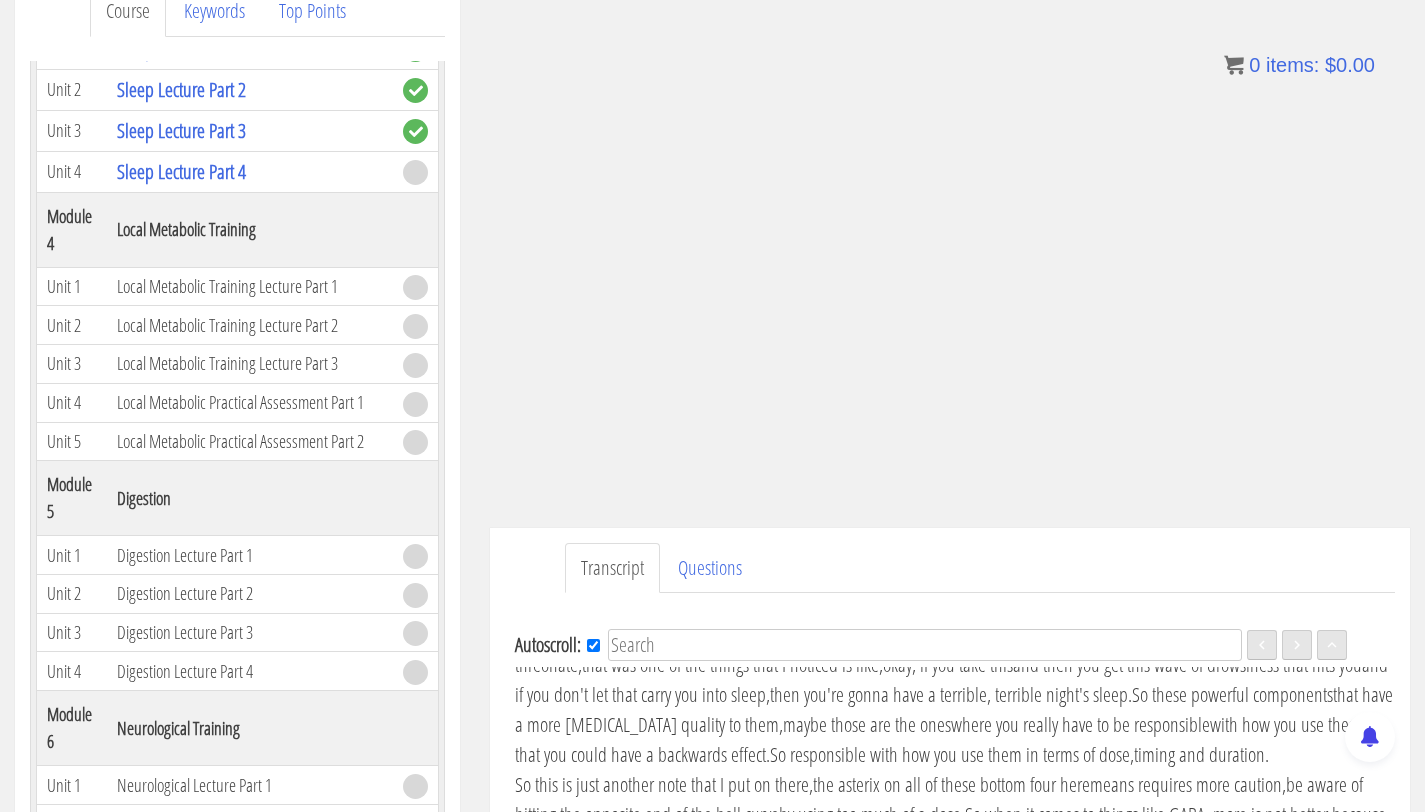 click on "And then you can have the worst sleep in your night." at bounding box center (902, 634) 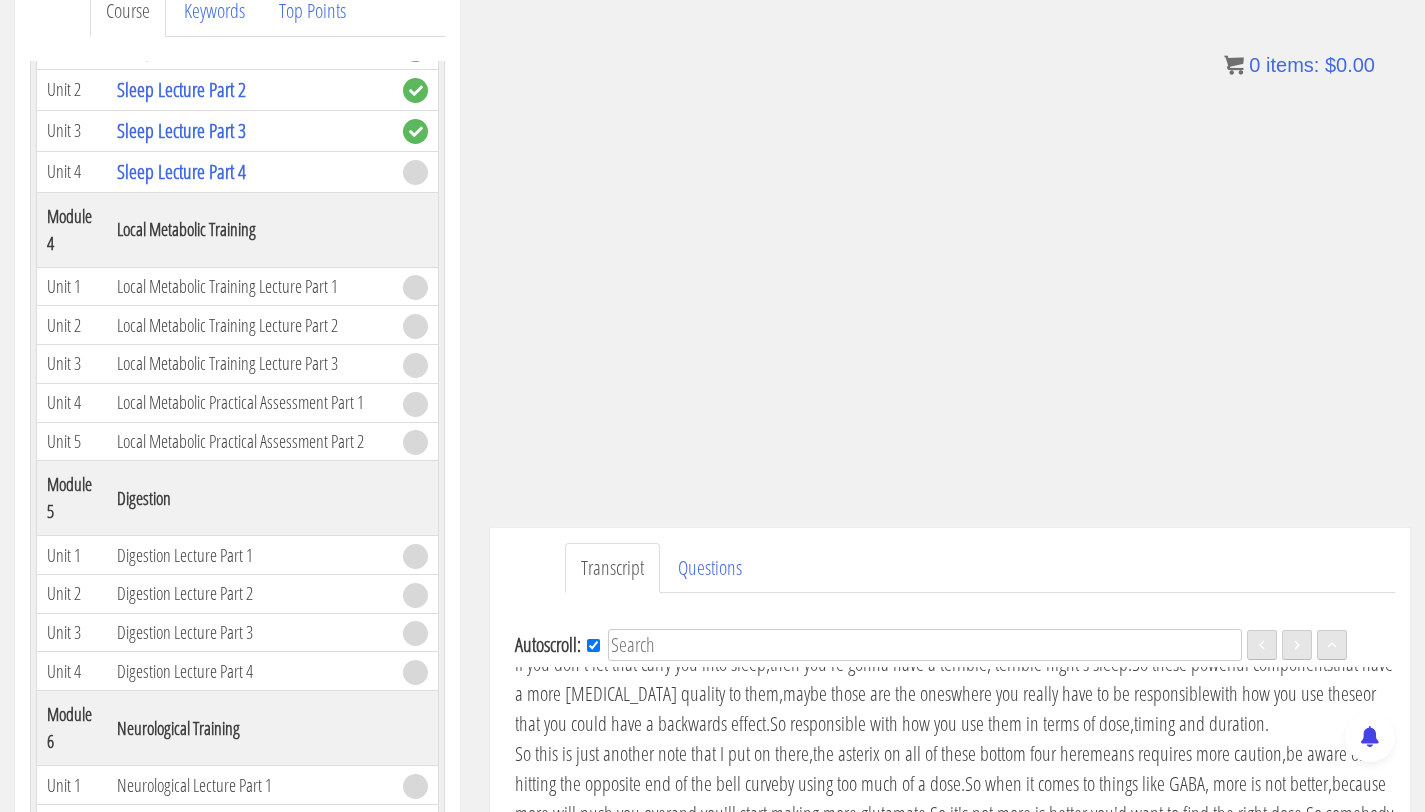 click on "okay, if you take this" at bounding box center [948, 633] 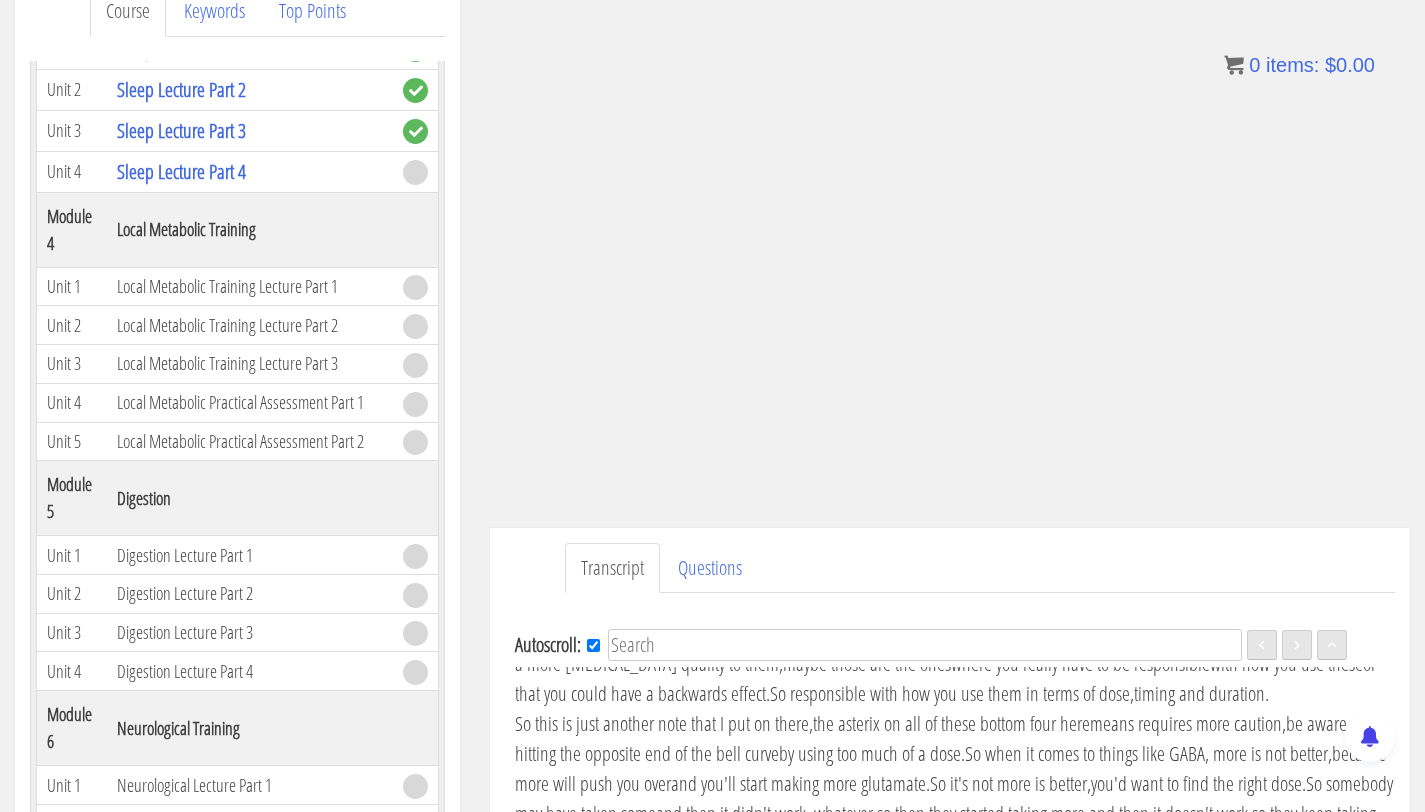 click on "then you're gonna have a terrible, terrible night's sleep." at bounding box center [951, 633] 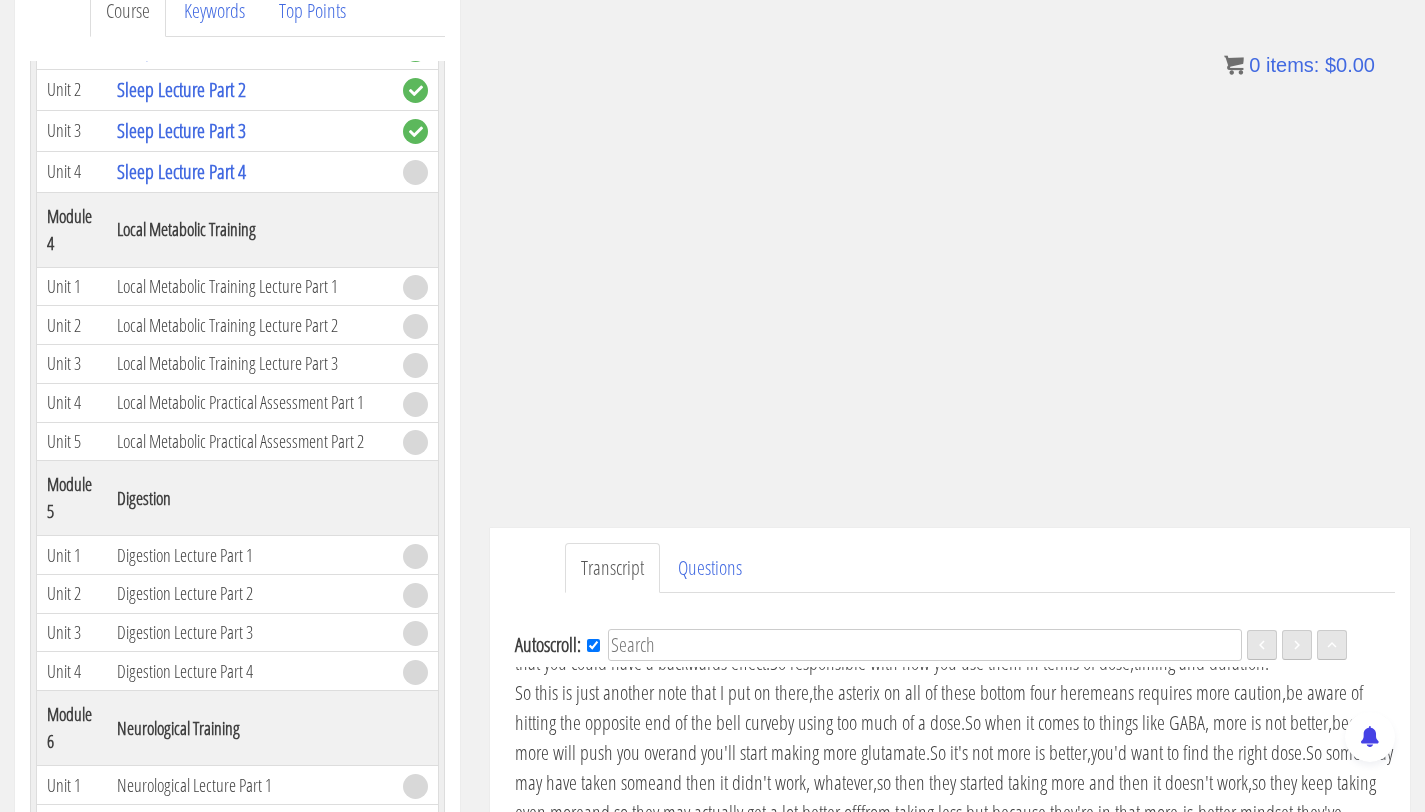 click on "maybe those are the ones" at bounding box center [867, 632] 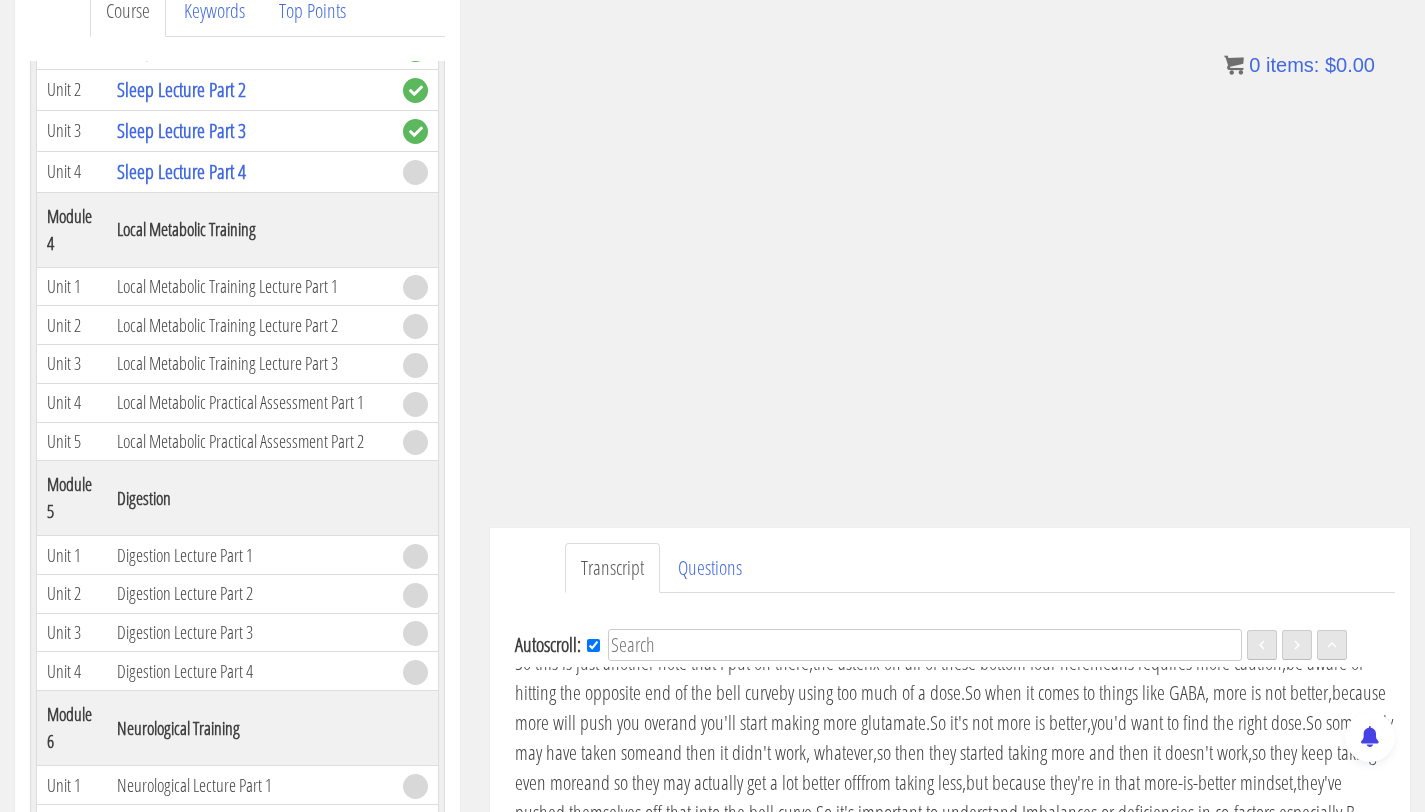 click on "So responsible with how you use them in terms of dose," at bounding box center [952, 632] 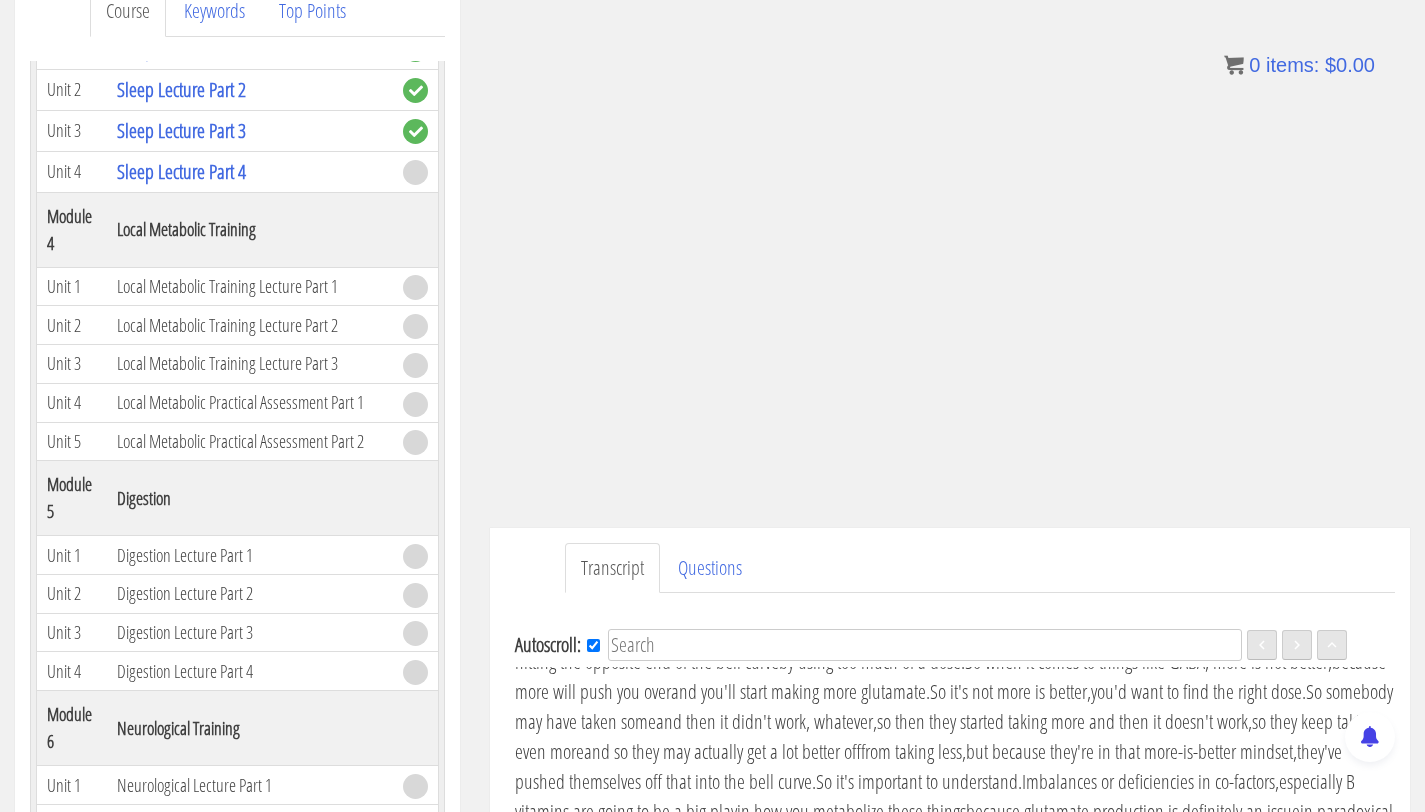click on "timing and duration." at bounding box center [1201, 601] 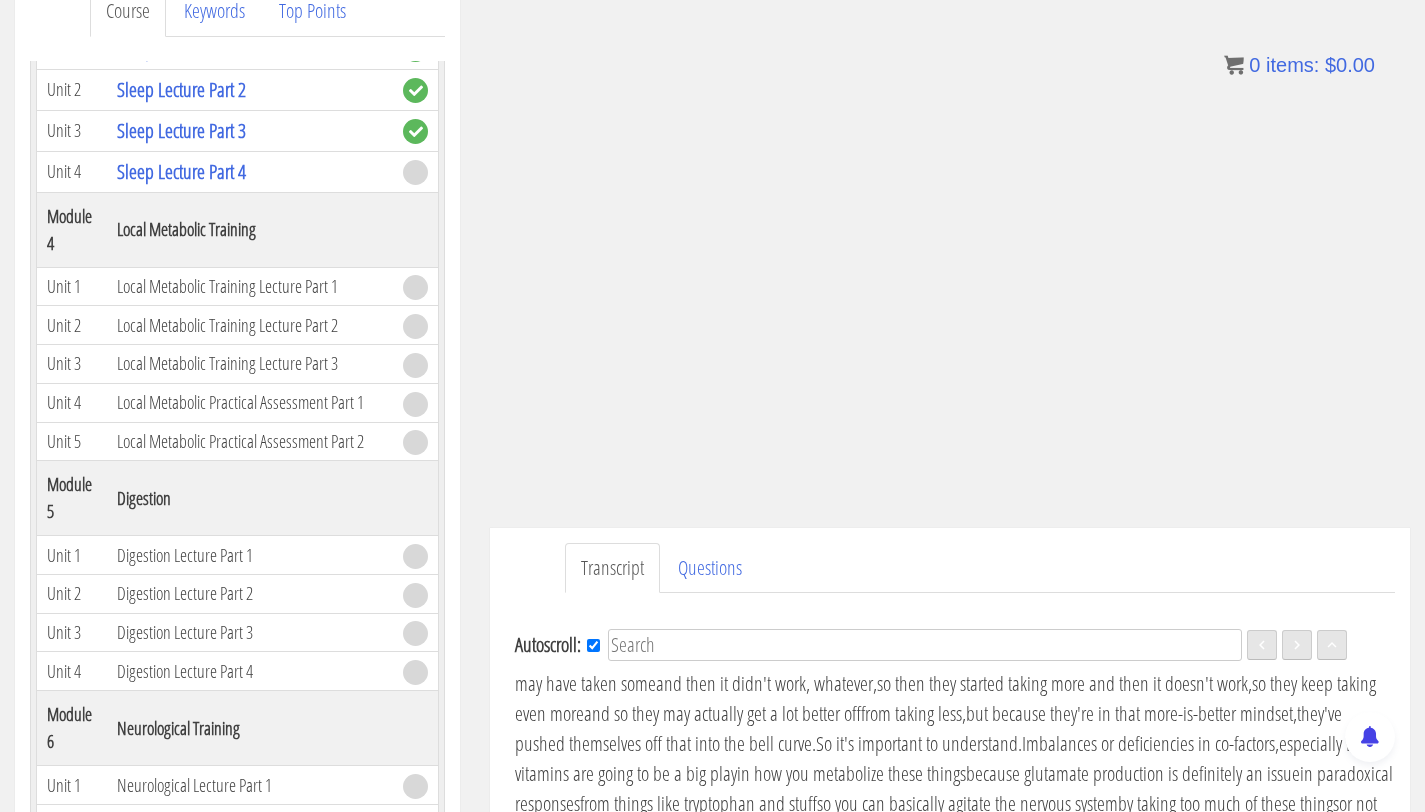 scroll, scrollTop: 3321, scrollLeft: 0, axis: vertical 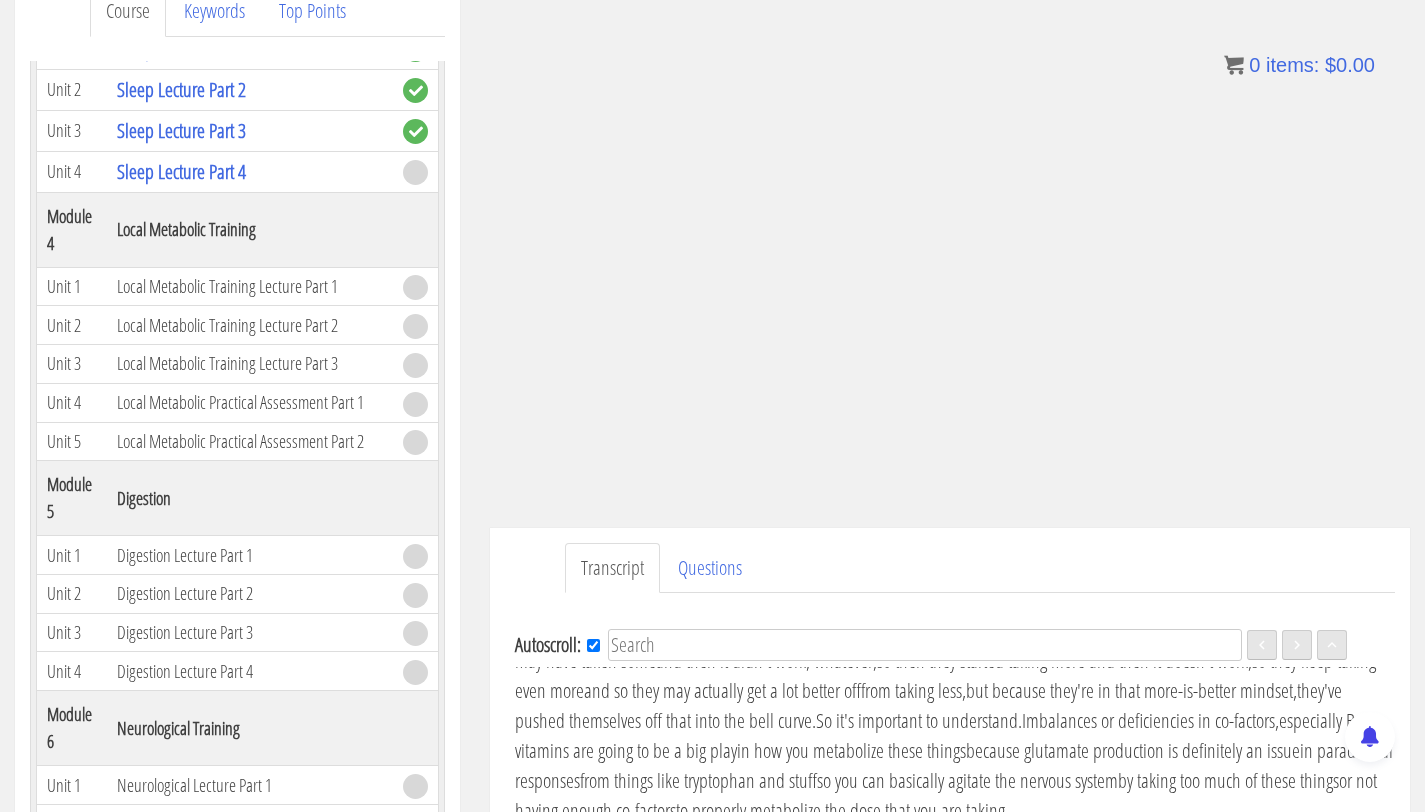 click on "So when it comes to things like GABA, more is not better," at bounding box center (1148, 600) 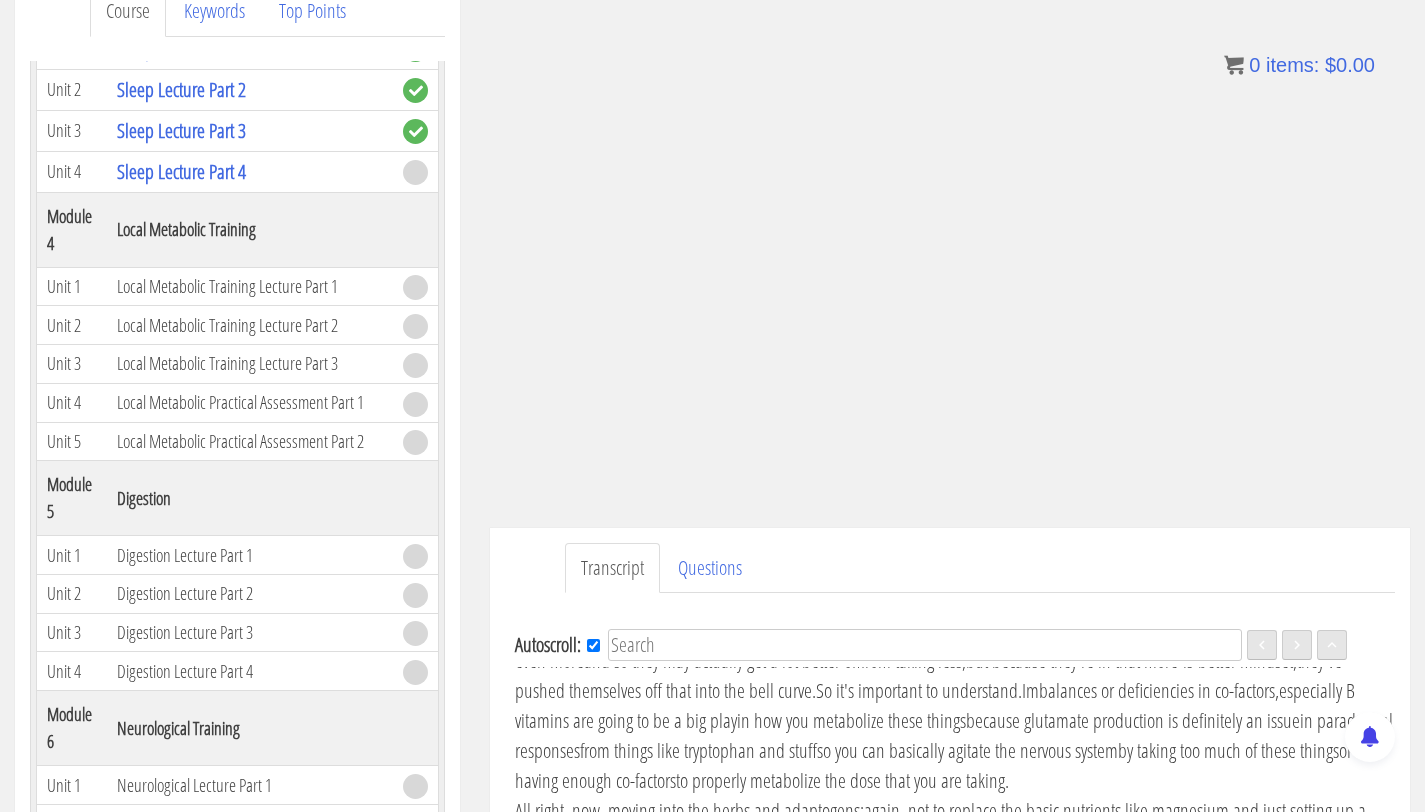 click on "so then they started taking more and then it doesn't work," at bounding box center (1064, 630) 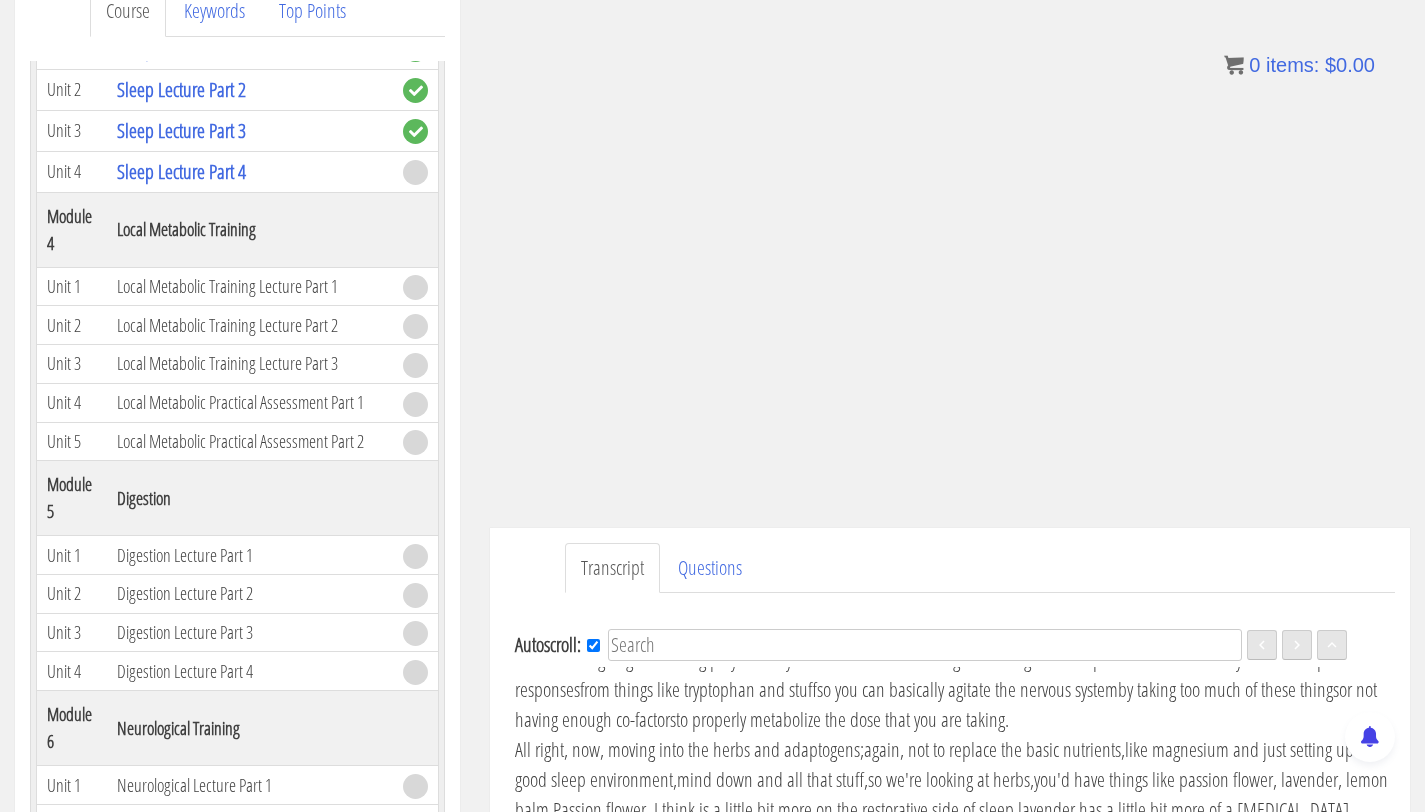 click on "So it's important to understand." at bounding box center [919, 629] 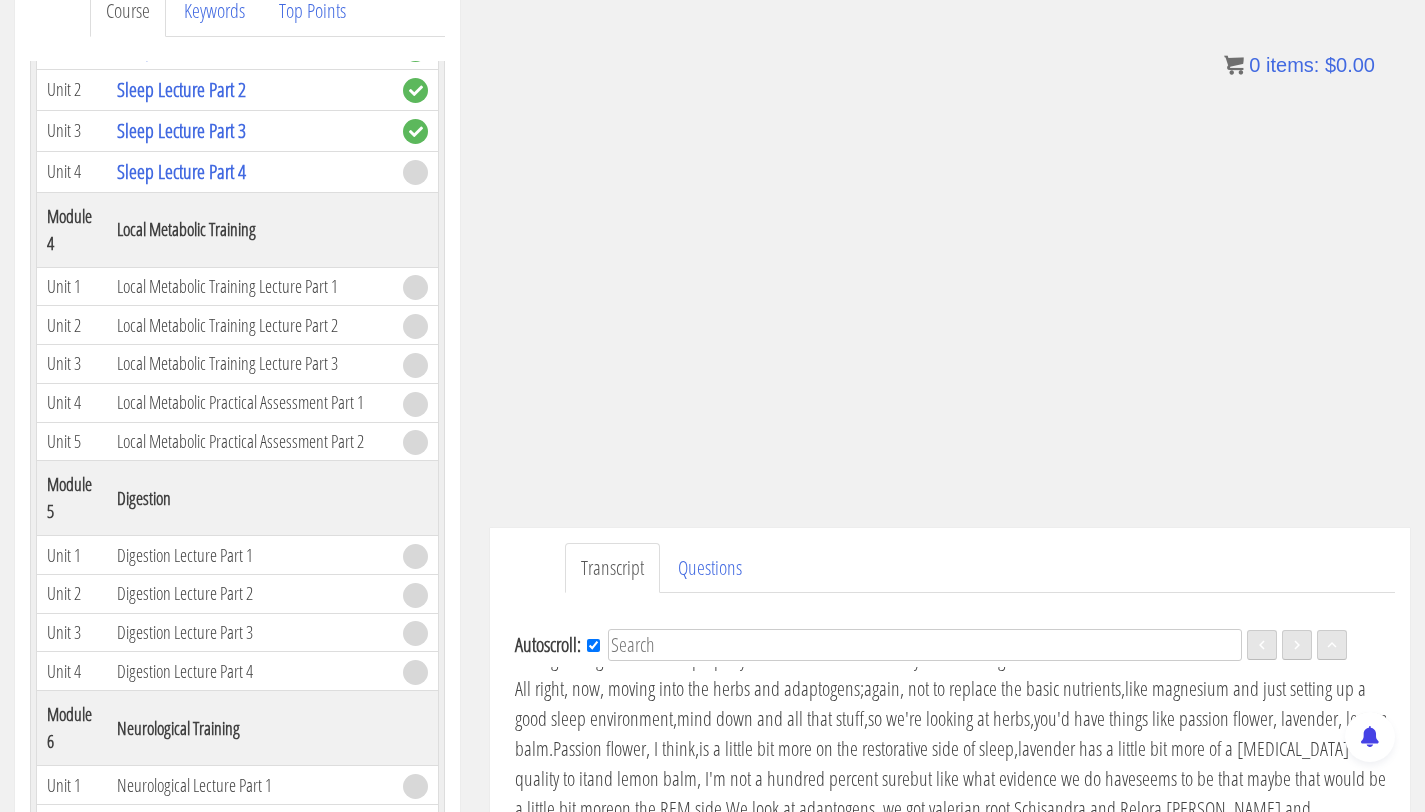 click on "so you can basically agitate the nervous system" at bounding box center [967, 628] 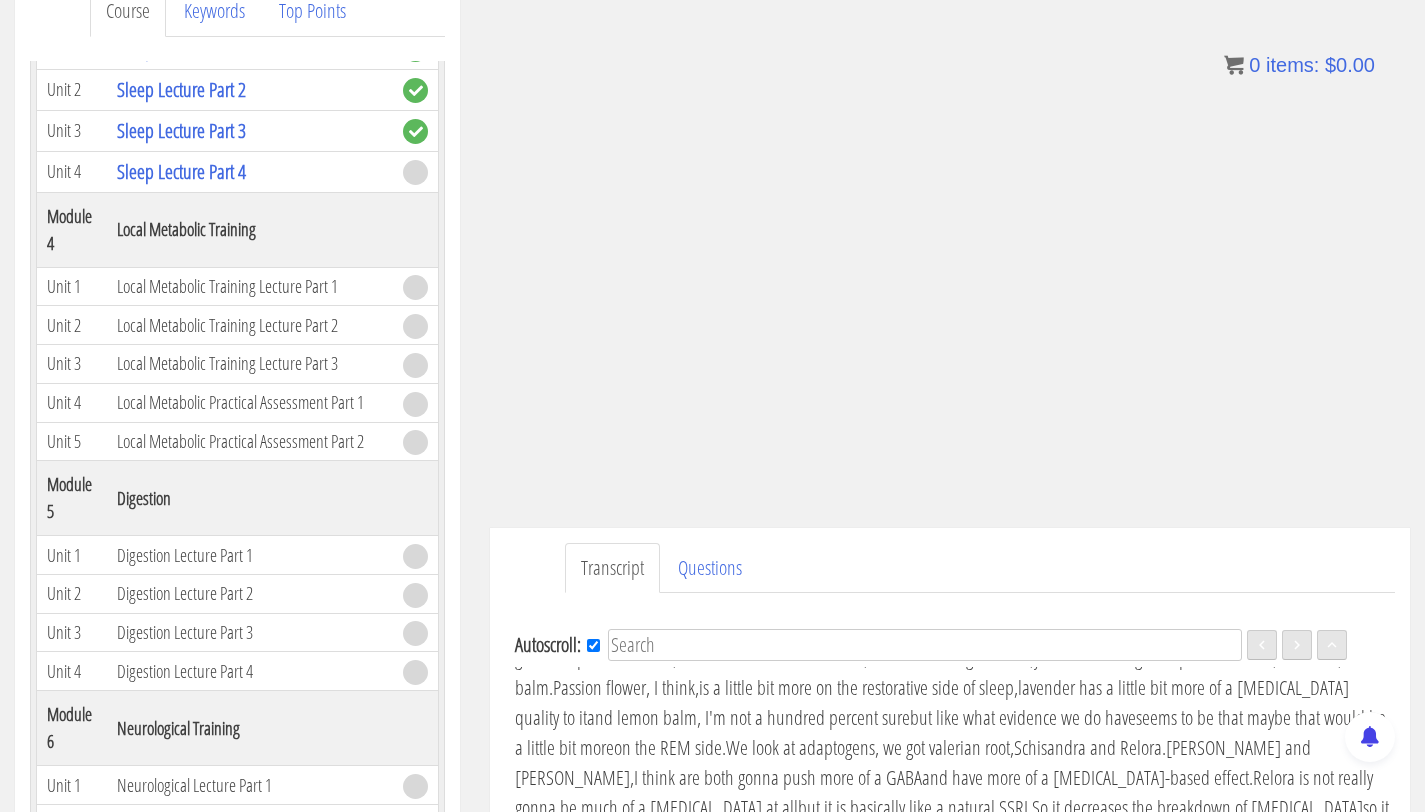 click on "again, not to replace the basic nutrients," at bounding box center (994, 627) 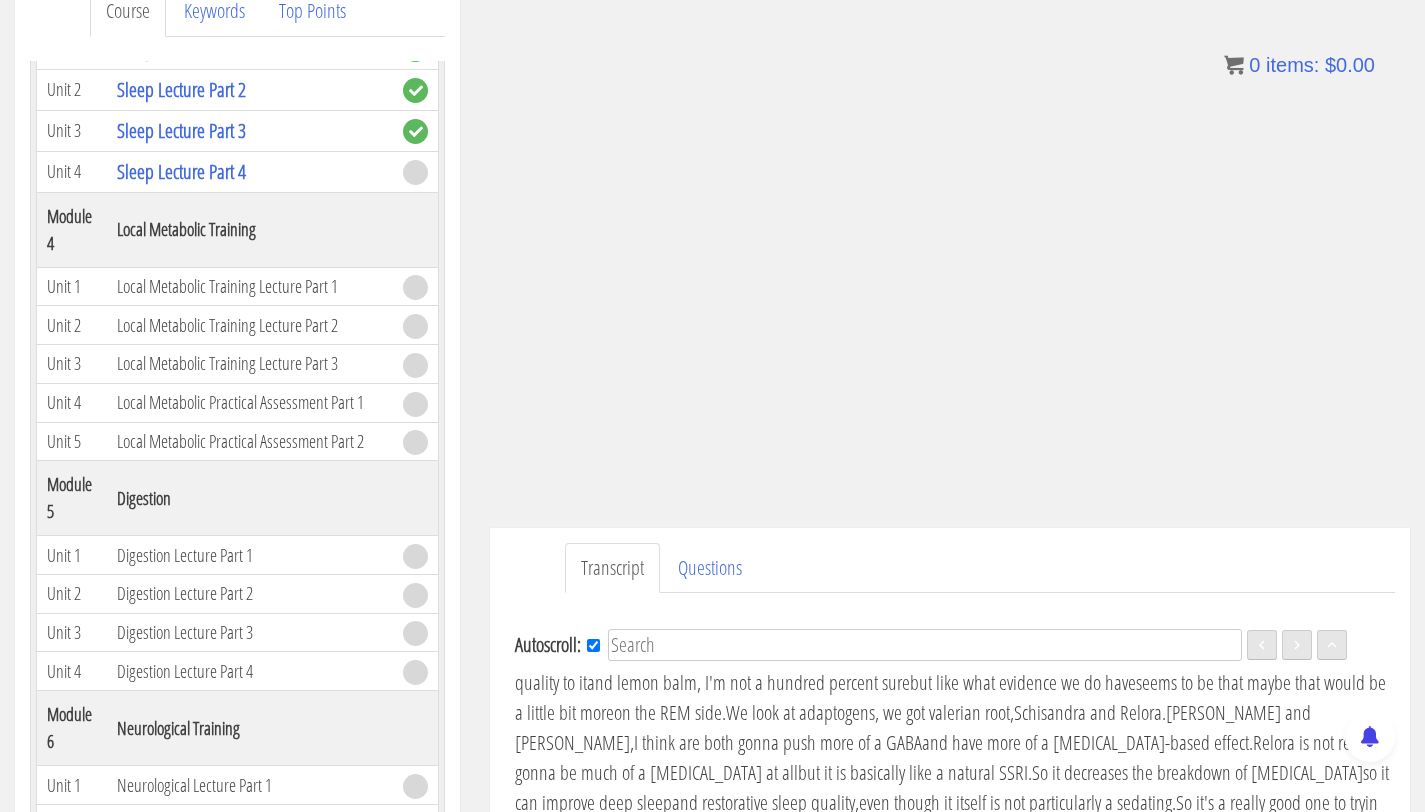 scroll, scrollTop: 3595, scrollLeft: 0, axis: vertical 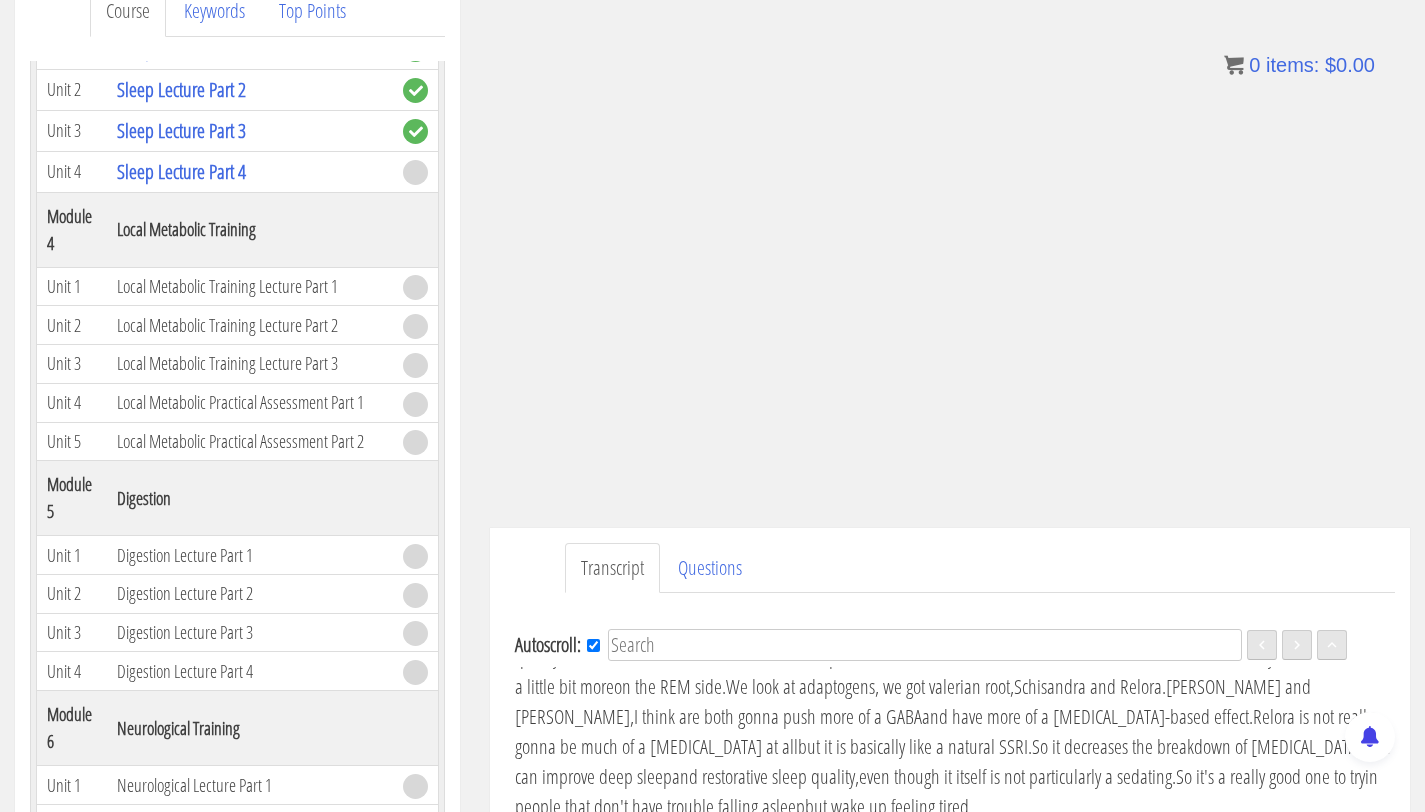 click on "again, not to replace the basic nutrients," at bounding box center [994, 566] 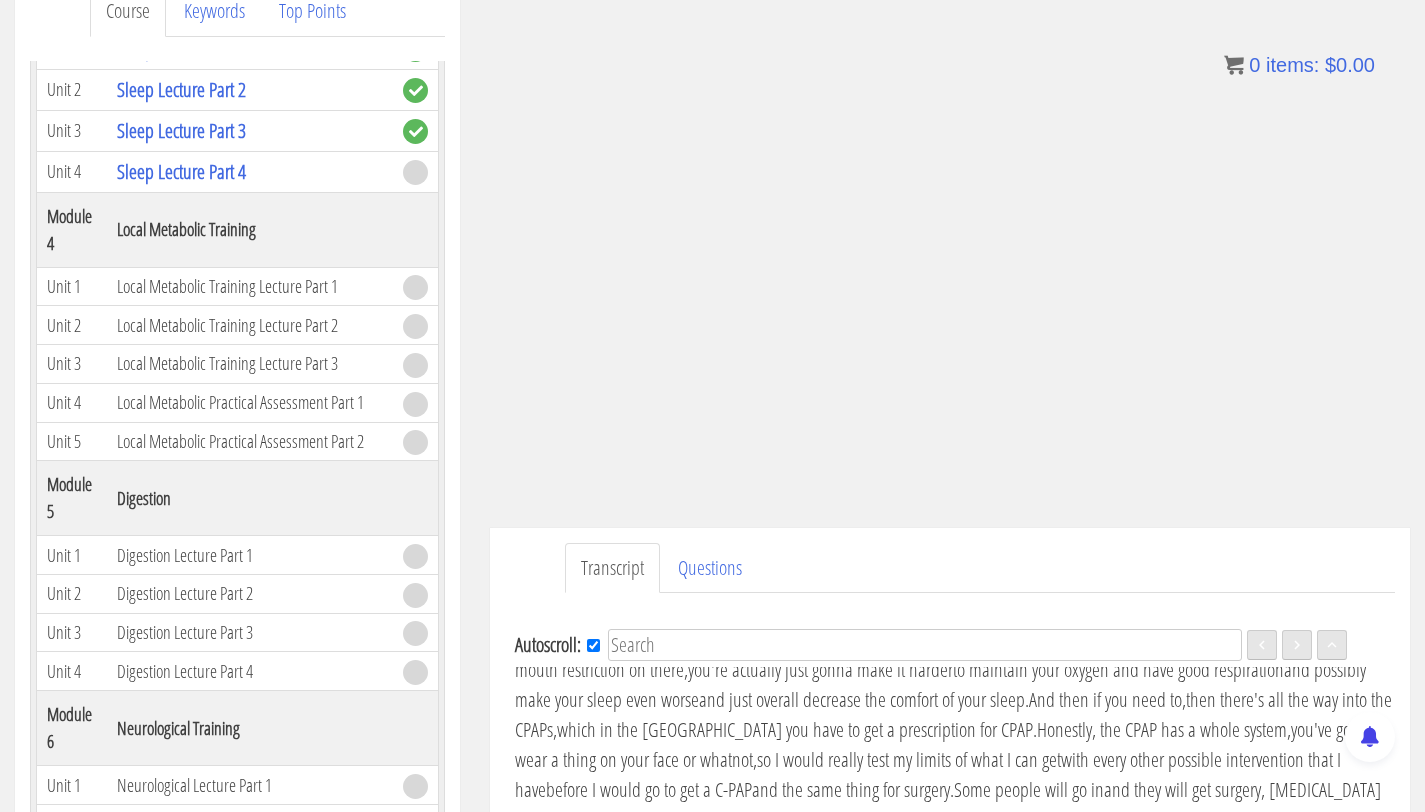 scroll, scrollTop: 5303, scrollLeft: 0, axis: vertical 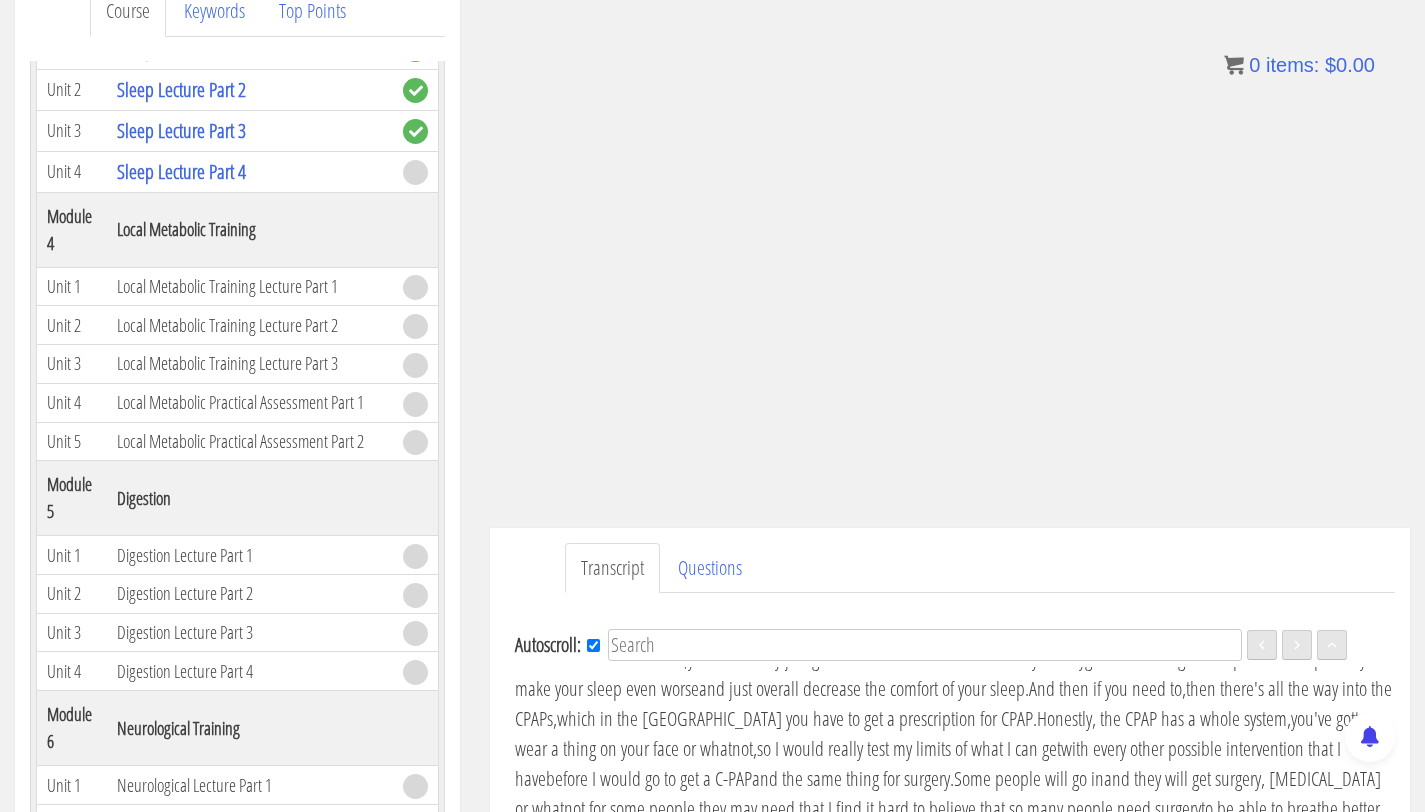 click on "they make mouth tape, stuff like that," at bounding box center [915, 538] 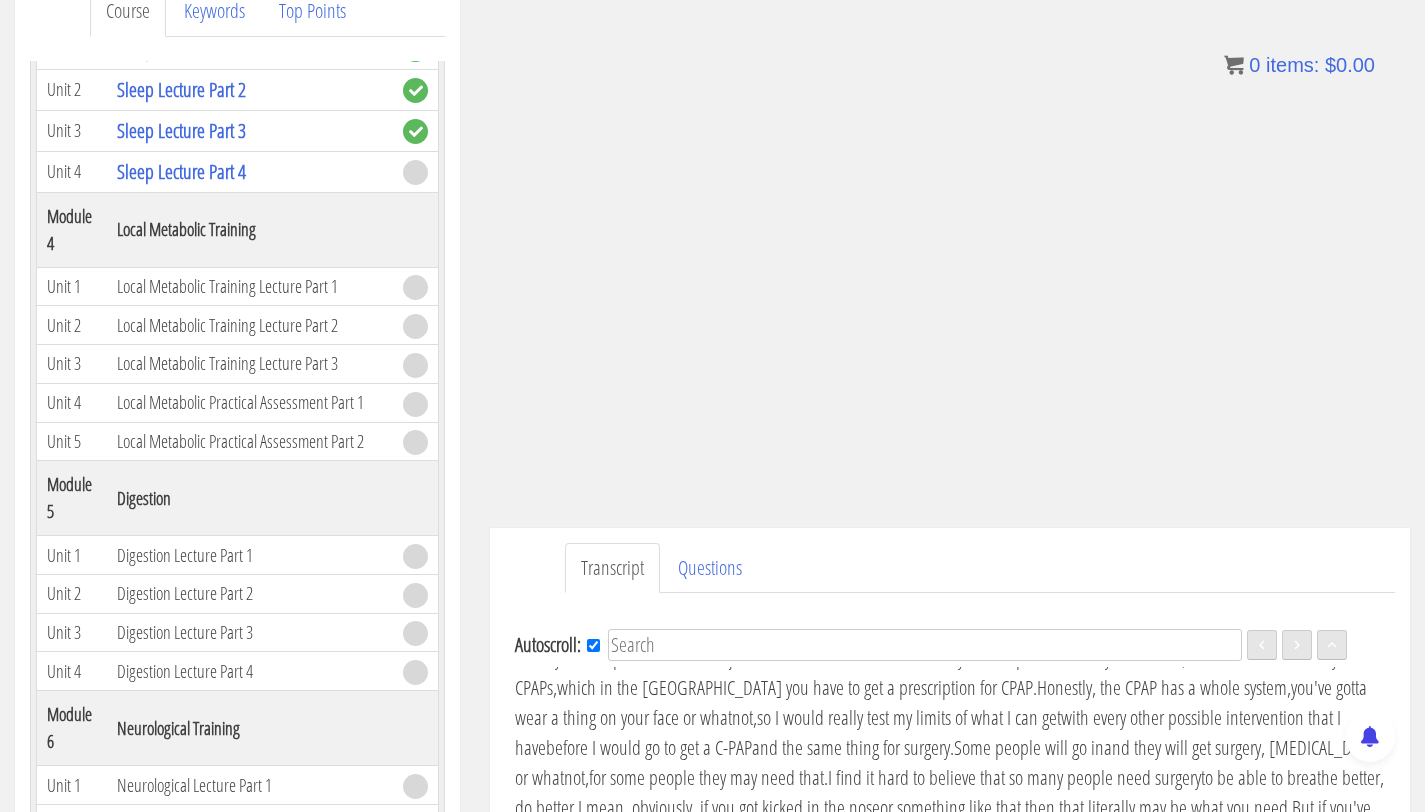 click on "a lot of people jump to these things" at bounding box center [884, 537] 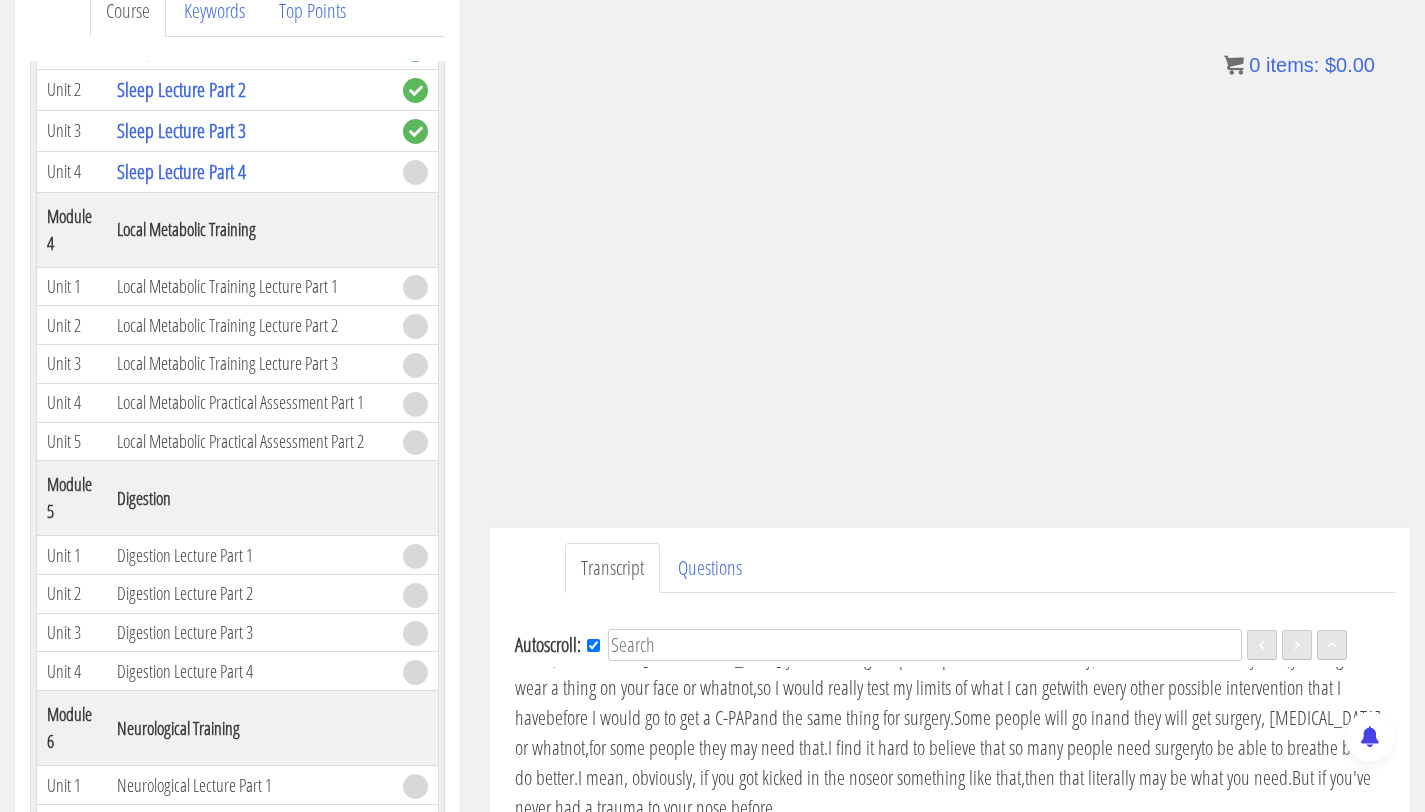 click on "Moving on to the interventions...
Thank you, guys, for hanging in with me,
we are two hours in here.
I knew this is gonna be a long one.
Wholesale interventions, basically,
so these are things where pretty much,
they're gonna produce some positive impact,
very low chance of them having a negative impact
and they tend to effect things globally
in terms of improvement.
So one, time in bed.
Okay, so obviously just like, okay adding,
if they're only sleeping X amount
and adding more time to try and sleep,
that's generally gonna have a net benefit.
Light management,
I mean, getting good light during the morning
and getting away from light in the evening
is only gonna have a positive effect
and it's gonna affect sleep across the board,
GABA, serotonin, REM, deep sleep, all of the above.
Magnesium, more GABA promoting
but generally good for sleep as a whole.
Inositol, more serotonin supporting,
generally good for sleep as a whole." at bounding box center [955, -542] 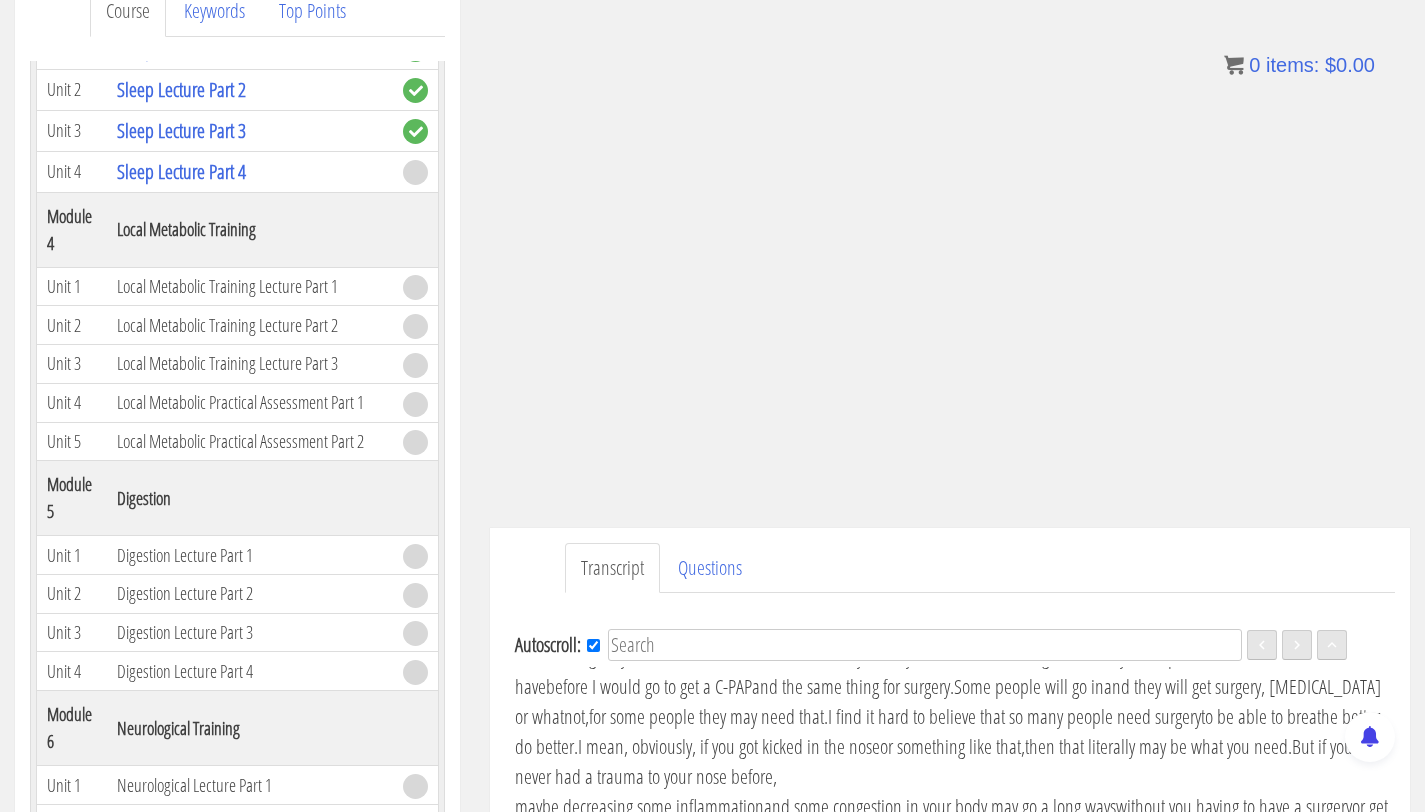 click on "or you have some sort of restriction in the nasal pathway" at bounding box center [762, 536] 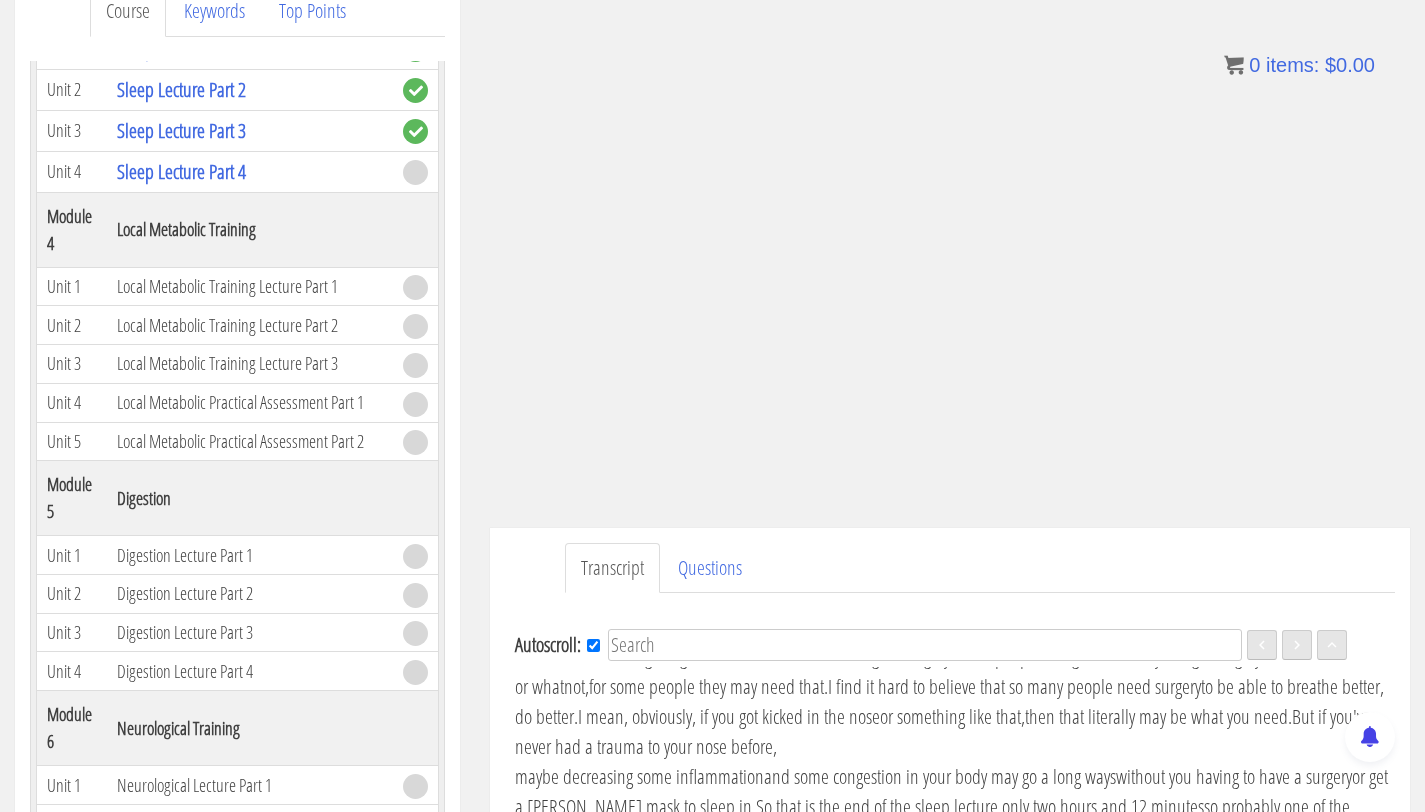 click on "you're actually just gonna make it harder" at bounding box center (820, 536) 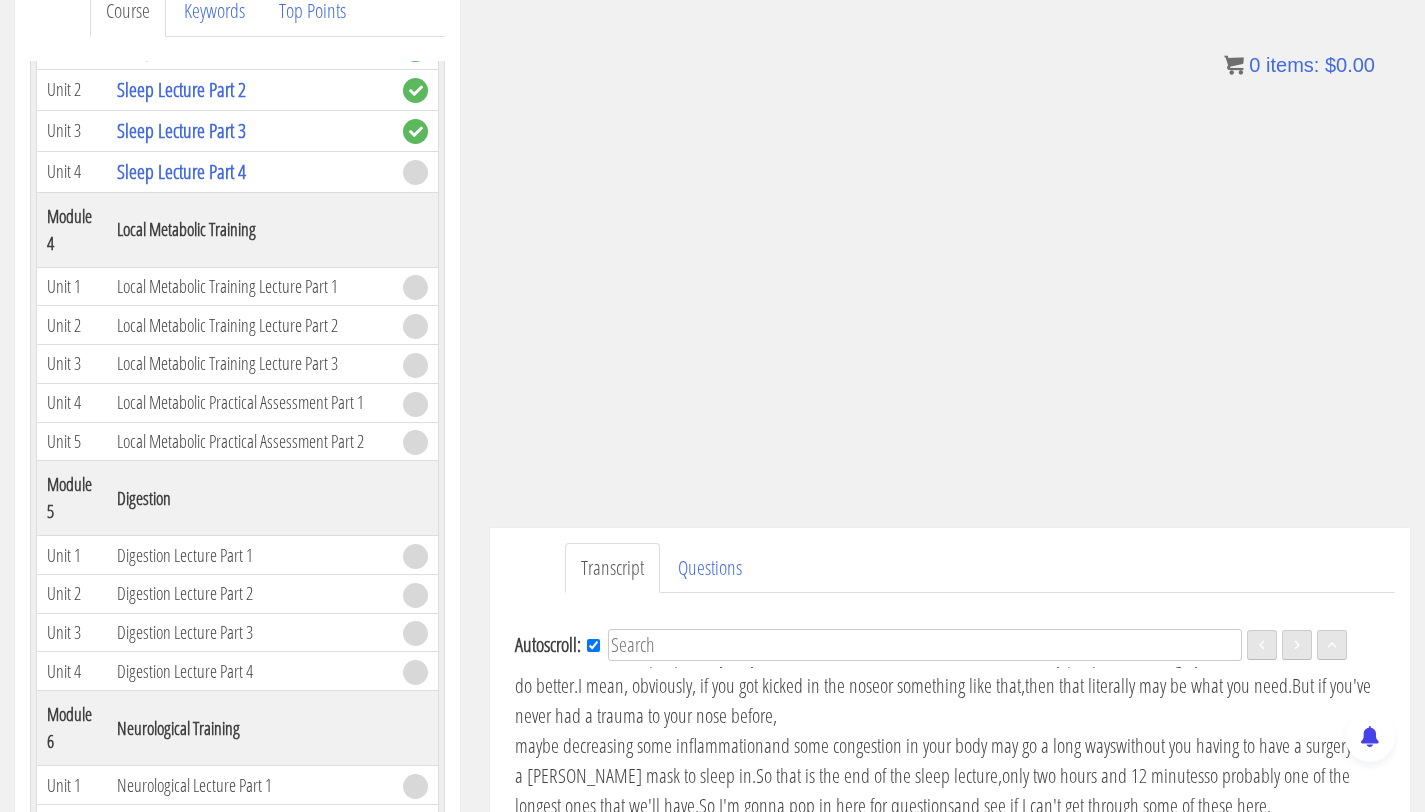 click on "and just overall decrease the comfort of your sleep." at bounding box center (864, 535) 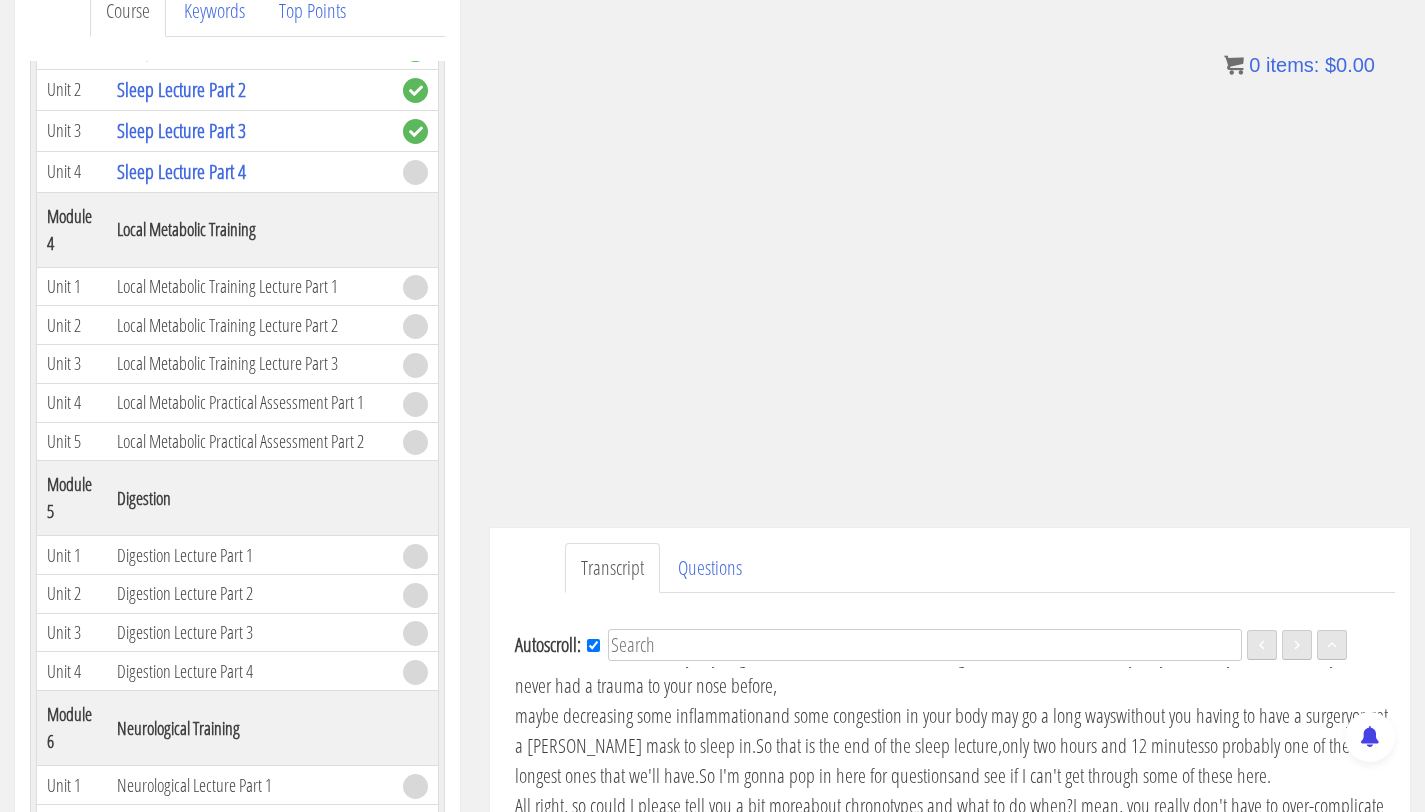 click on "which in the US you have to get a prescription for CPAP." at bounding box center [797, 535] 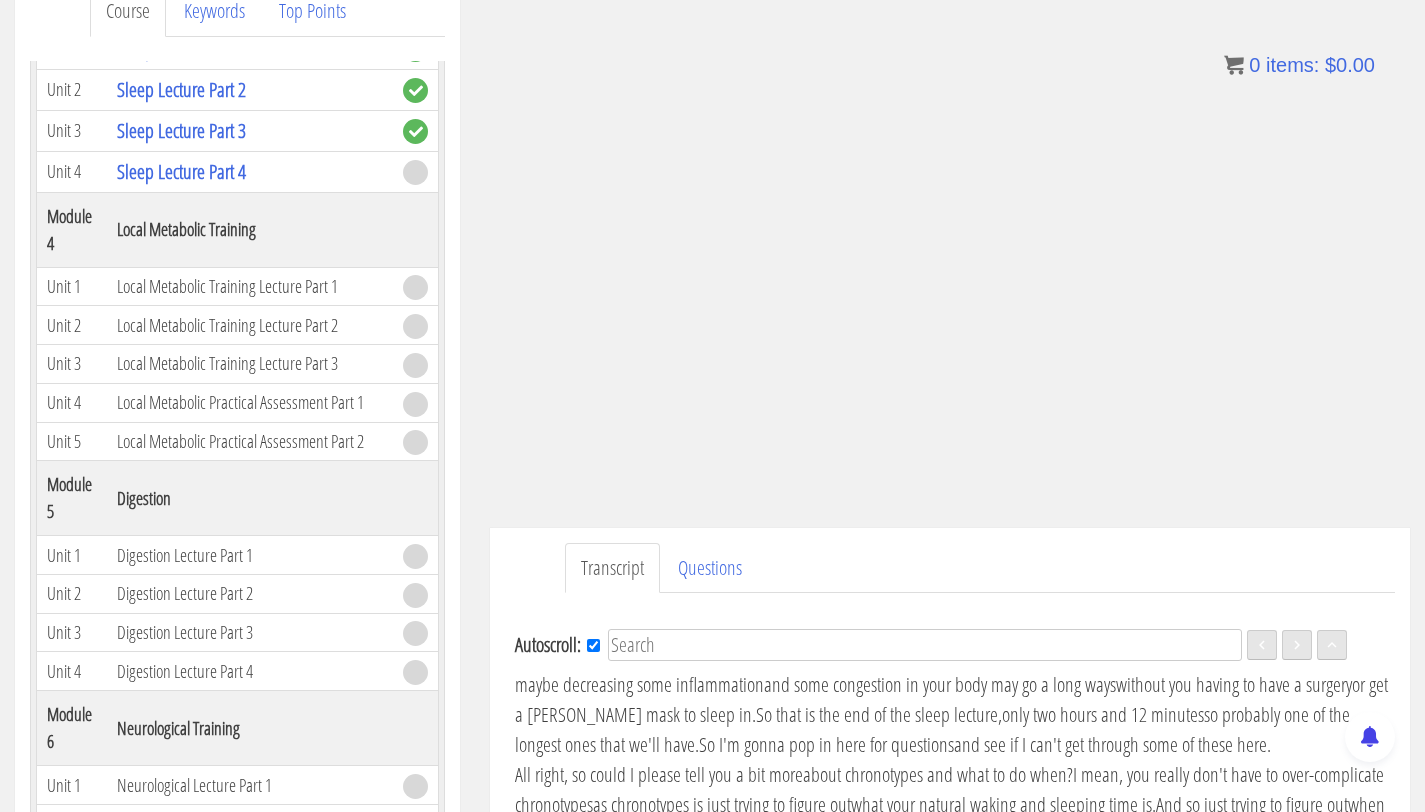 click on "so I would really test my limits of what I can get" at bounding box center [909, 534] 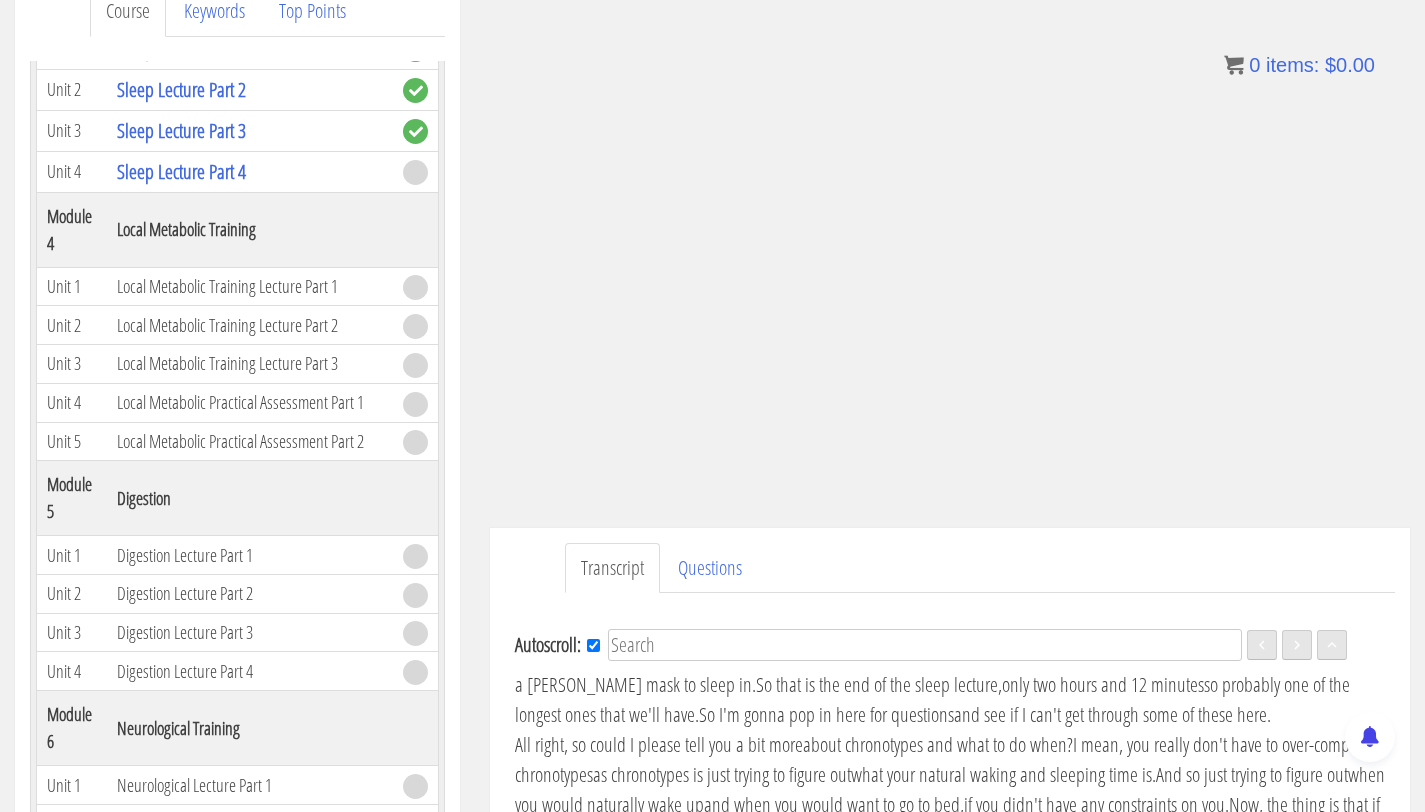 click on "and the same thing for surgery." at bounding box center (853, 534) 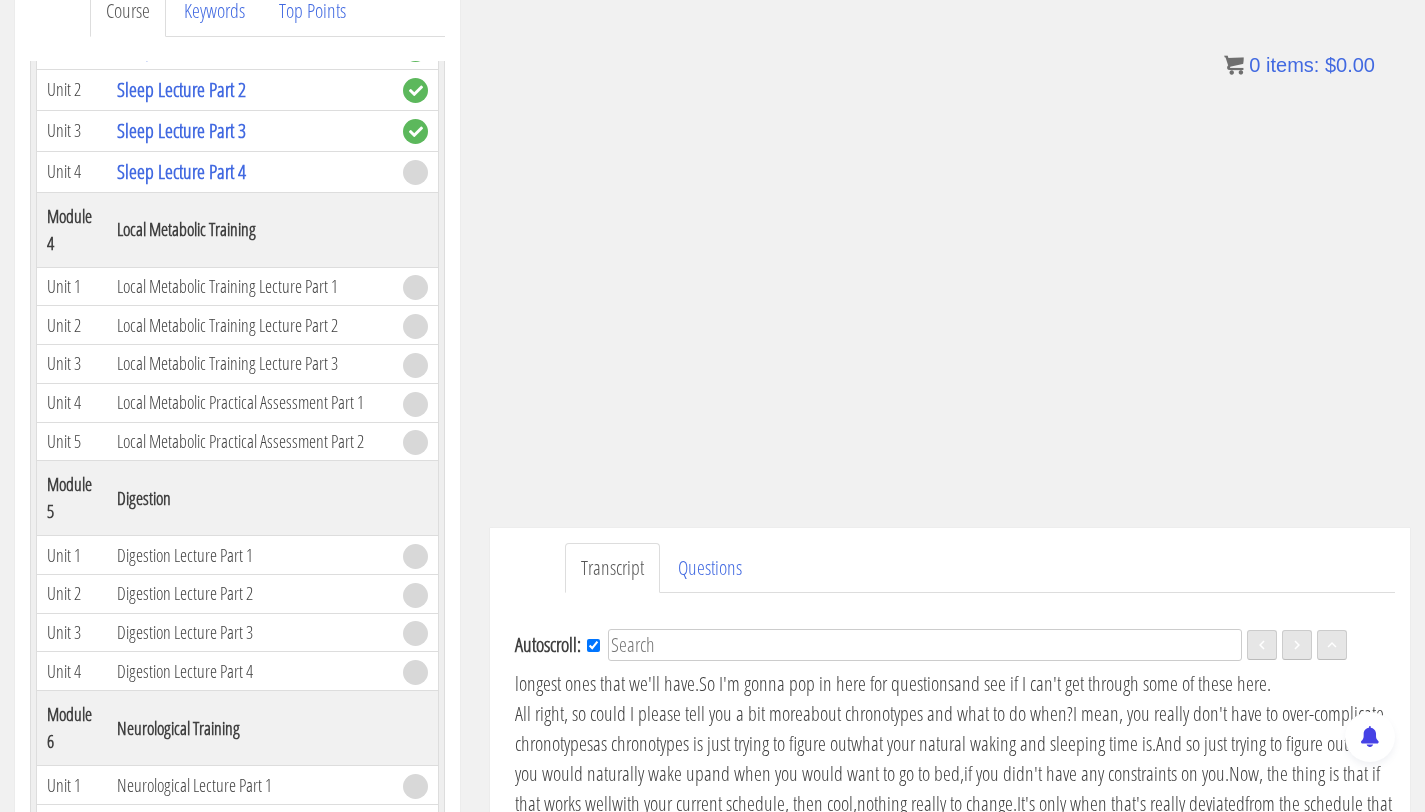 click on "for some people they may need that." at bounding box center [708, 533] 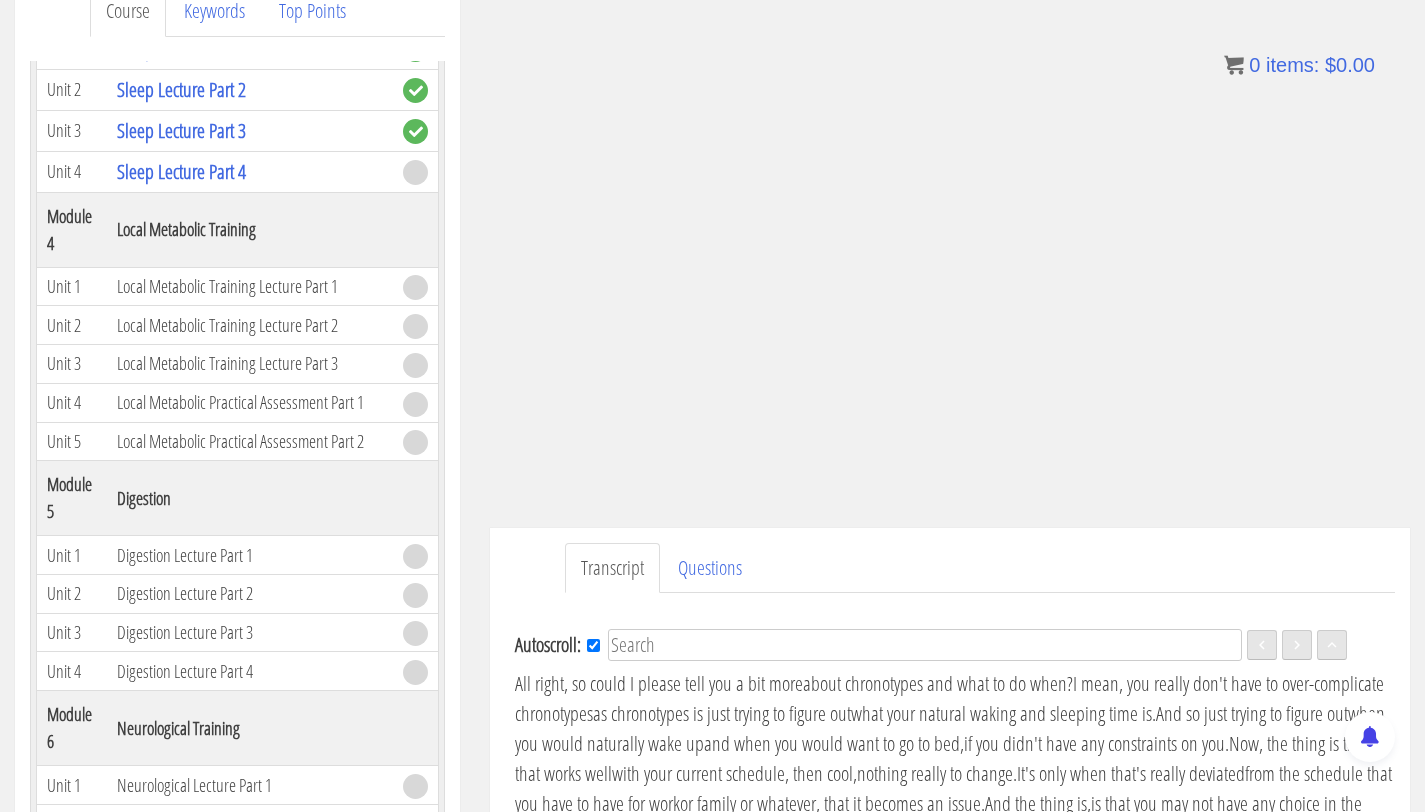 click on "I mean, obviously, if you got kicked in the nose" at bounding box center [729, 533] 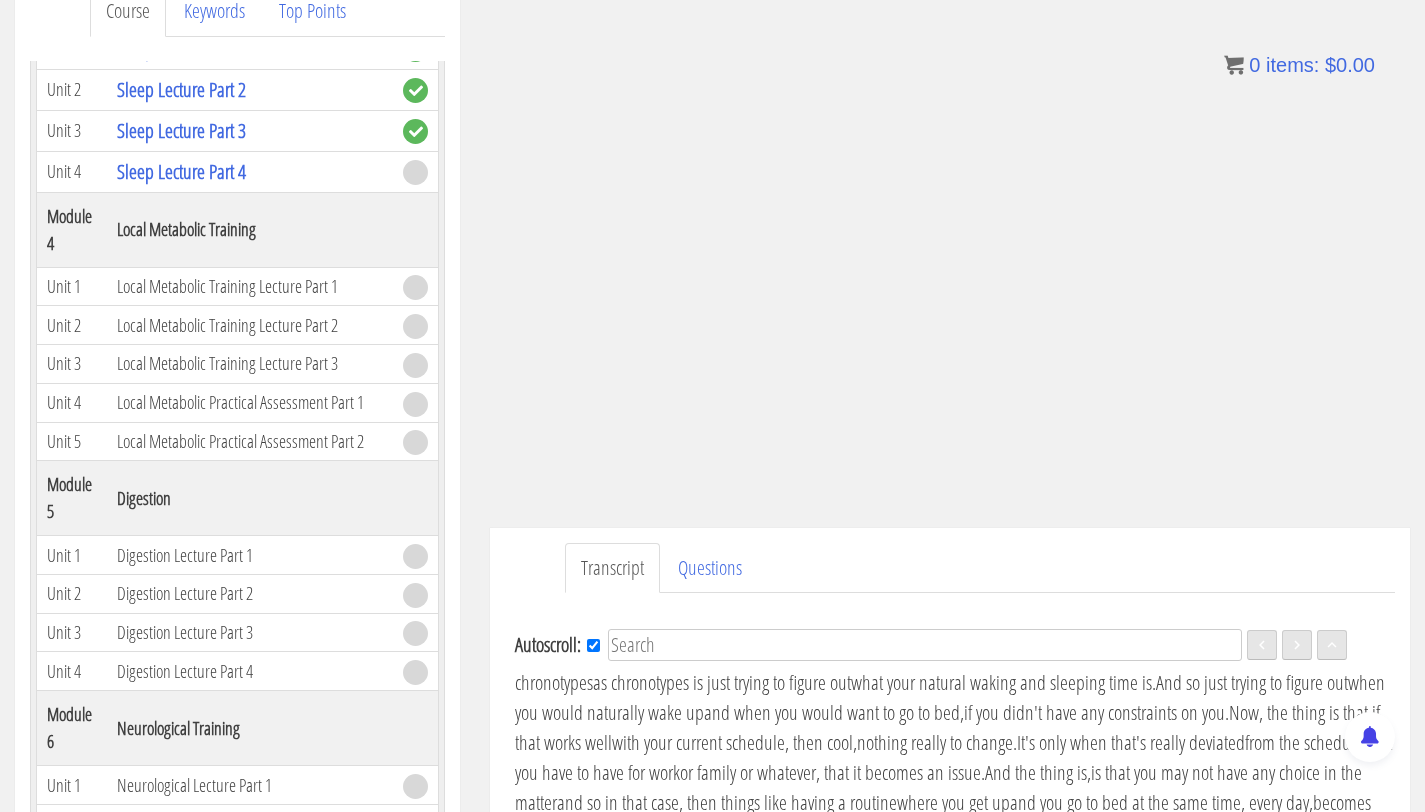 click on "then that literally may be what you need." at bounding box center (1158, 502) 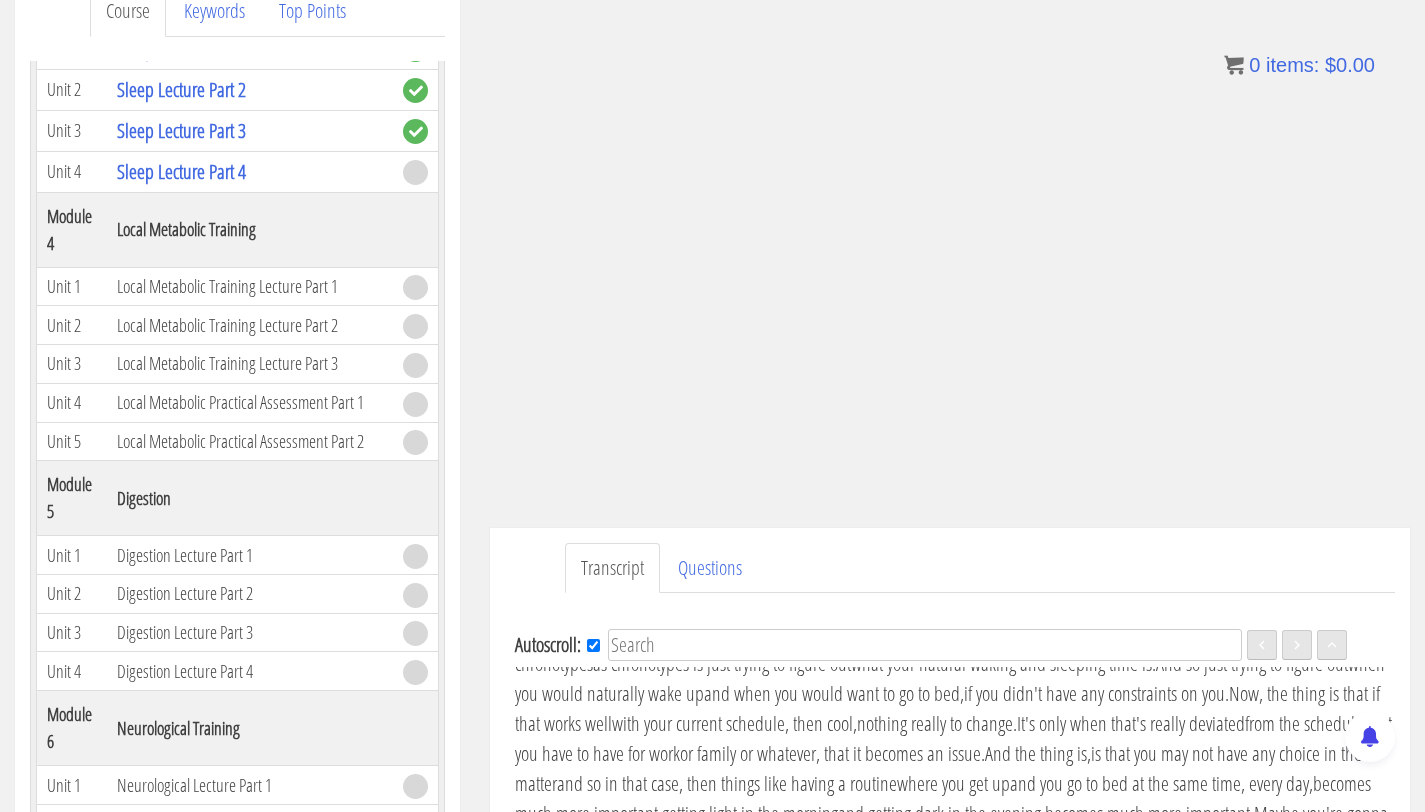 scroll, scrollTop: 5669, scrollLeft: 0, axis: vertical 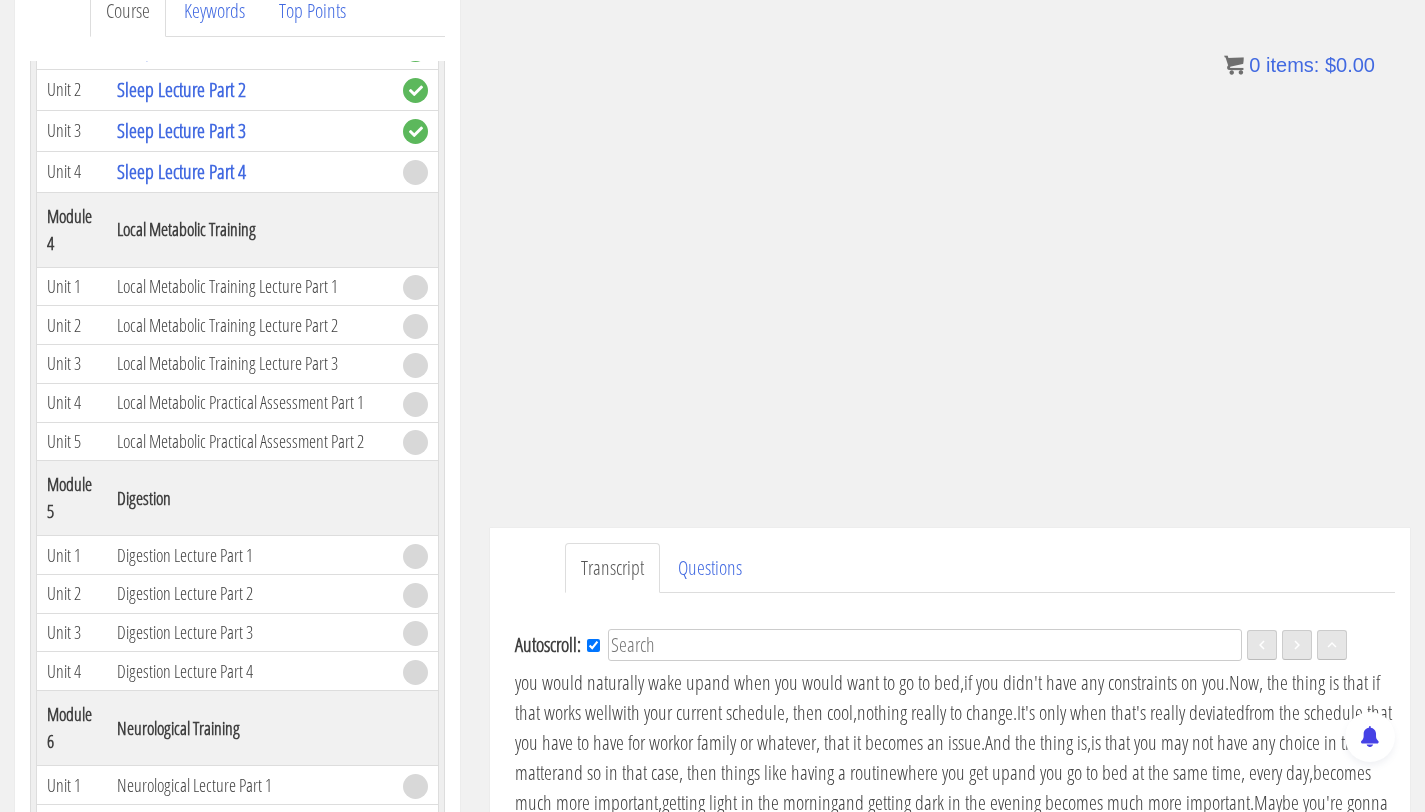click on "But if you've never had a trauma to your nose before," at bounding box center (943, 487) 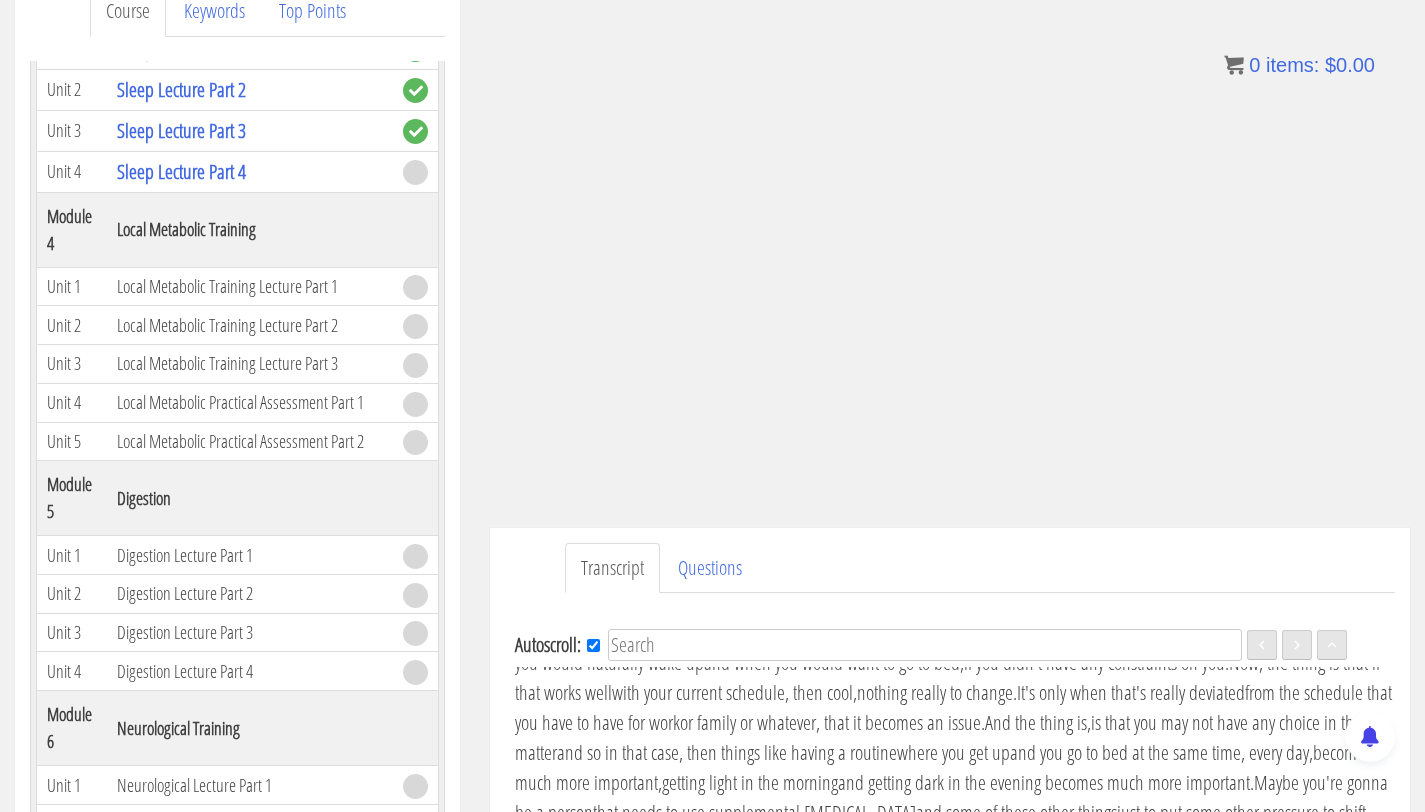 scroll, scrollTop: 5700, scrollLeft: 0, axis: vertical 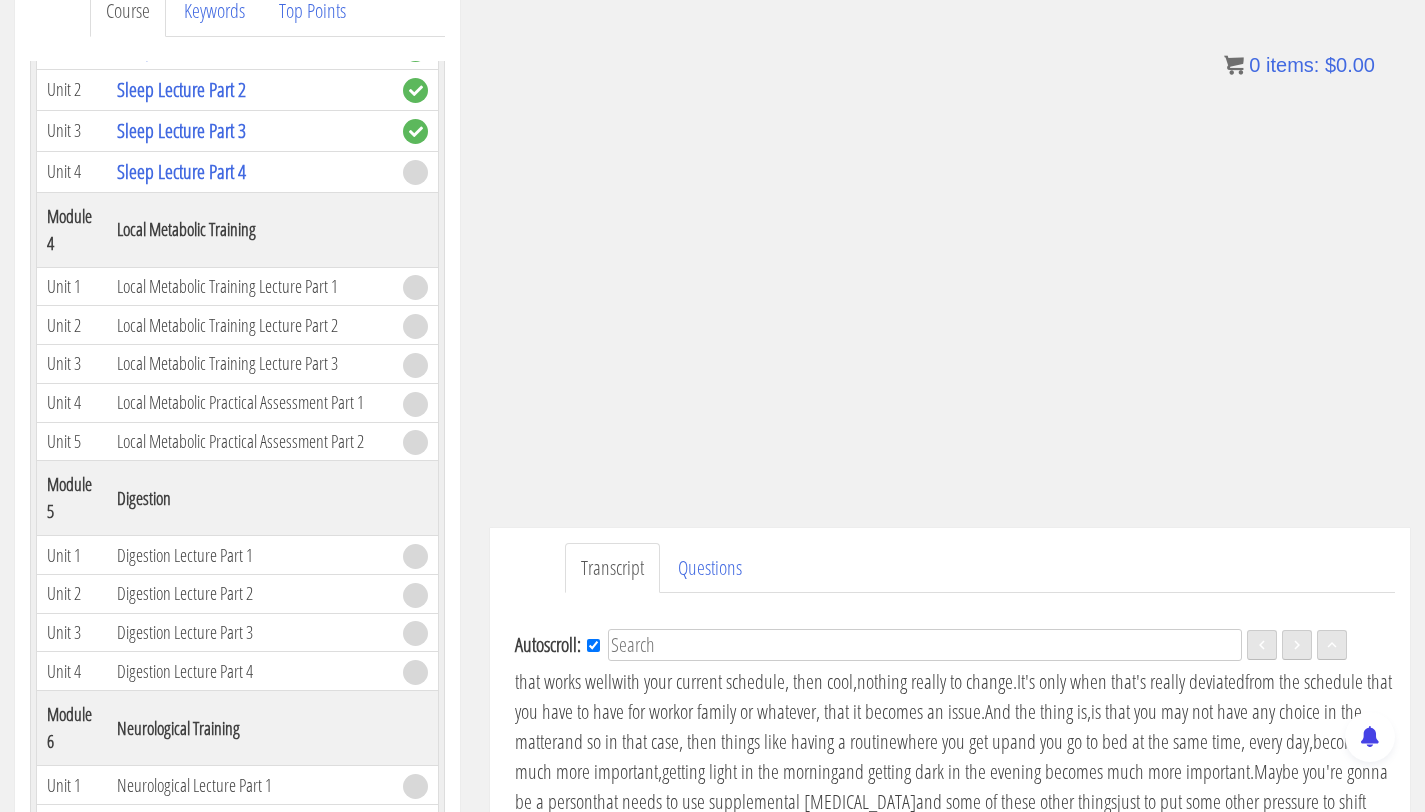 click on "without you having to have a surgery" at bounding box center [1234, 501] 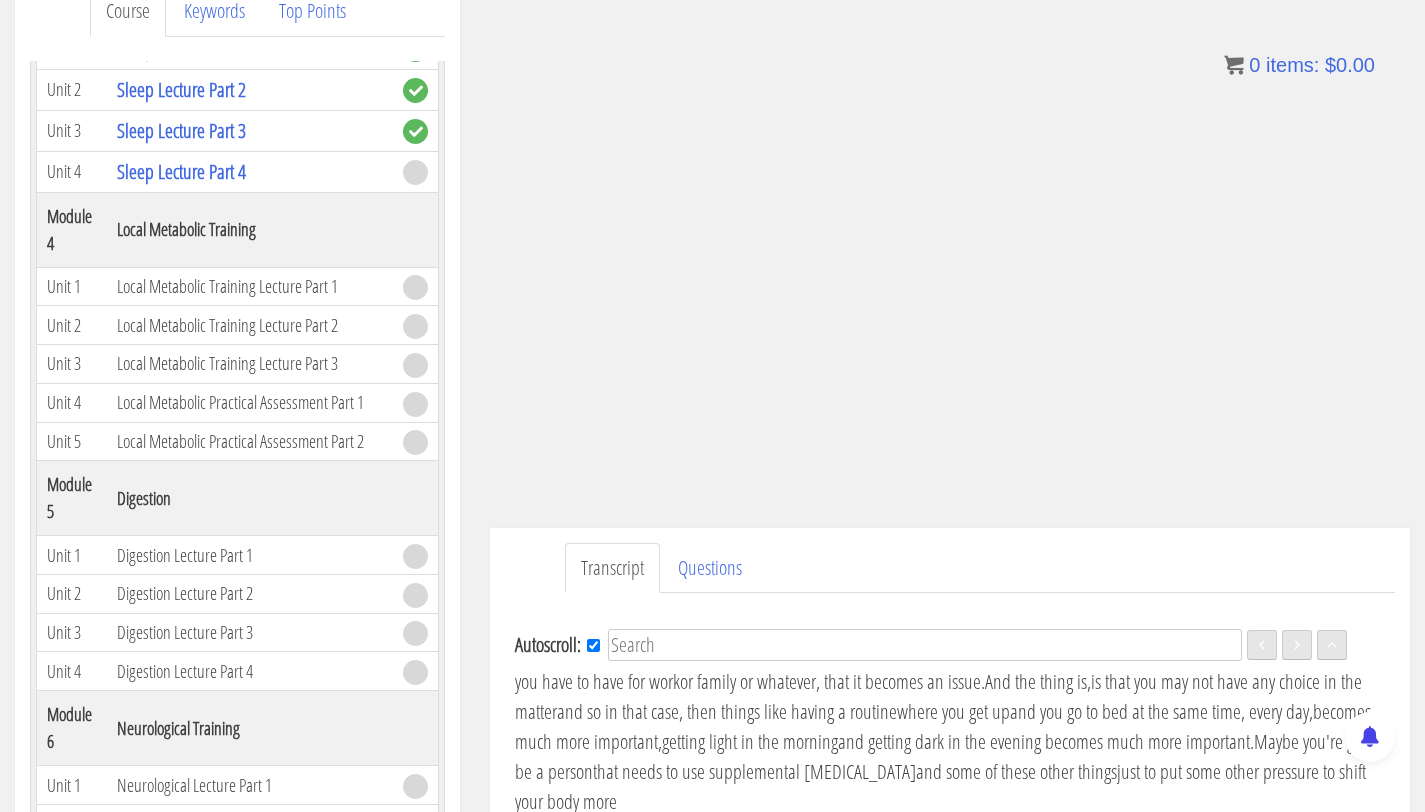 click on "So I'm gonna pop in here for questions" at bounding box center [826, 531] 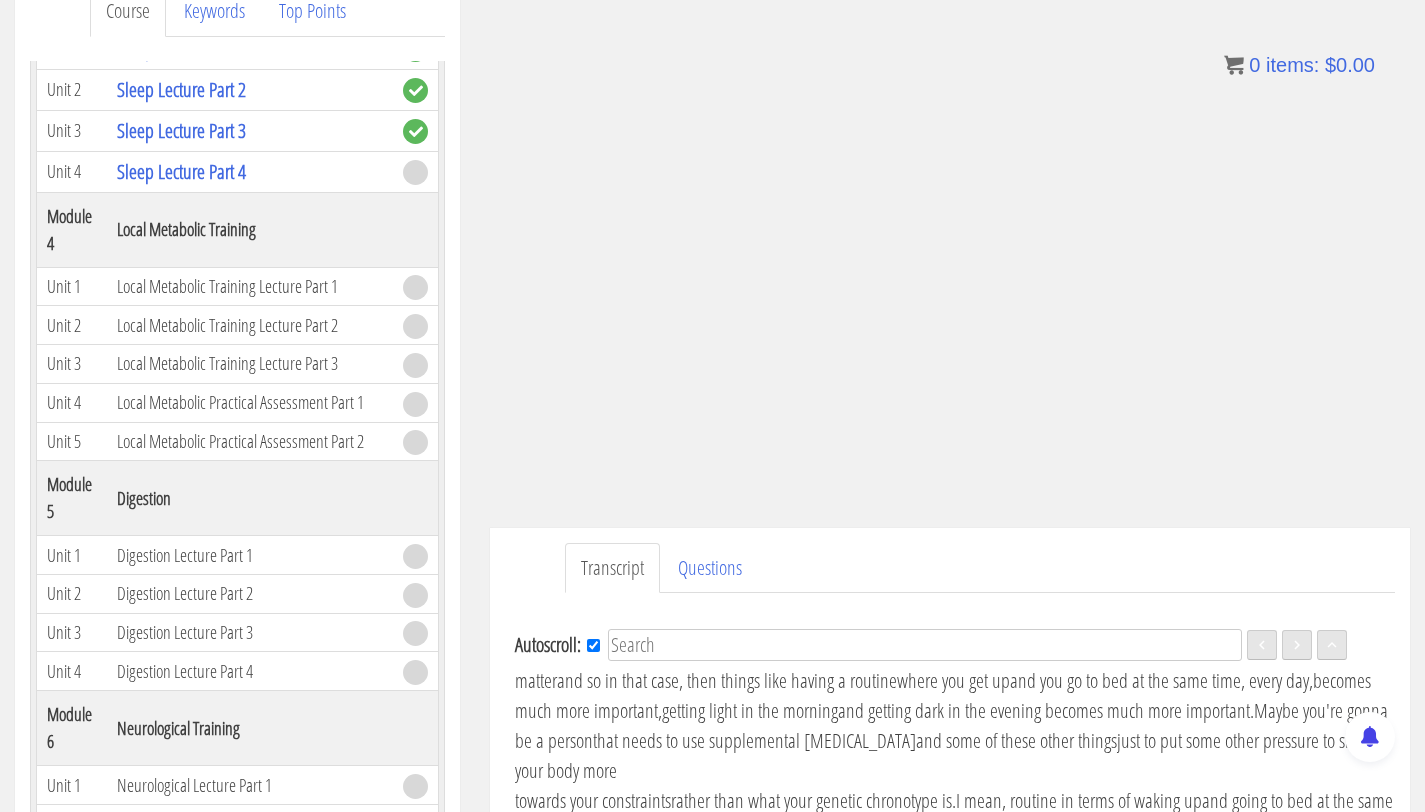 click on "about chronotypes and what to do when?" at bounding box center (938, 530) 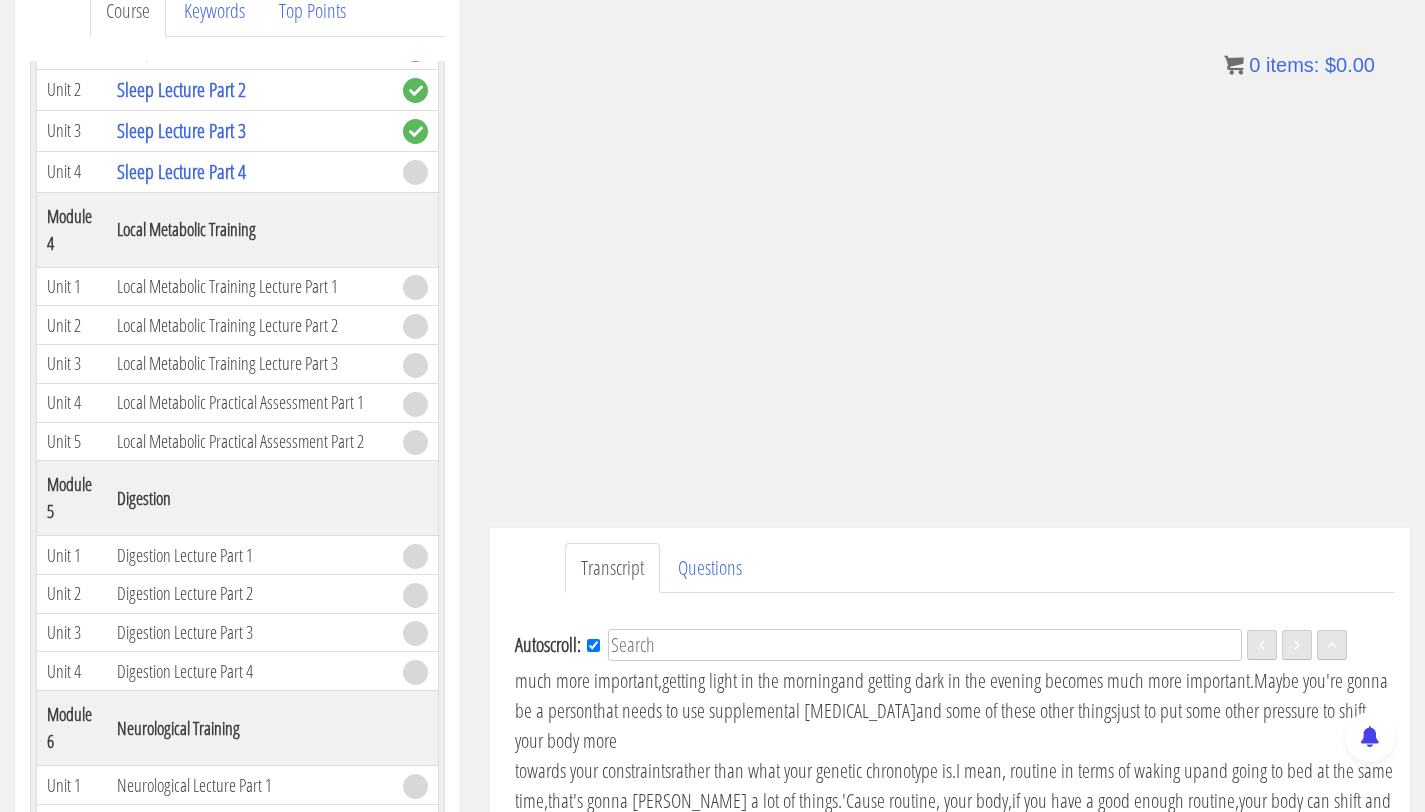 click on "as chronotypes is just trying to figure out" at bounding box center (722, 530) 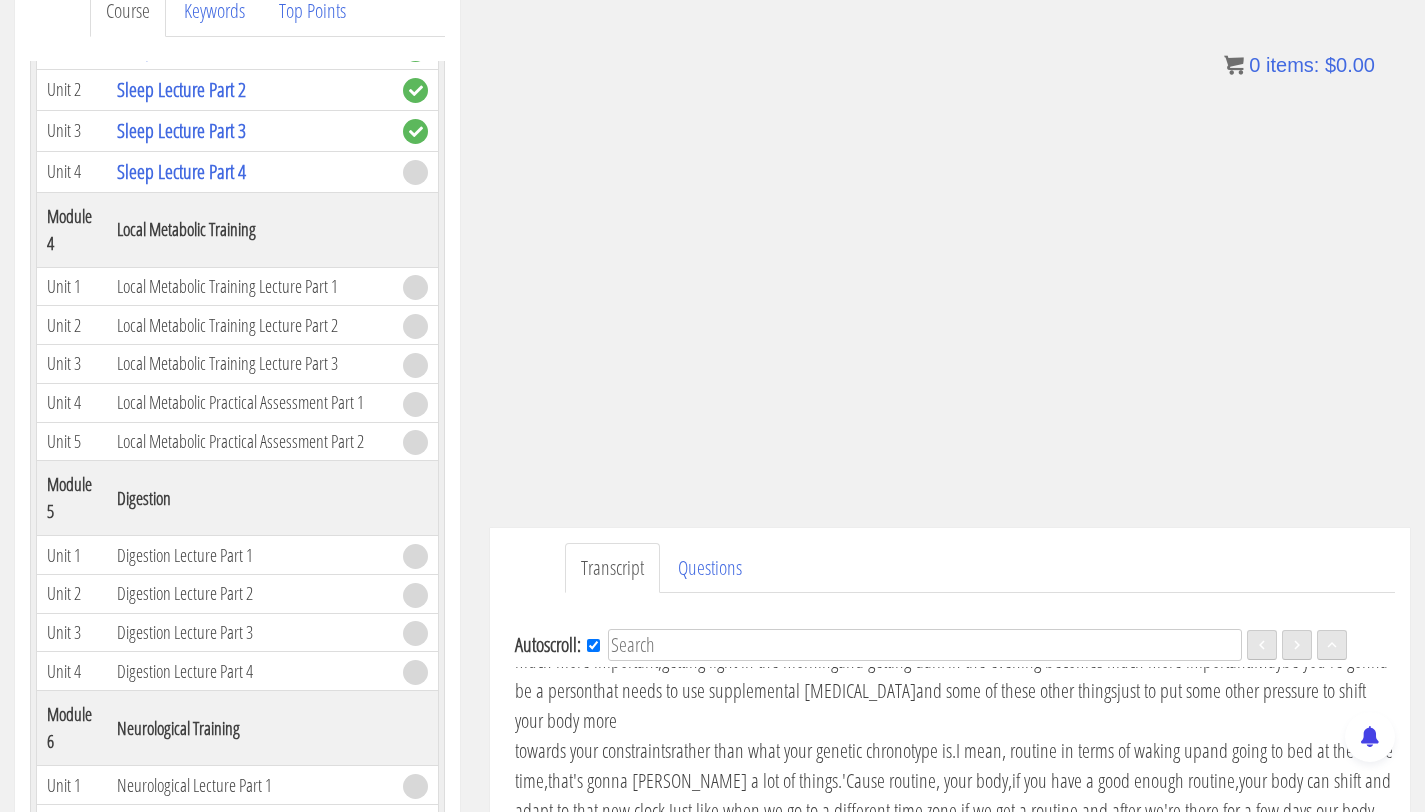 scroll, scrollTop: 5822, scrollLeft: 0, axis: vertical 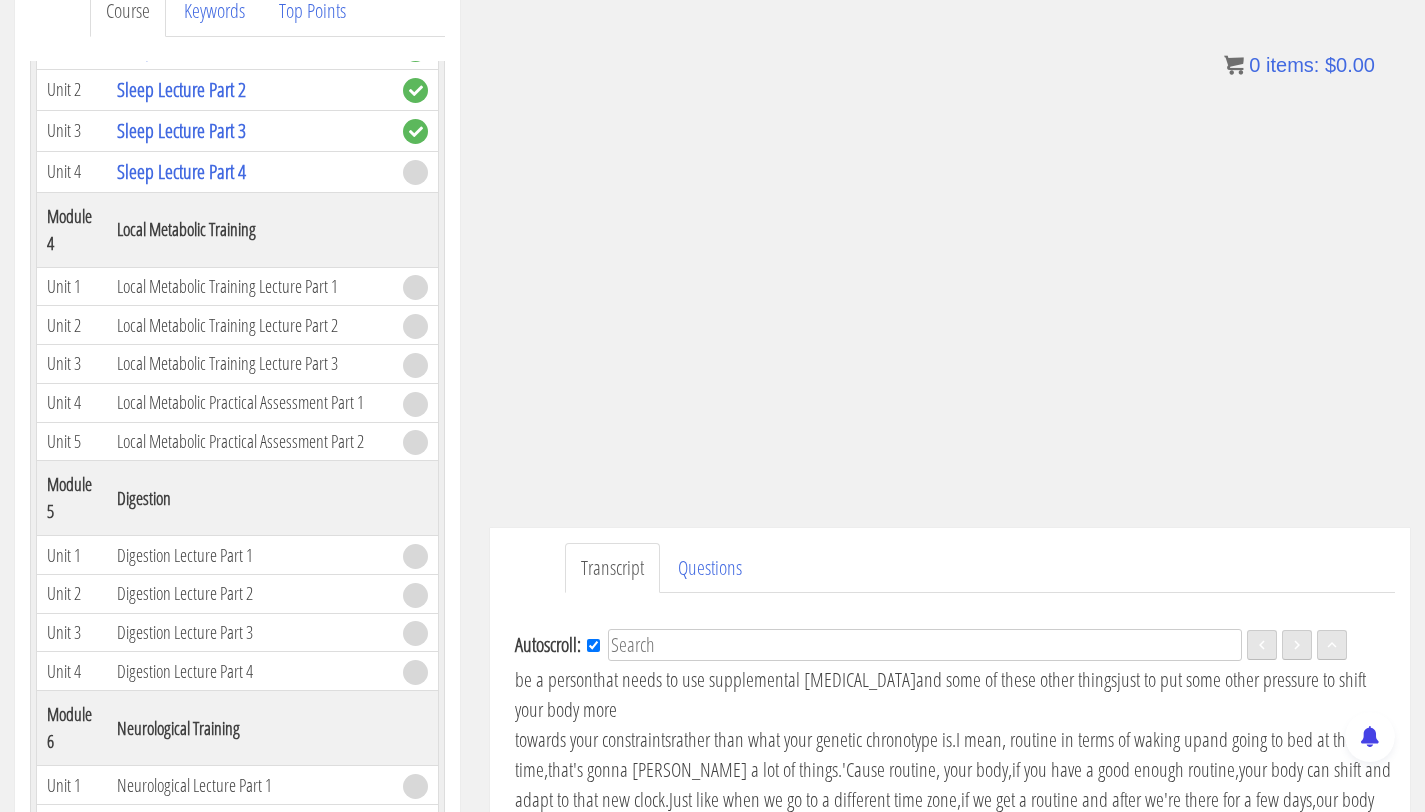 click on "I mean, you really don't have to over-complicate chronotypes" at bounding box center [949, 484] 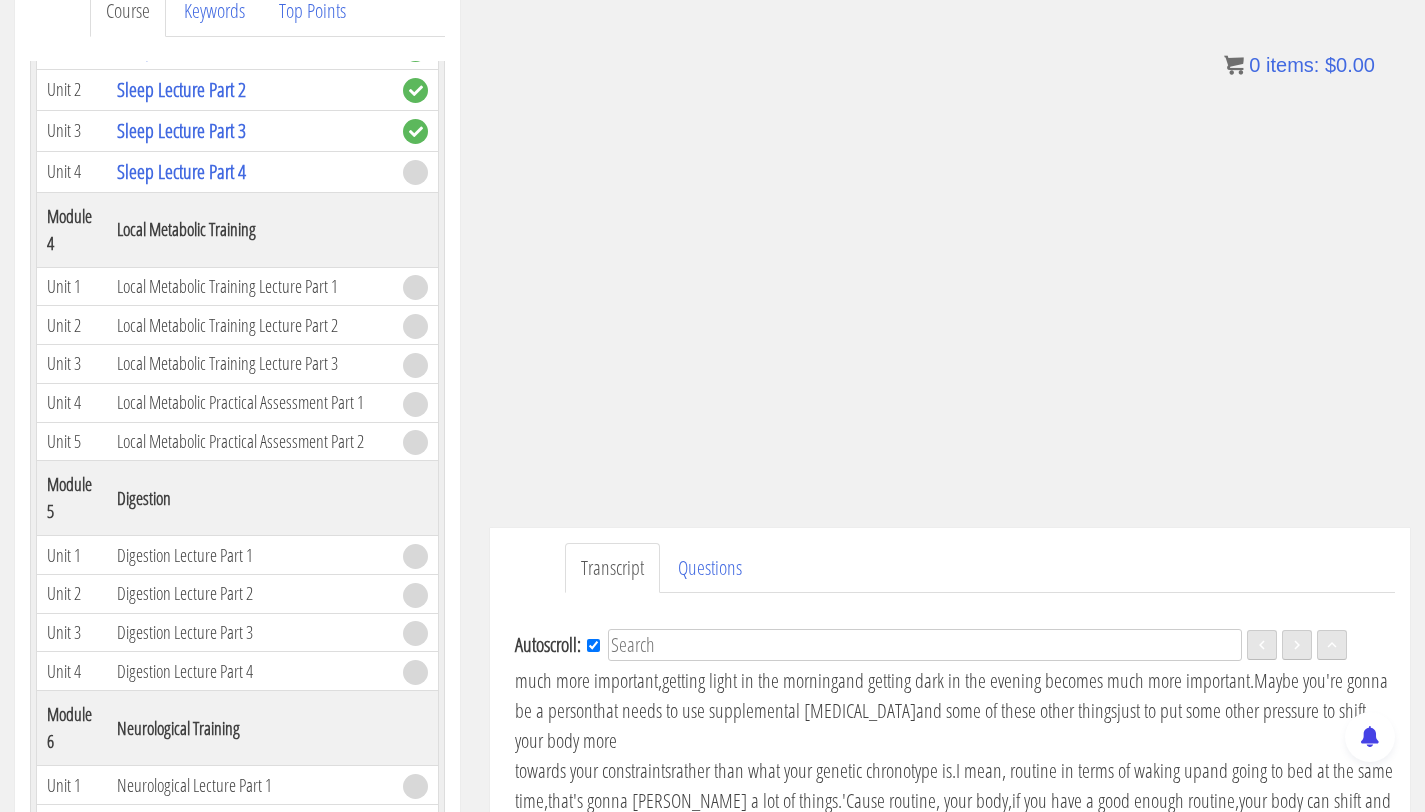 scroll, scrollTop: 5822, scrollLeft: 0, axis: vertical 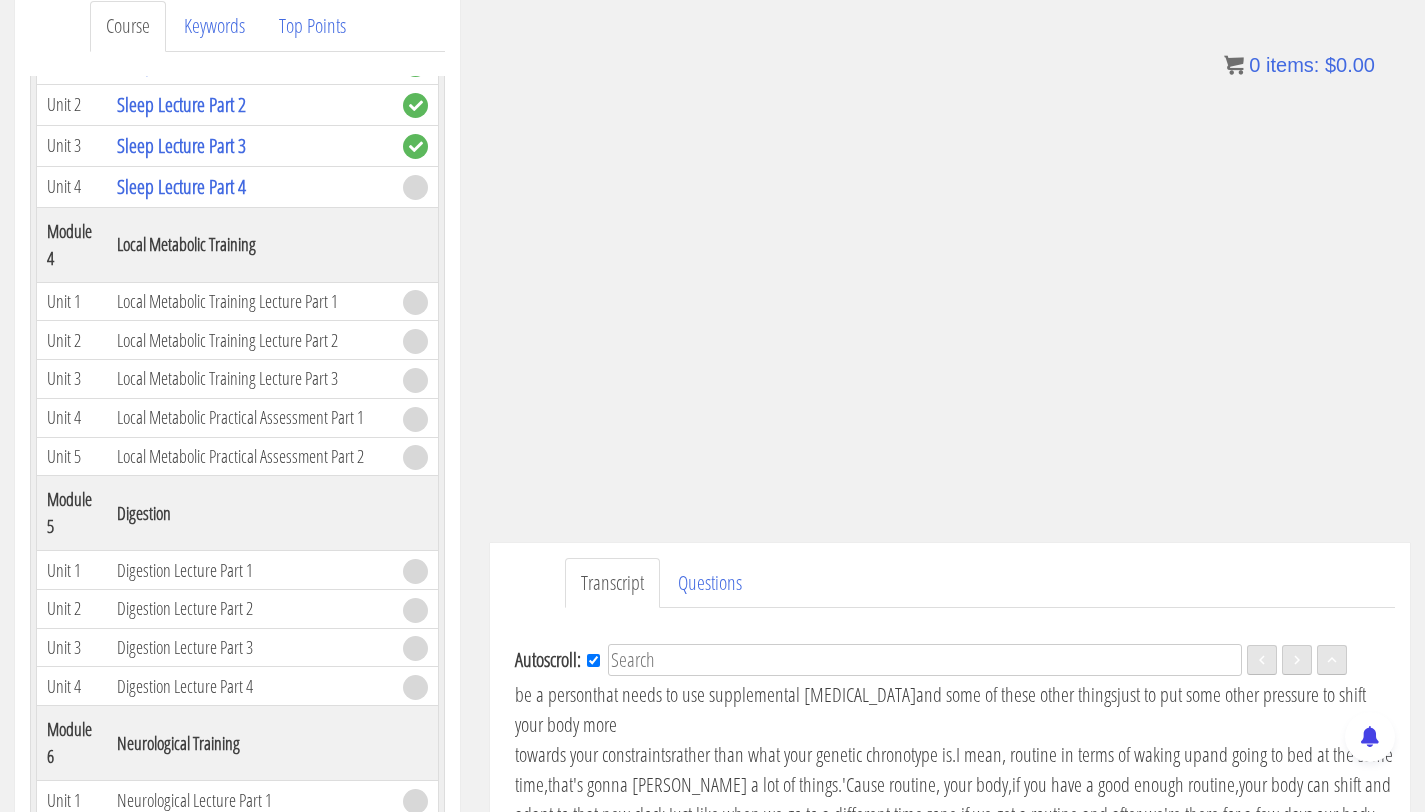 click on "Skip to content
Toggle navigation
0 Certs
Course List
Events
FREE Course
Course Preview – Biomechanics
Course Preview – Program Design
Contact
Why N1?
Testimonials
Trainer Directory
Terms & Conditions
Welcome back, justus-molenkamp!
My Courses
Member Content
My Account
Affiliate Dashboard
Exercise Library
Resources
Training Code Request
Terms & Conditions
Log Out
x
My Courses
My Account
Affiliate Dashboard
Training Code Request
Terms & Conditions
Member Content
Exercise Library
Log Out
Log Out
Home
Course List
Certifications
Events
FREE Course
Contact
Cart
Why N1?" at bounding box center [712, 741] 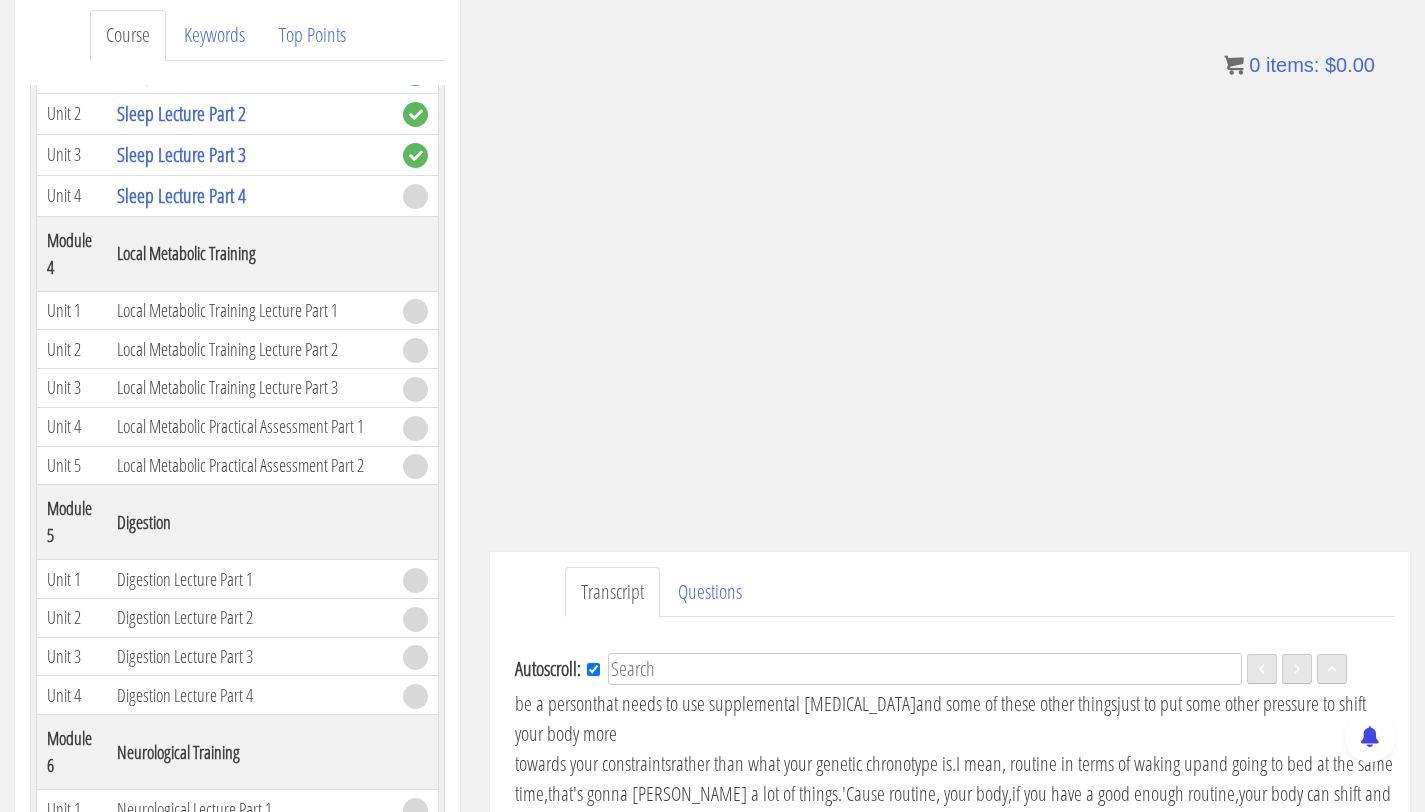 scroll, scrollTop: 269, scrollLeft: 0, axis: vertical 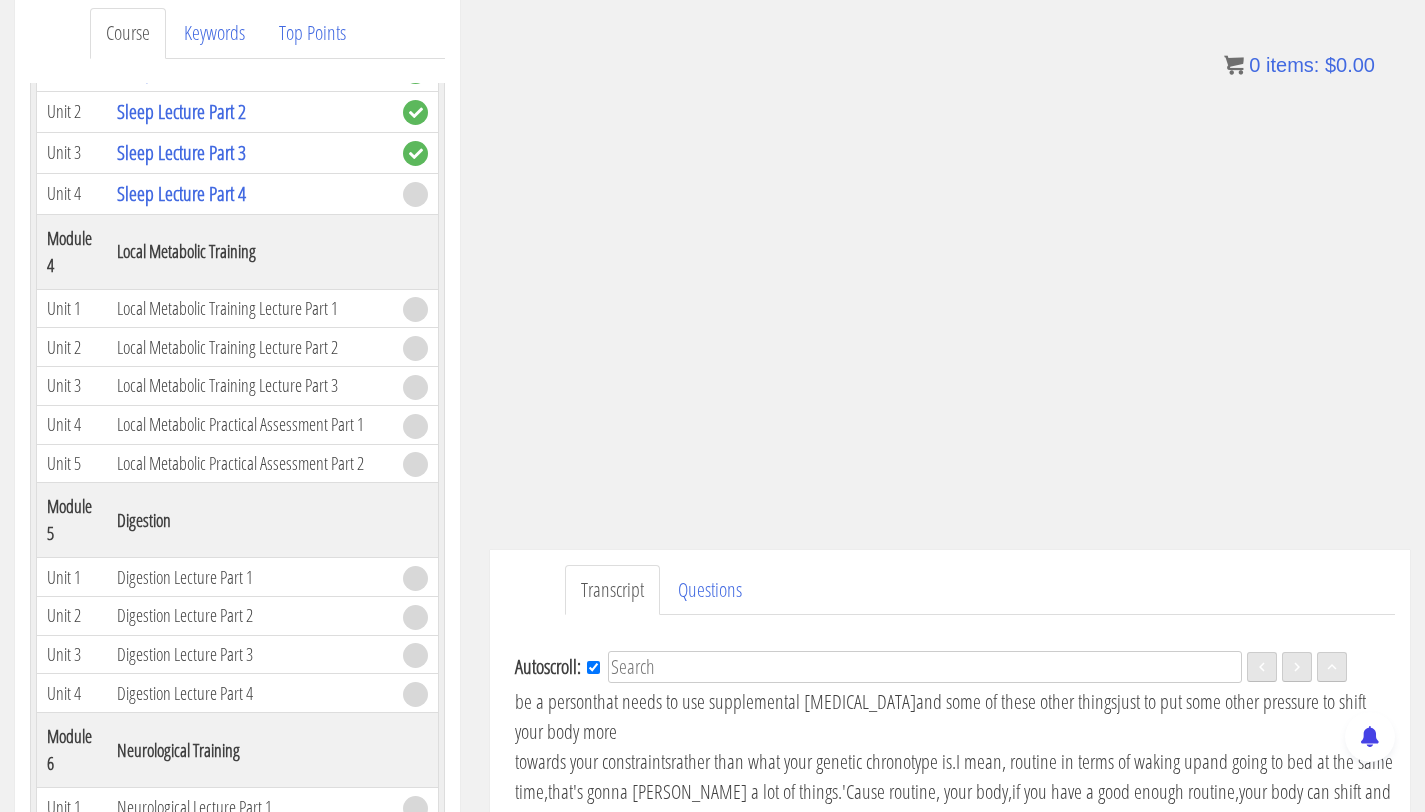 click on "Skip to content
Toggle navigation
0 Certs
Course List
Events
FREE Course
Course Preview – Biomechanics
Course Preview – Program Design
Contact
Why N1?
Testimonials
Trainer Directory
Terms & Conditions
Welcome back, justus-molenkamp!
My Courses
Member Content
My Account
Affiliate Dashboard
Exercise Library
Resources
Training Code Request
Terms & Conditions
Log Out
x
My Courses
My Account
Affiliate Dashboard
Training Code Request
Terms & Conditions
Member Content
Exercise Library
Log Out
Log Out
Home
Course List
Certifications
Events
FREE Course
Contact
Cart
Why N1?" at bounding box center (712, 748) 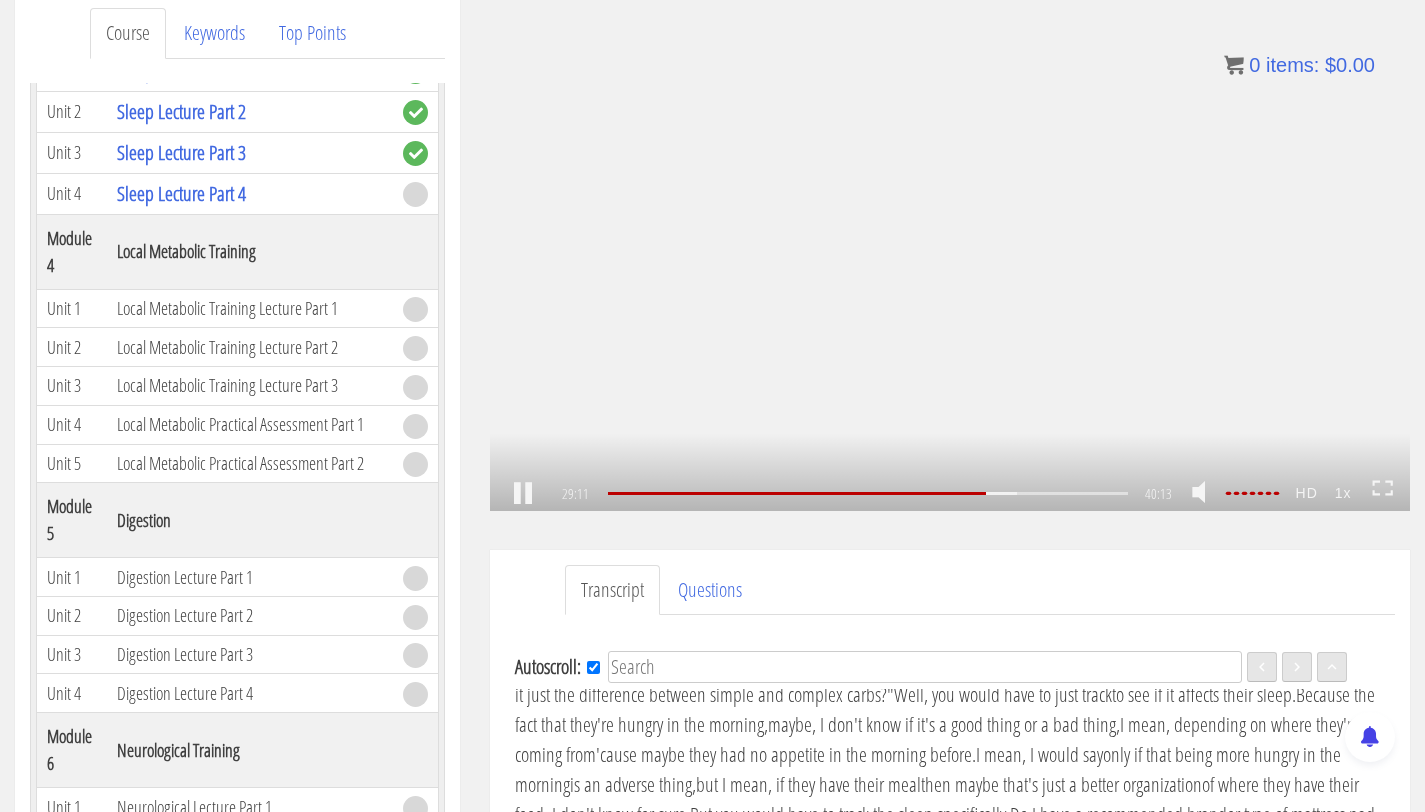 scroll, scrollTop: 6310, scrollLeft: 0, axis: vertical 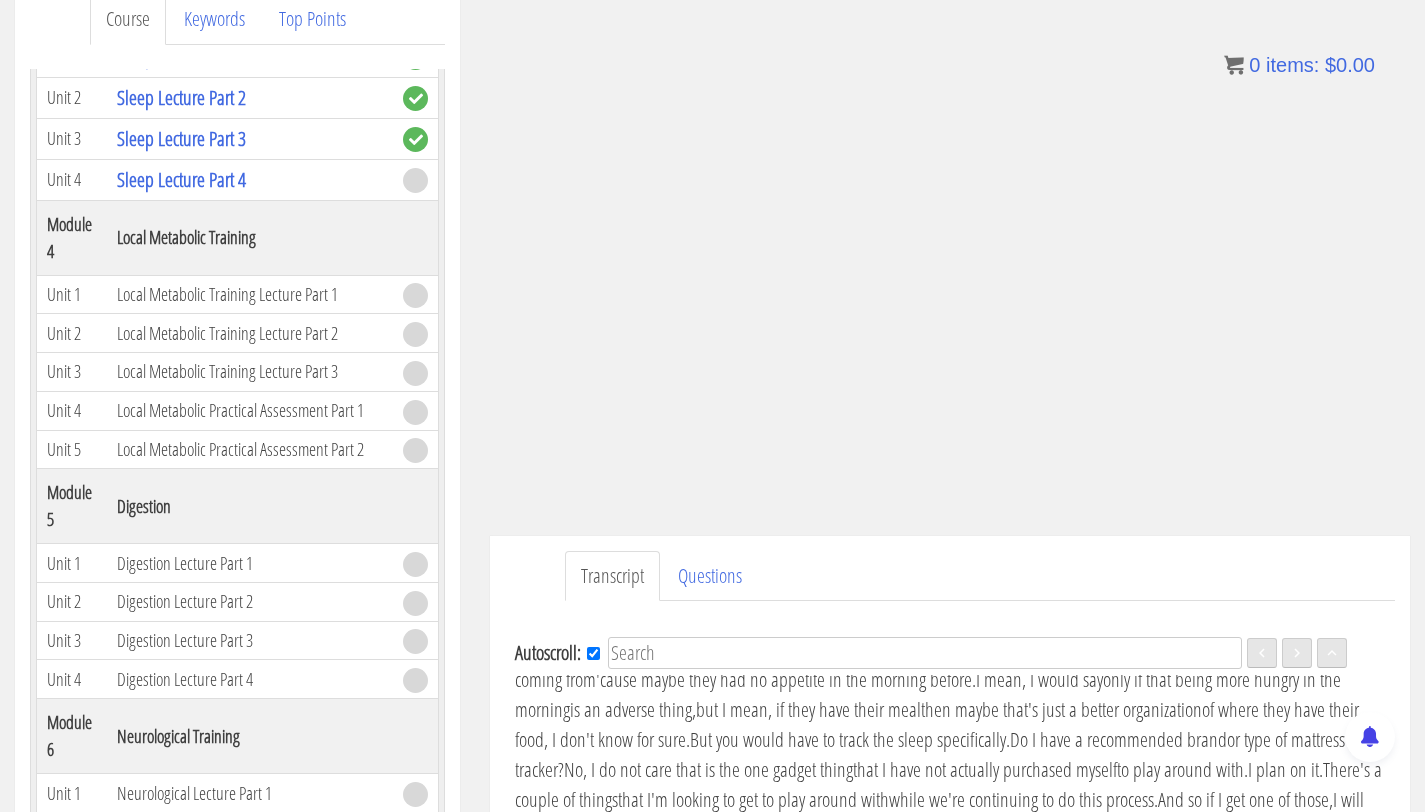 click on "it would be Dustin Nelson." at bounding box center [893, 529] 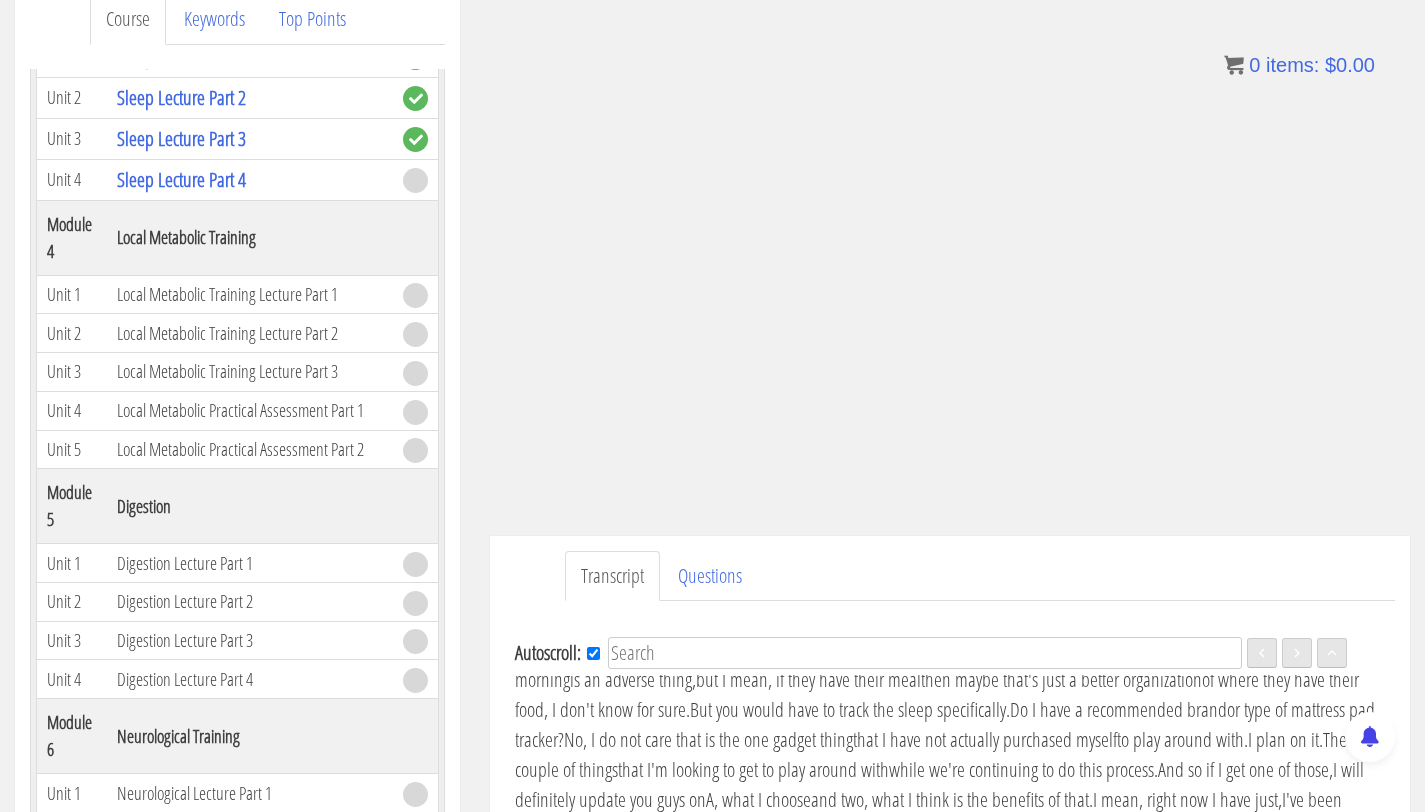 click on "He's the guy that I'm hoping" at bounding box center (1083, 499) 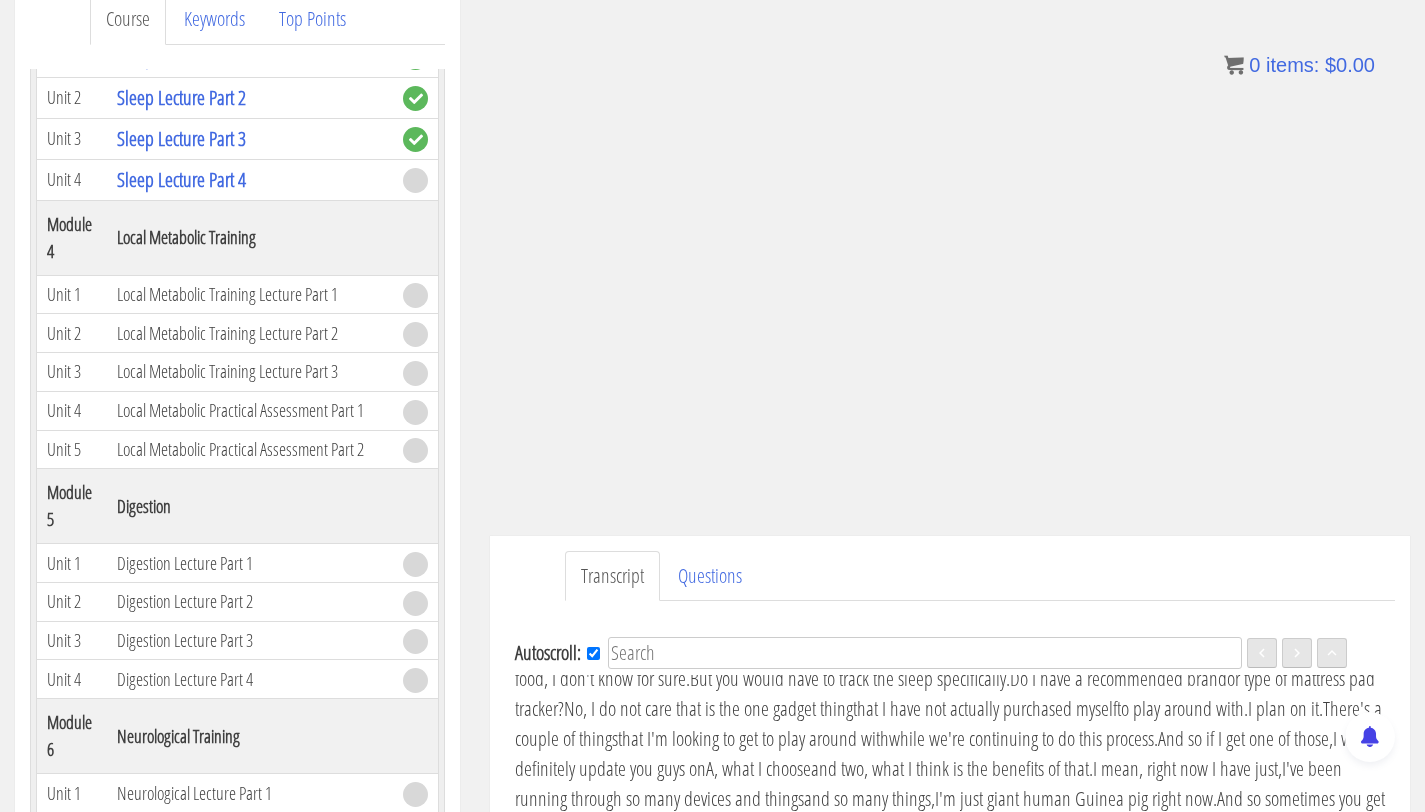 click on "so maybe you could reach out to him." at bounding box center [1056, 498] 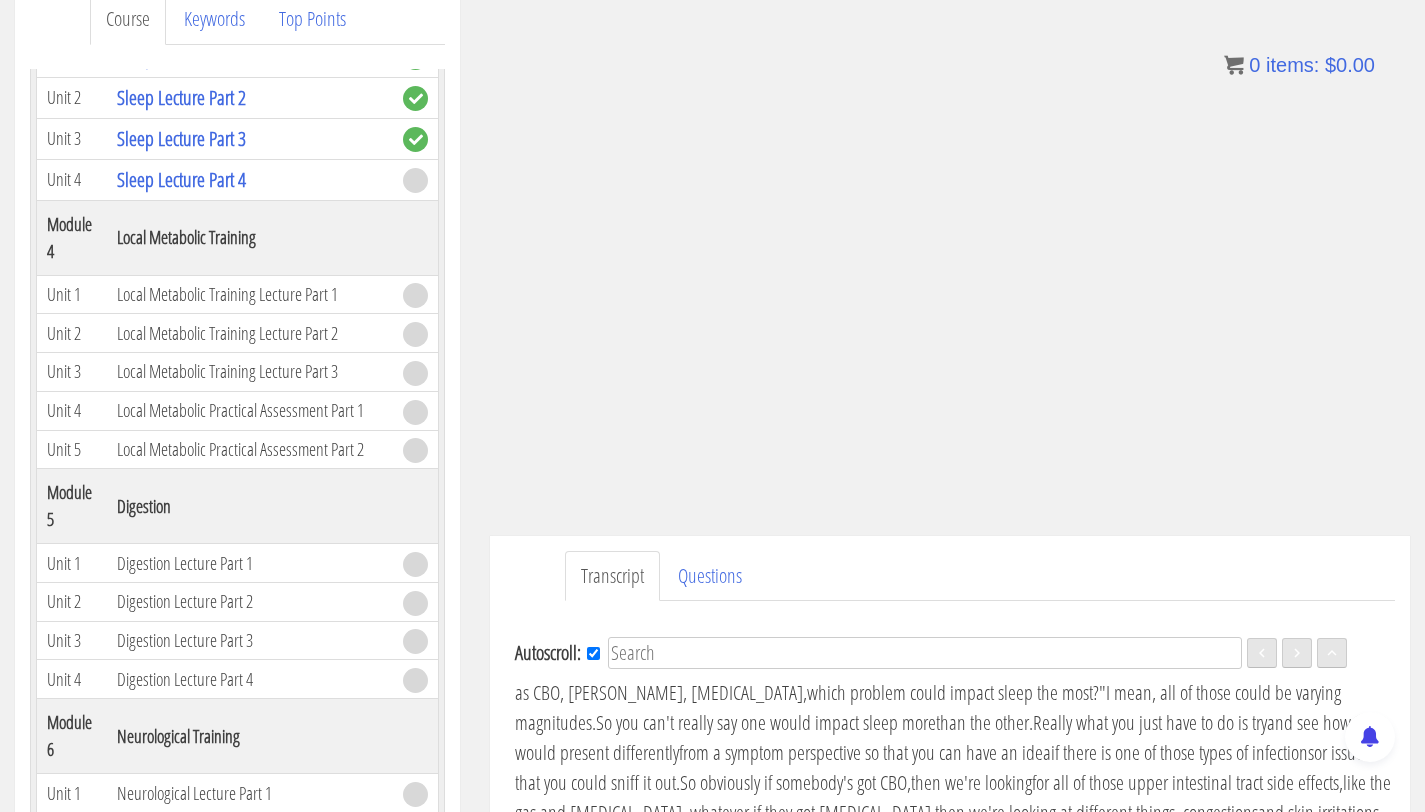 scroll, scrollTop: 6554, scrollLeft: 0, axis: vertical 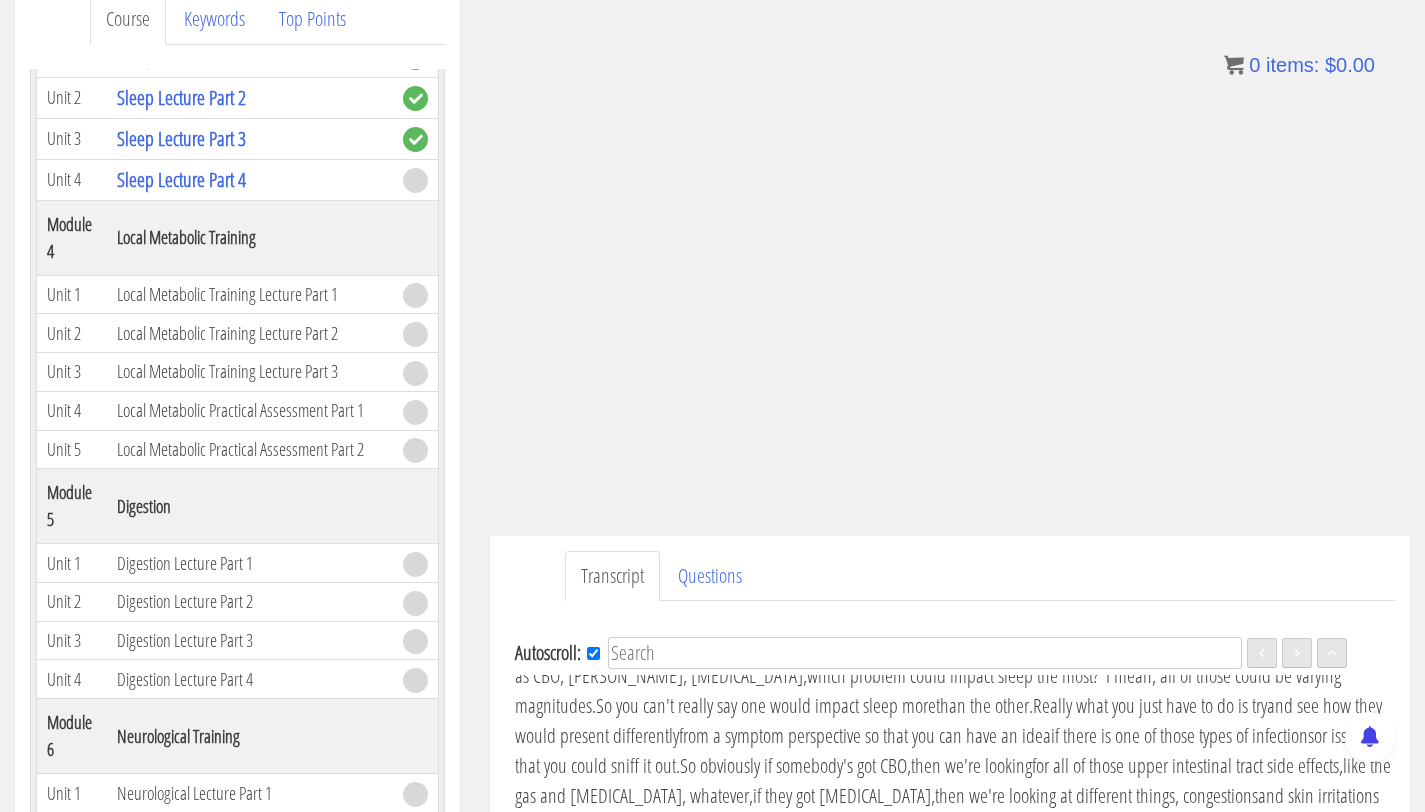 click on "Moving on to the interventions...
Thank you, guys, for hanging in with me,
we are two hours in here.
I knew this is gonna be a long one.
Wholesale interventions, basically,
so these are things where pretty much,
they're gonna produce some positive impact,
very low chance of them having a negative impact
and they tend to effect things globally
in terms of improvement.
So one, time in bed.
Okay, so obviously just like, okay adding,
if they're only sleeping X amount
and adding more time to try and sleep,
that's generally gonna have a net benefit.
Light management,
I mean, getting good light during the morning
and getting away from light in the evening
is only gonna have a positive effect
and it's gonna affect sleep across the board,
GABA, serotonin, REM, deep sleep, all of the above.
Magnesium, more GABA promoting
but generally good for sleep as a whole.
Inositol, more serotonin supporting,
generally good for sleep as a whole." at bounding box center (955, -1724) 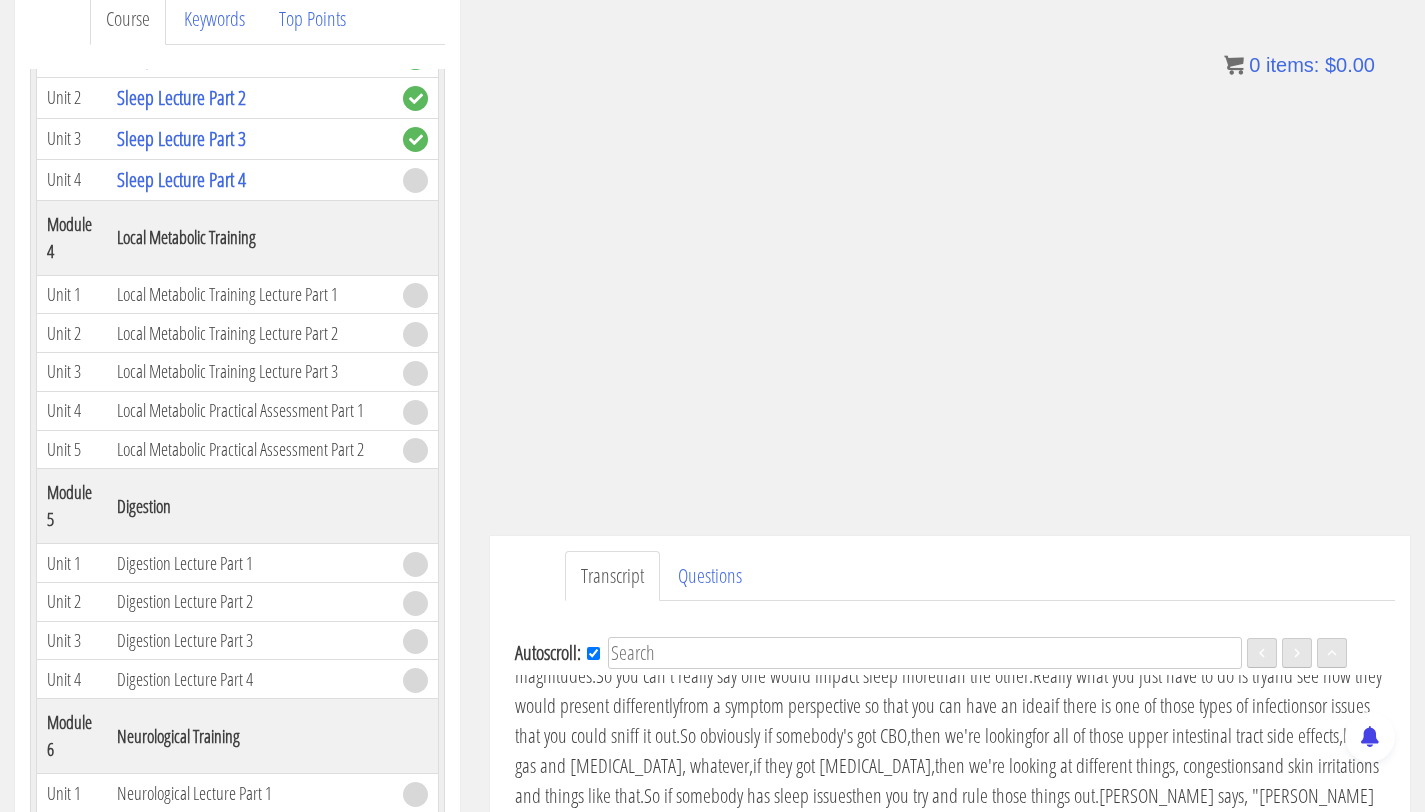 click on "Language" at bounding box center (1308, 707) 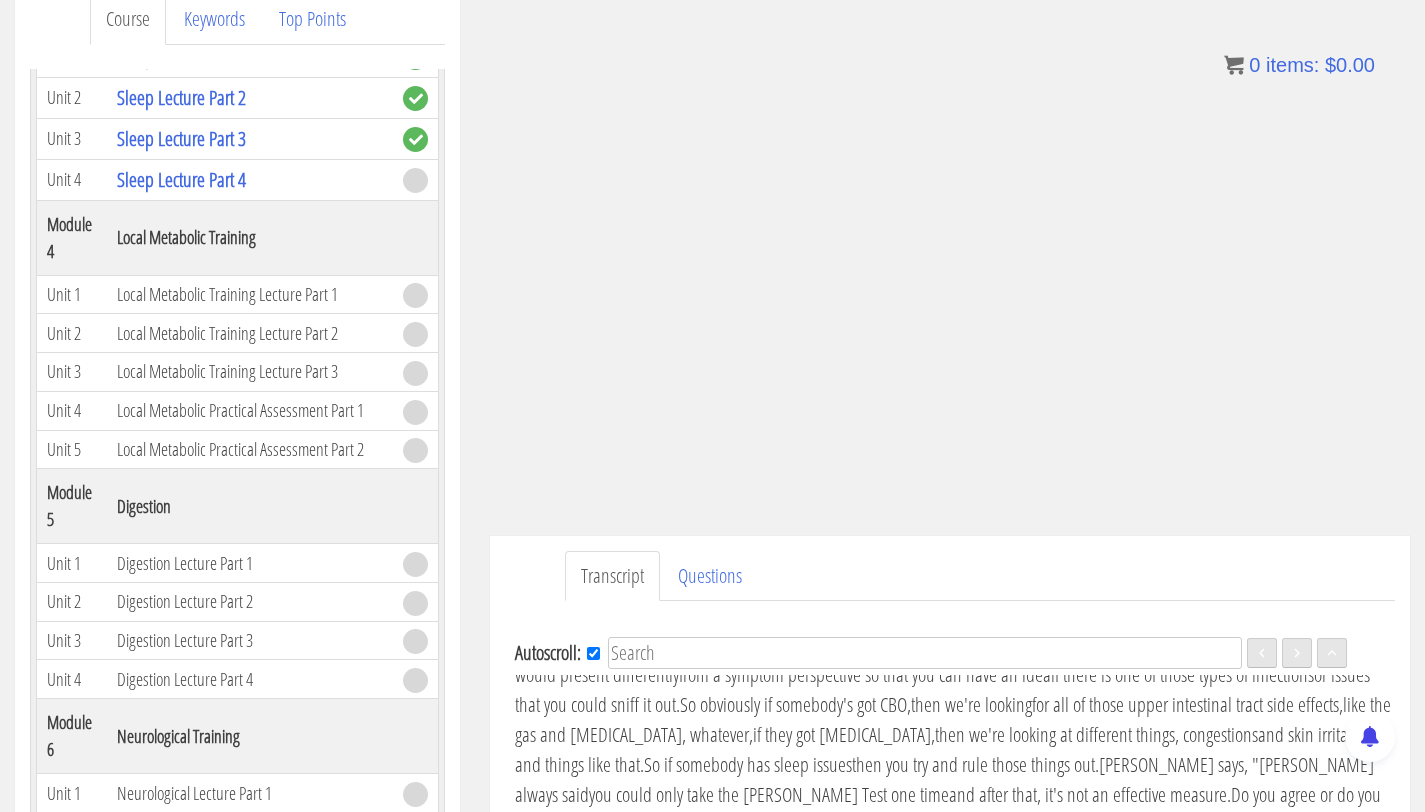 click on "Moving on to the interventions...
Thank you, guys, for hanging in with me,
we are two hours in here.
I knew this is gonna be a long one.
Wholesale interventions, basically,
so these are things where pretty much,
they're gonna produce some positive impact,
very low chance of them having a negative impact
and they tend to effect things globally
in terms of improvement.
So one, time in bed.
Okay, so obviously just like, okay adding,
if they're only sleeping X amount
and adding more time to try and sleep,
that's generally gonna have a net benefit.
Light management,
I mean, getting good light during the morning
and getting away from light in the evening
is only gonna have a positive effect
and it's gonna affect sleep across the board,
GABA, serotonin, REM, deep sleep, all of the above.
Magnesium, more GABA promoting
but generally good for sleep as a whole.
Inositol, more serotonin supporting,
generally good for sleep as a whole." at bounding box center [955, -1785] 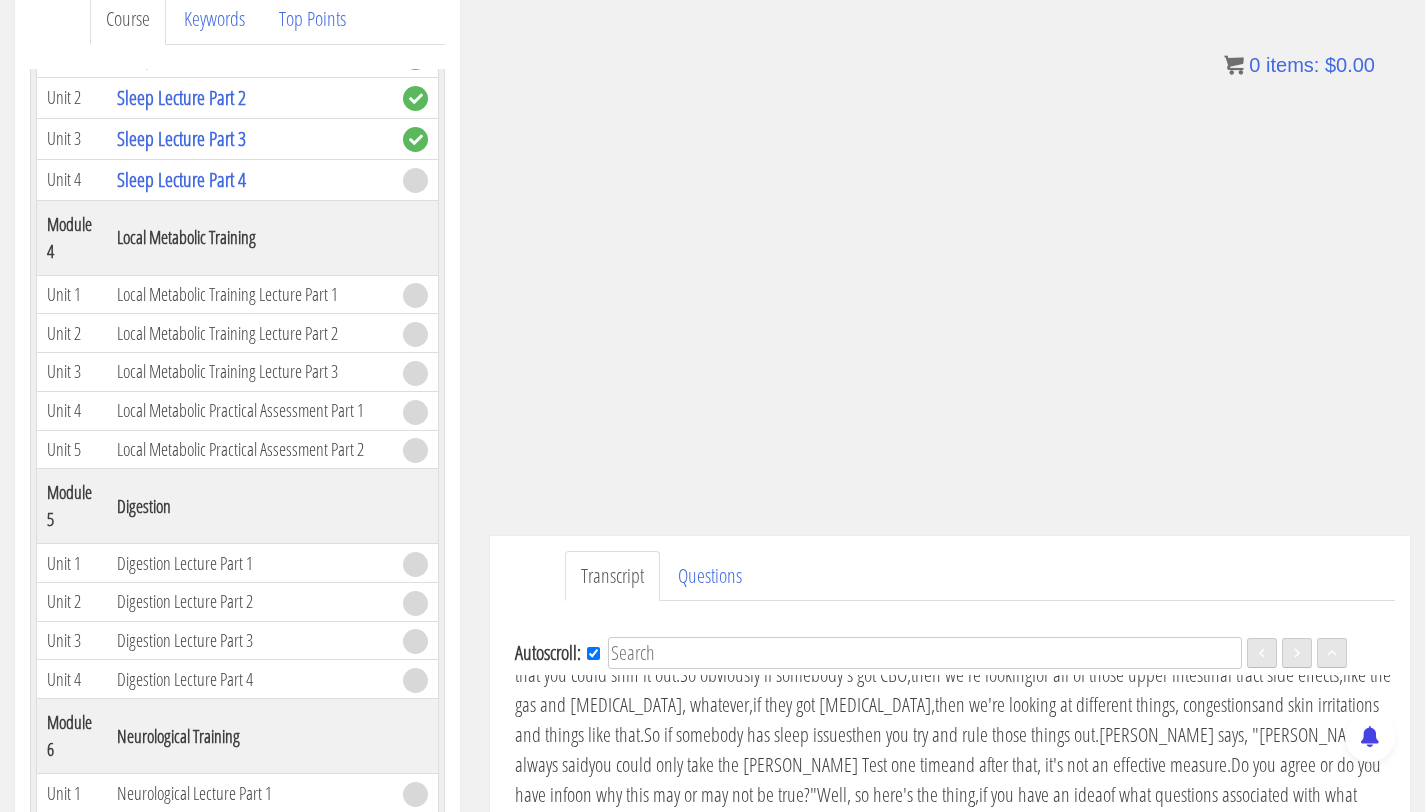 click on "and so many things," at bounding box center (869, 524) 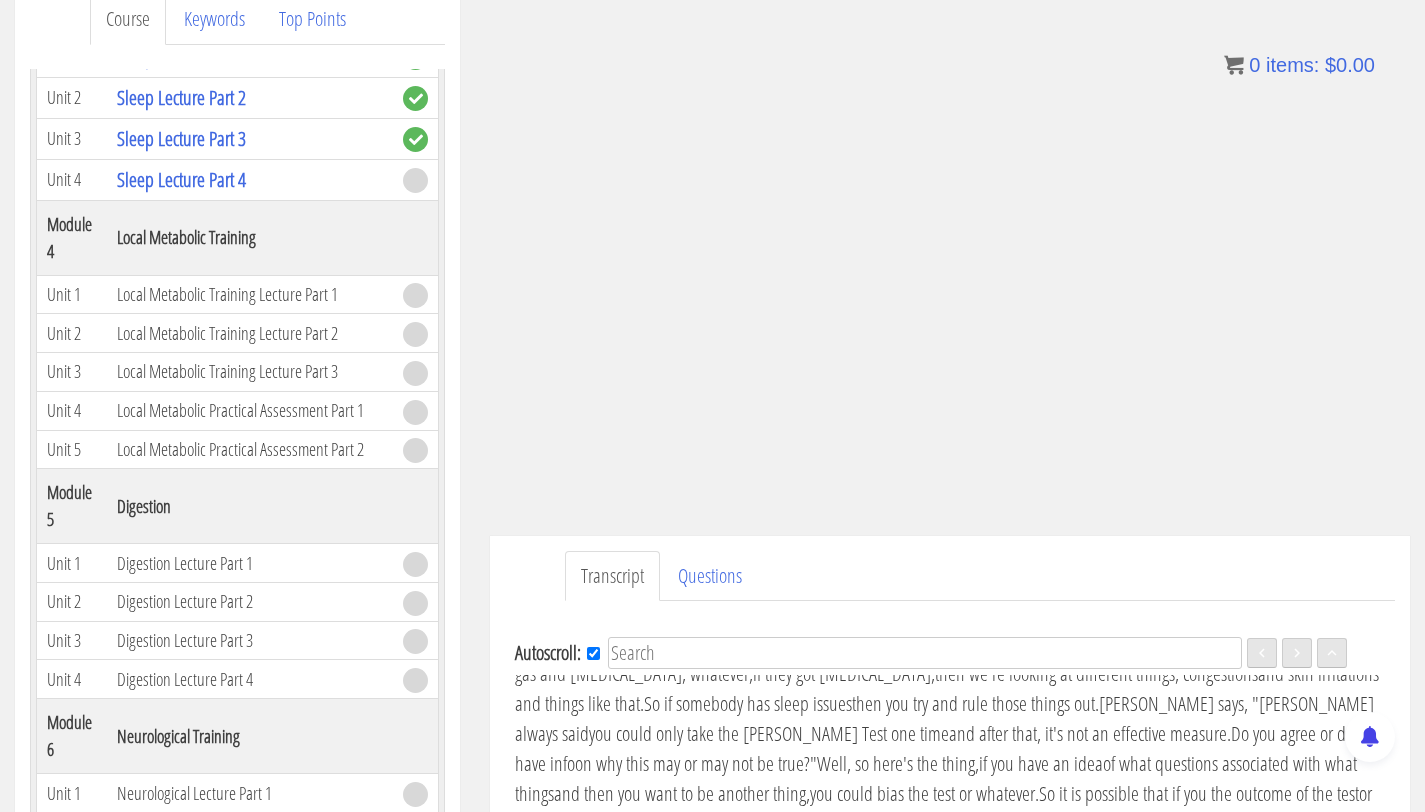 click on "I'm just giant human Guinea pig right now." at bounding box center [1076, 493] 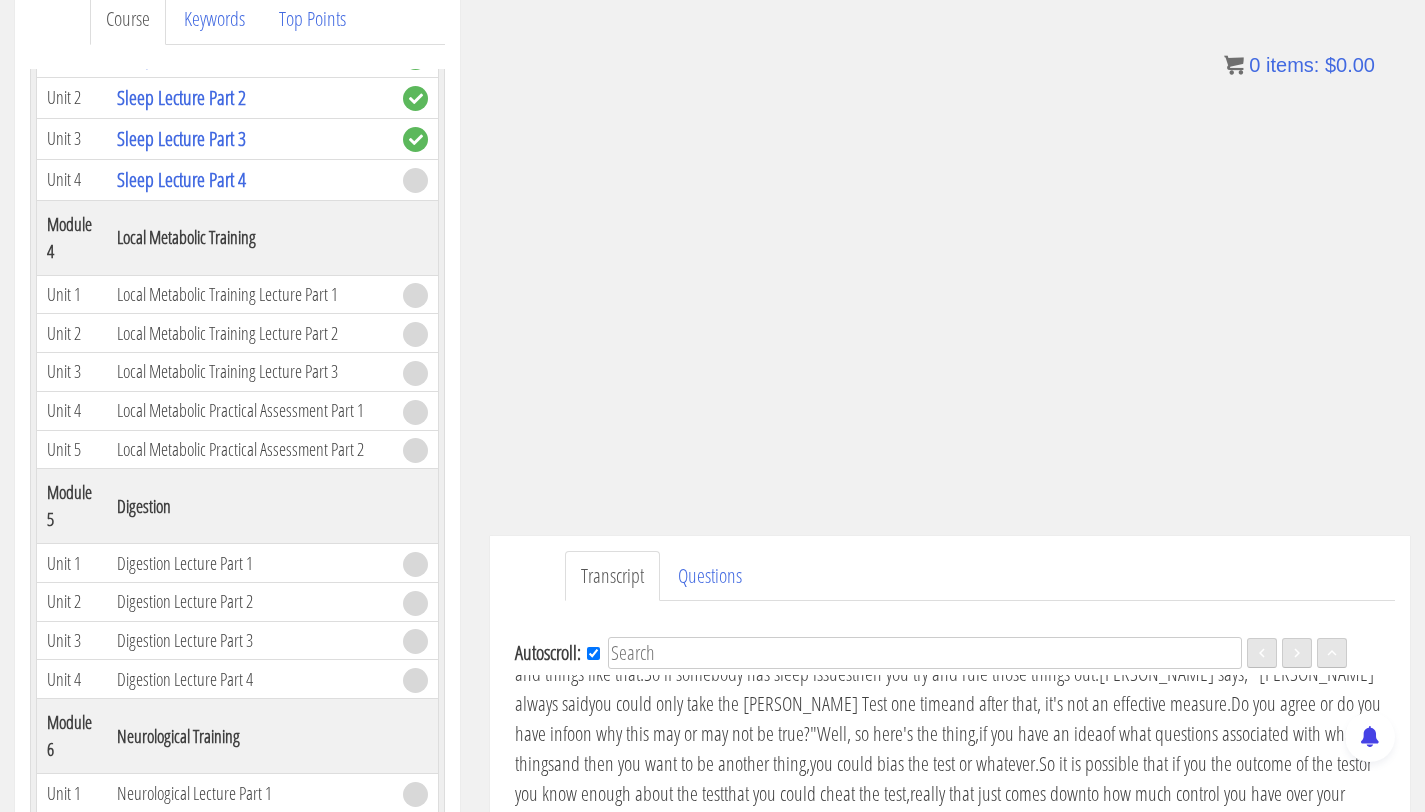 click on "which problem could impact sleep the most?"" at bounding box center [956, 523] 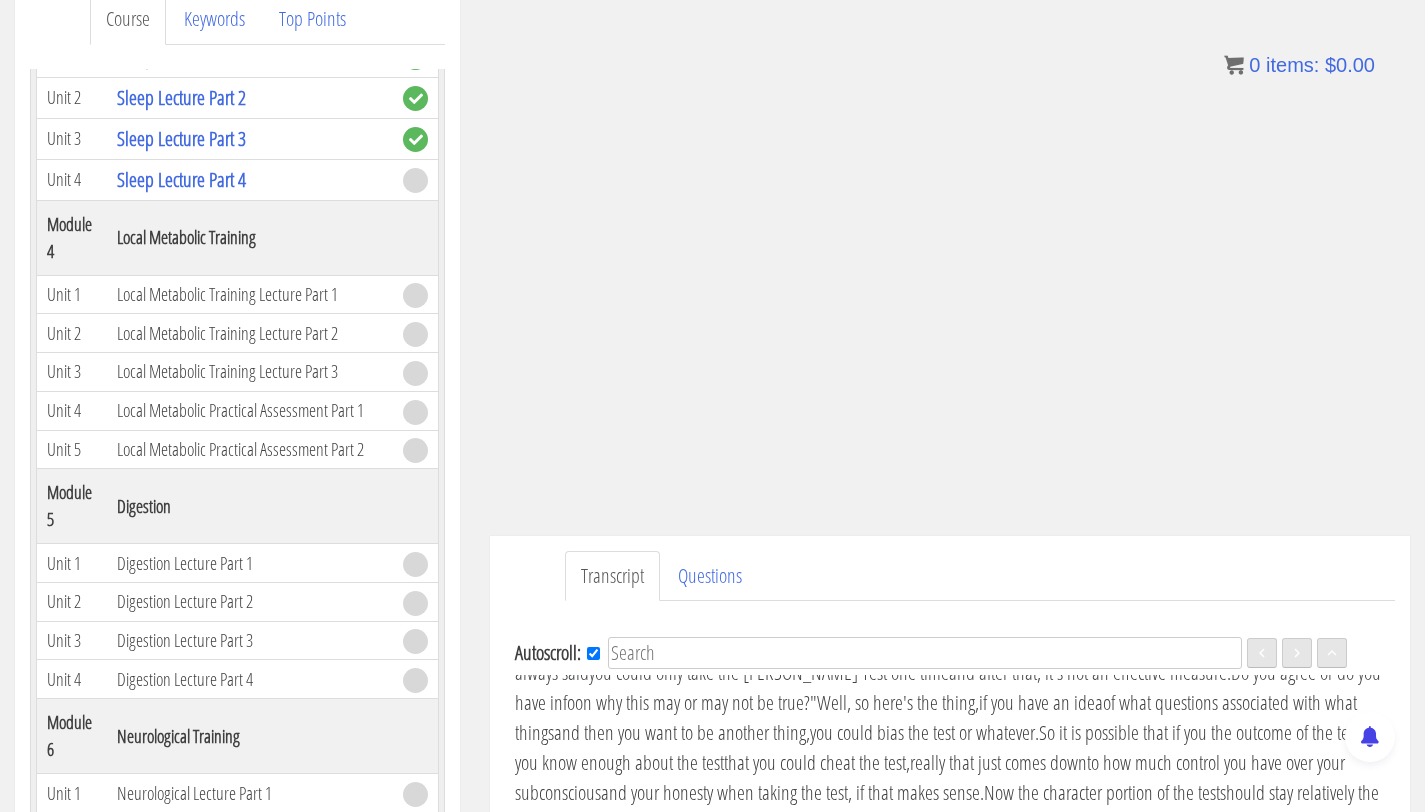 click on "from a symptom perspective so that you can have an idea" at bounding box center (865, 552) 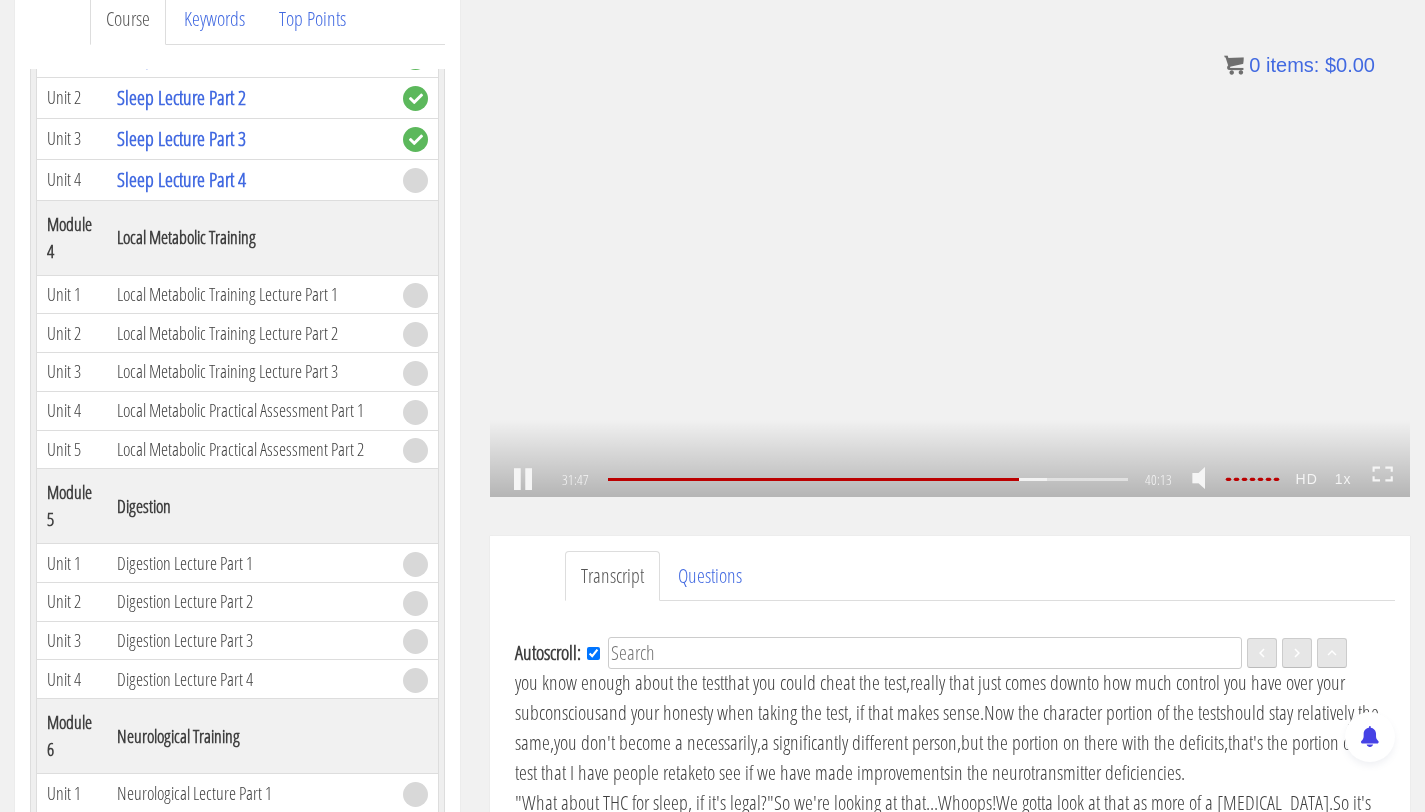 scroll, scrollTop: 6828, scrollLeft: 0, axis: vertical 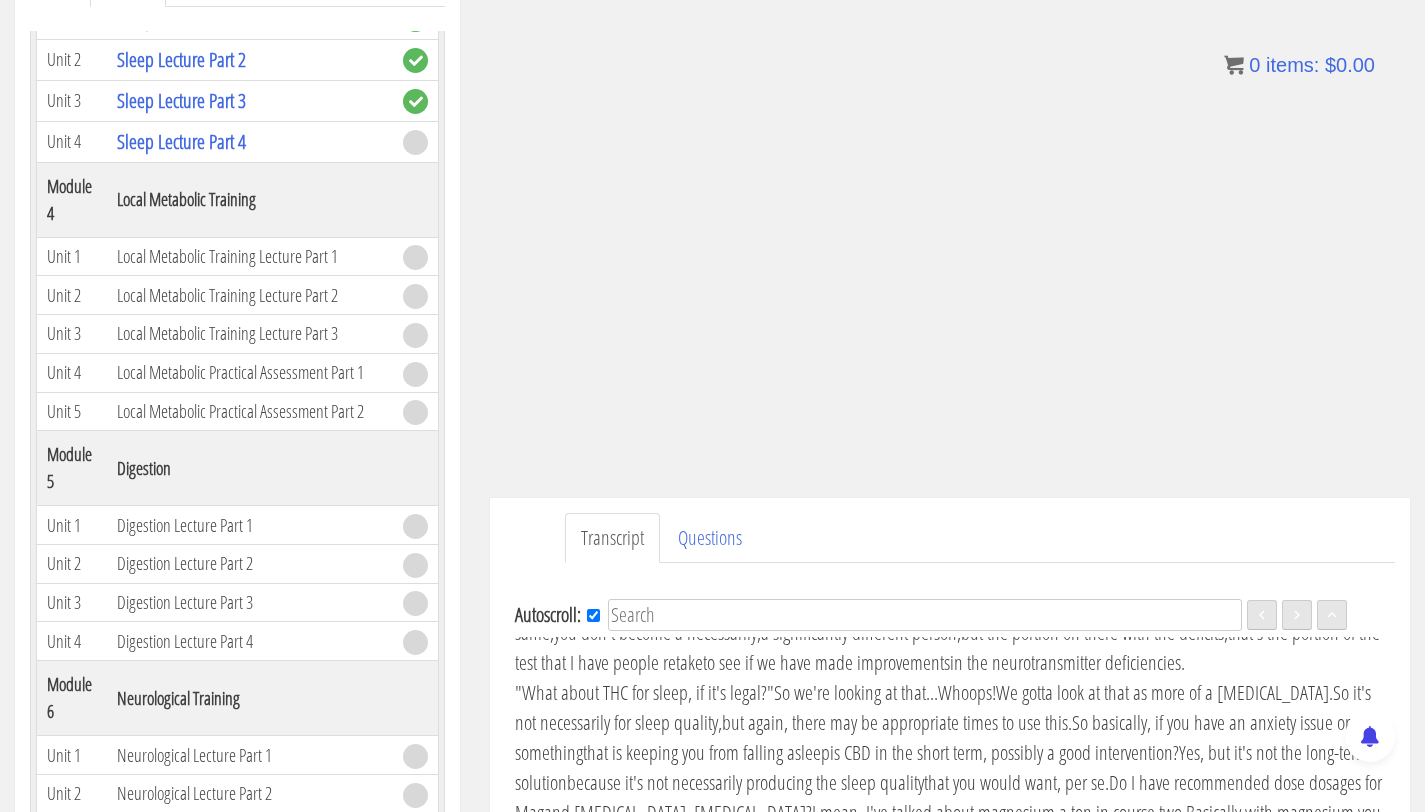 click on "and after that, it's not an effective measure." at bounding box center (1090, 482) 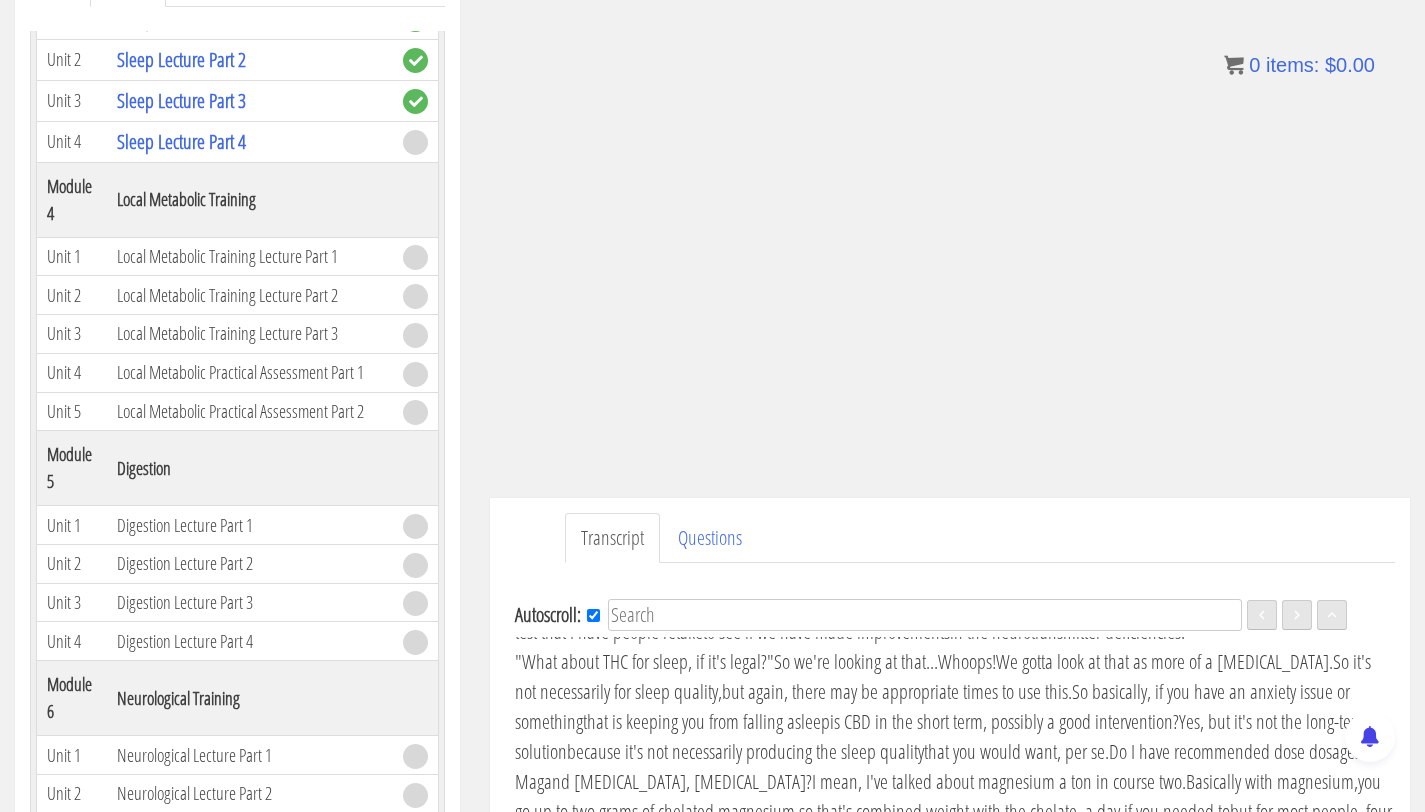 click on "and after that, it's not an effective measure." at bounding box center (1090, 451) 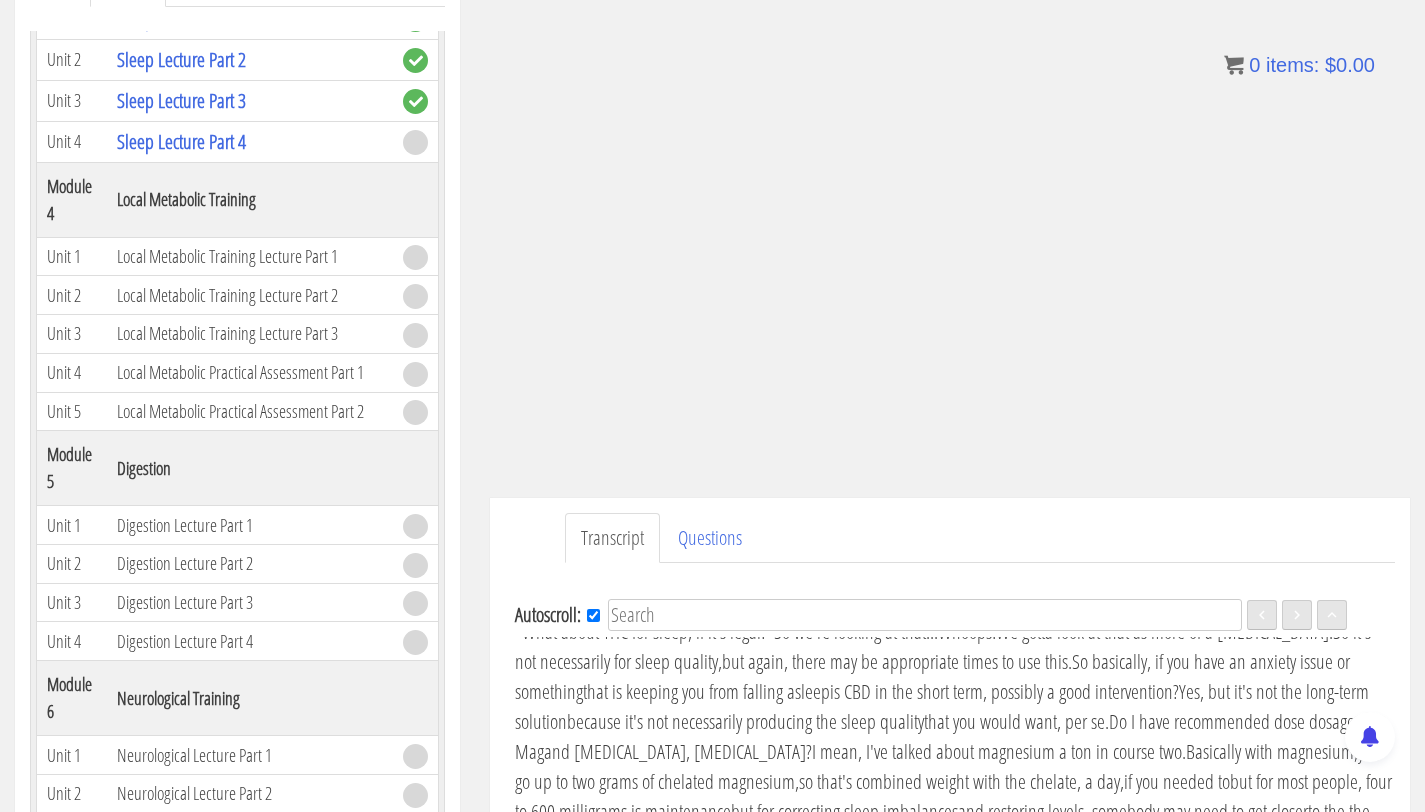 click on "Moving on to the interventions...
Thank you, guys, for hanging in with me,
we are two hours in here.
I knew this is gonna be a long one.
Wholesale interventions, basically,
so these are things where pretty much,
they're gonna produce some positive impact,
very low chance of them having a negative impact
and they tend to effect things globally
in terms of improvement.
So one, time in bed.
Okay, so obviously just like, okay adding,
if they're only sleeping X amount
and adding more time to try and sleep,
that's generally gonna have a net benefit.
Light management,
I mean, getting good light during the morning
and getting away from light in the evening
is only gonna have a positive effect
and it's gonna affect sleep across the board,
GABA, serotonin, REM, deep sleep, all of the above.
Magnesium, more GABA promoting
but generally good for sleep as a whole.
Inositol, more serotonin supporting,
generally good for sleep as a whole." at bounding box center [955, -2158] 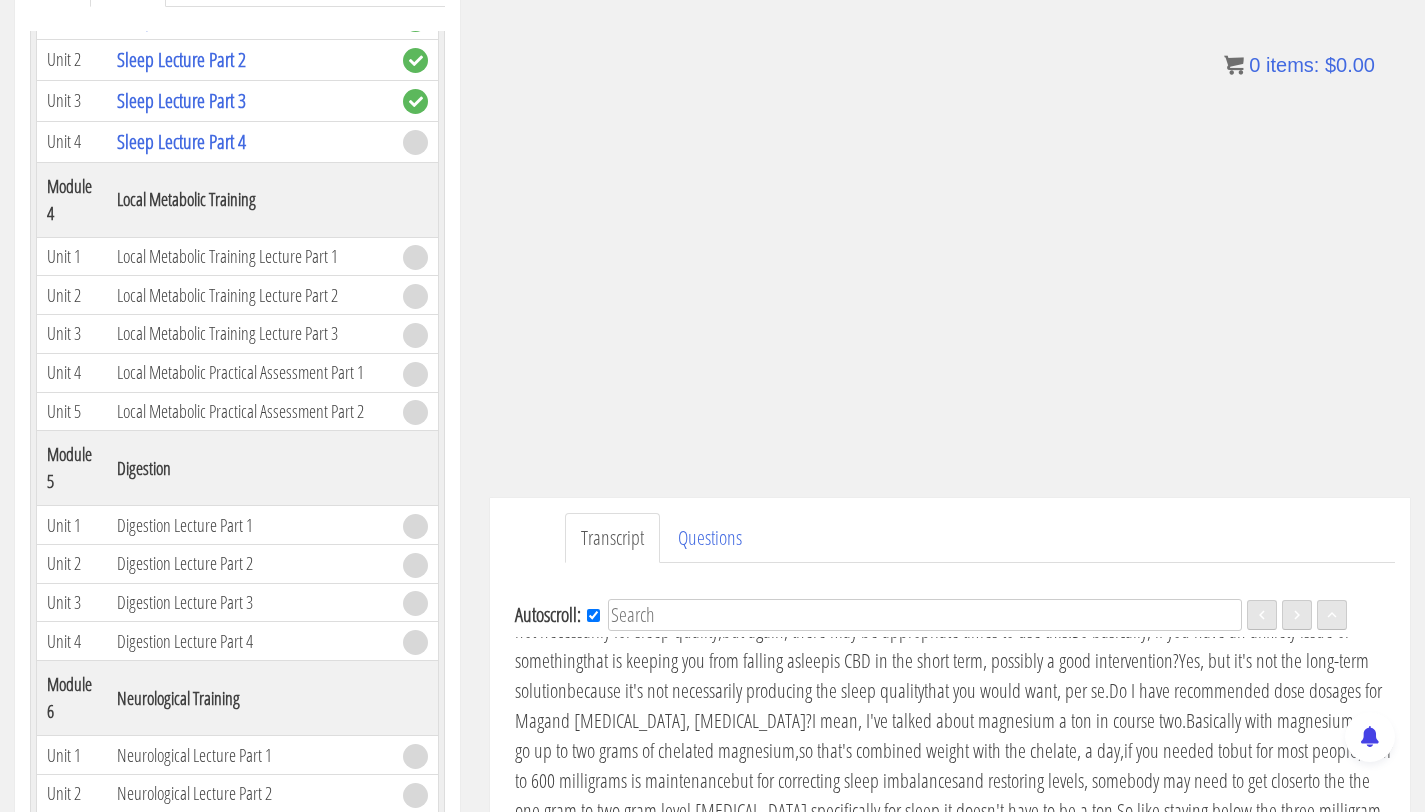 click on "really that just comes down" at bounding box center [998, 480] 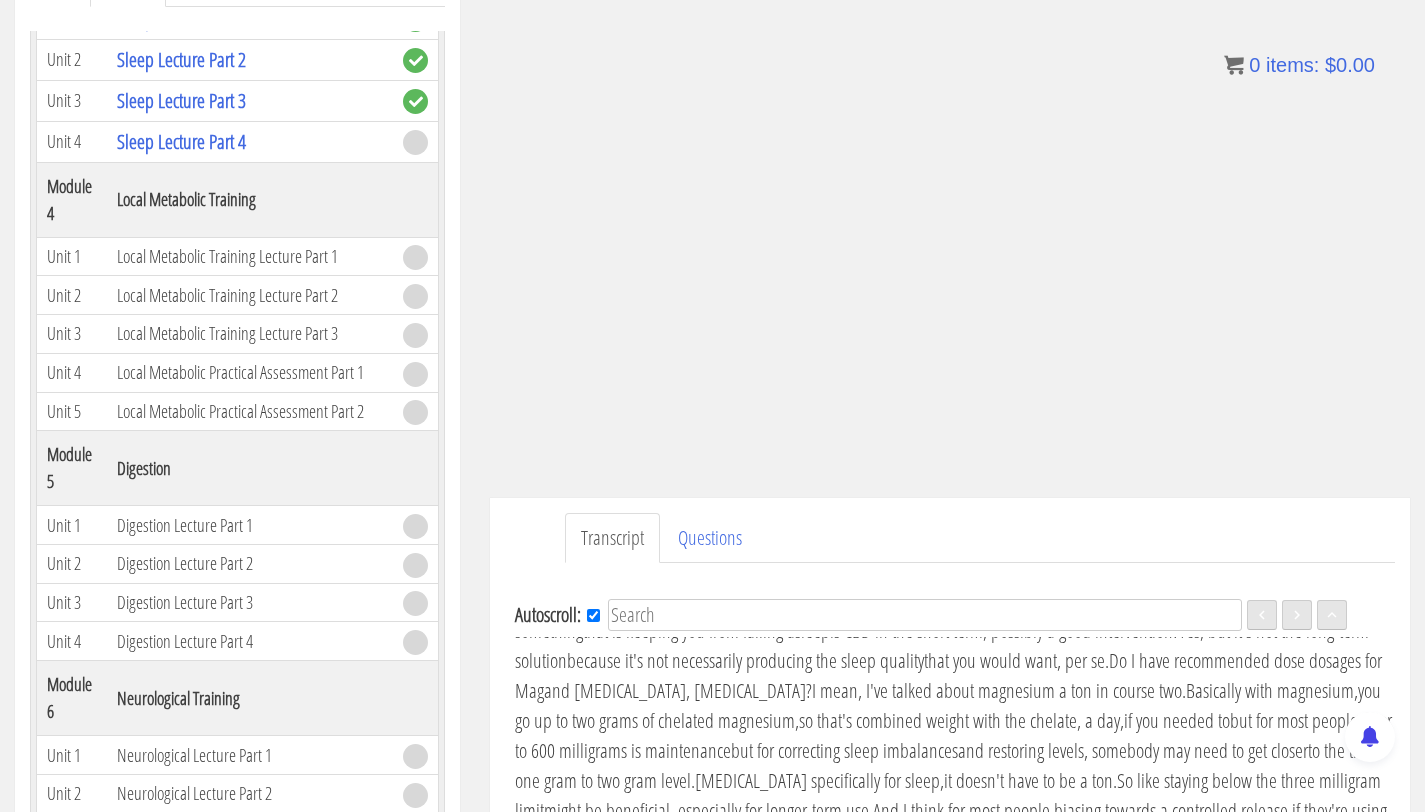click on "and your honesty when taking the test, if that makes sense." at bounding box center (792, 480) 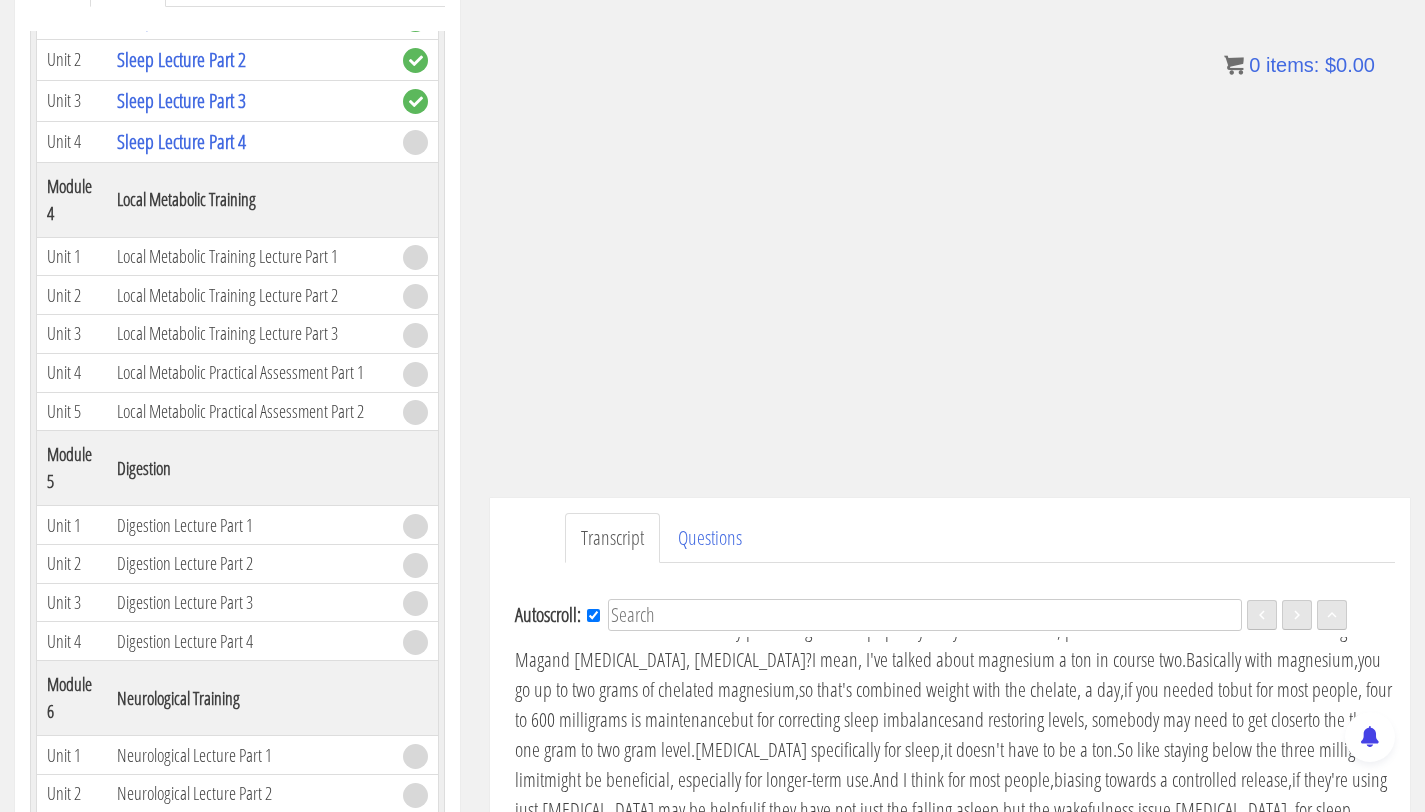 click on "Now the character portion of the test" at bounding box center (1102, 449) 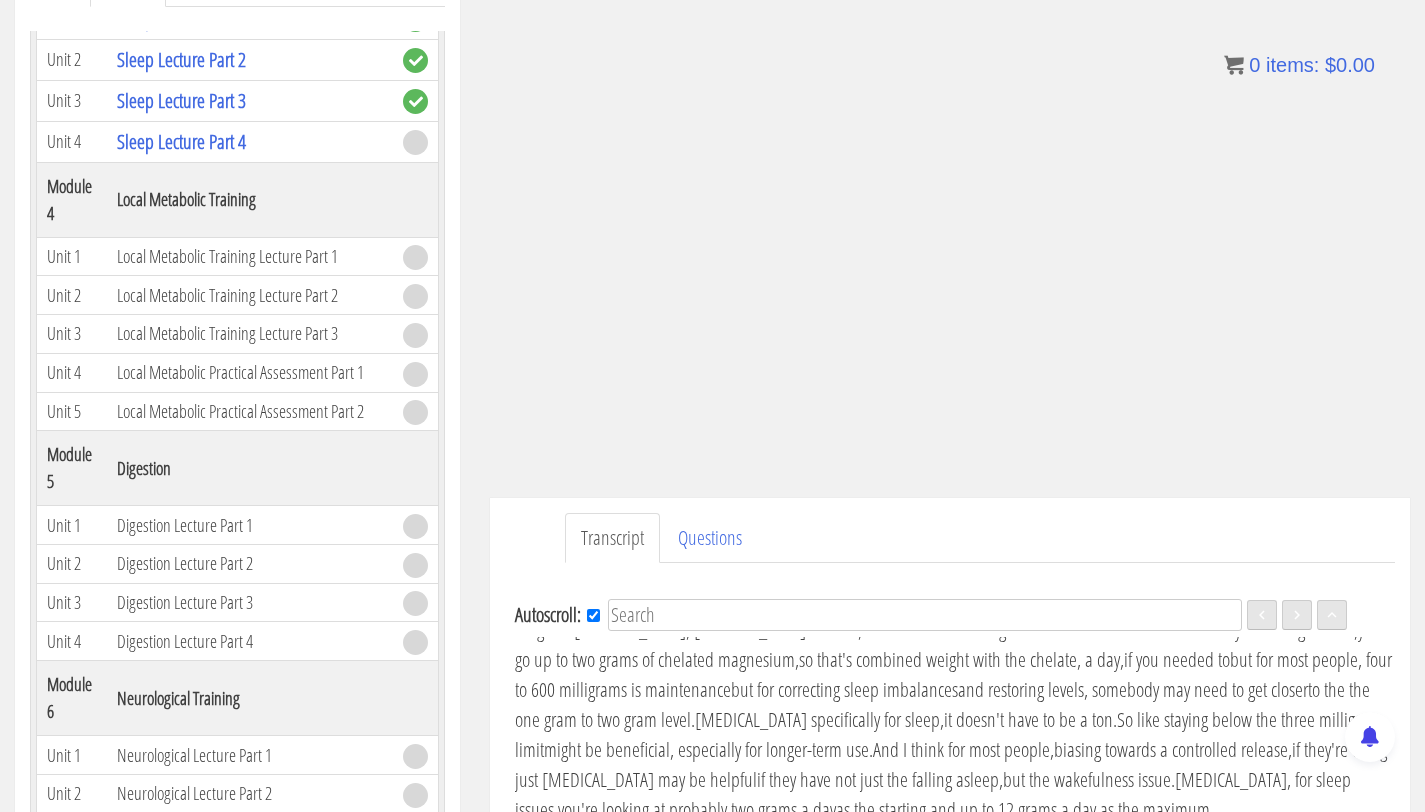 click on "to see if we have made improvements" at bounding box center (826, 479) 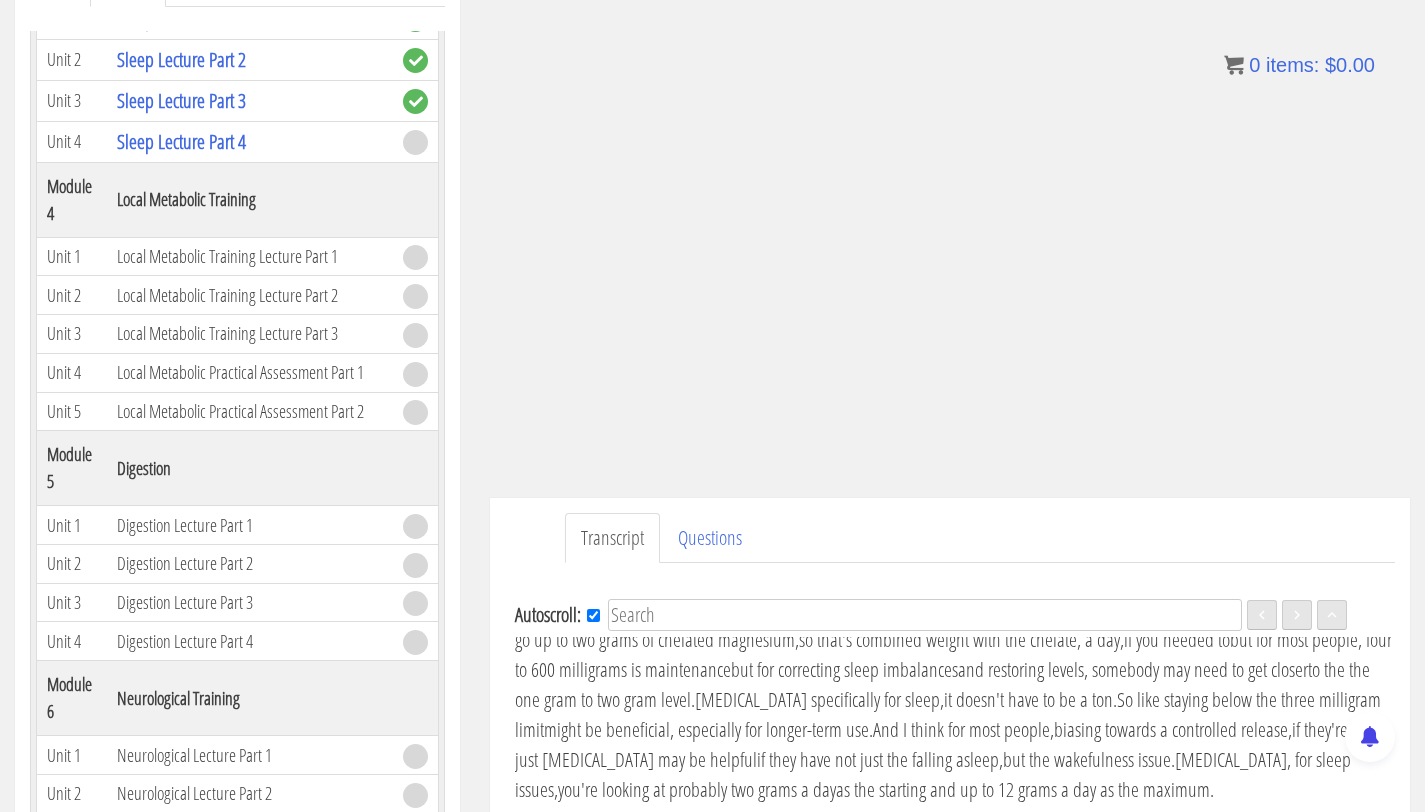 scroll, scrollTop: 7103, scrollLeft: 0, axis: vertical 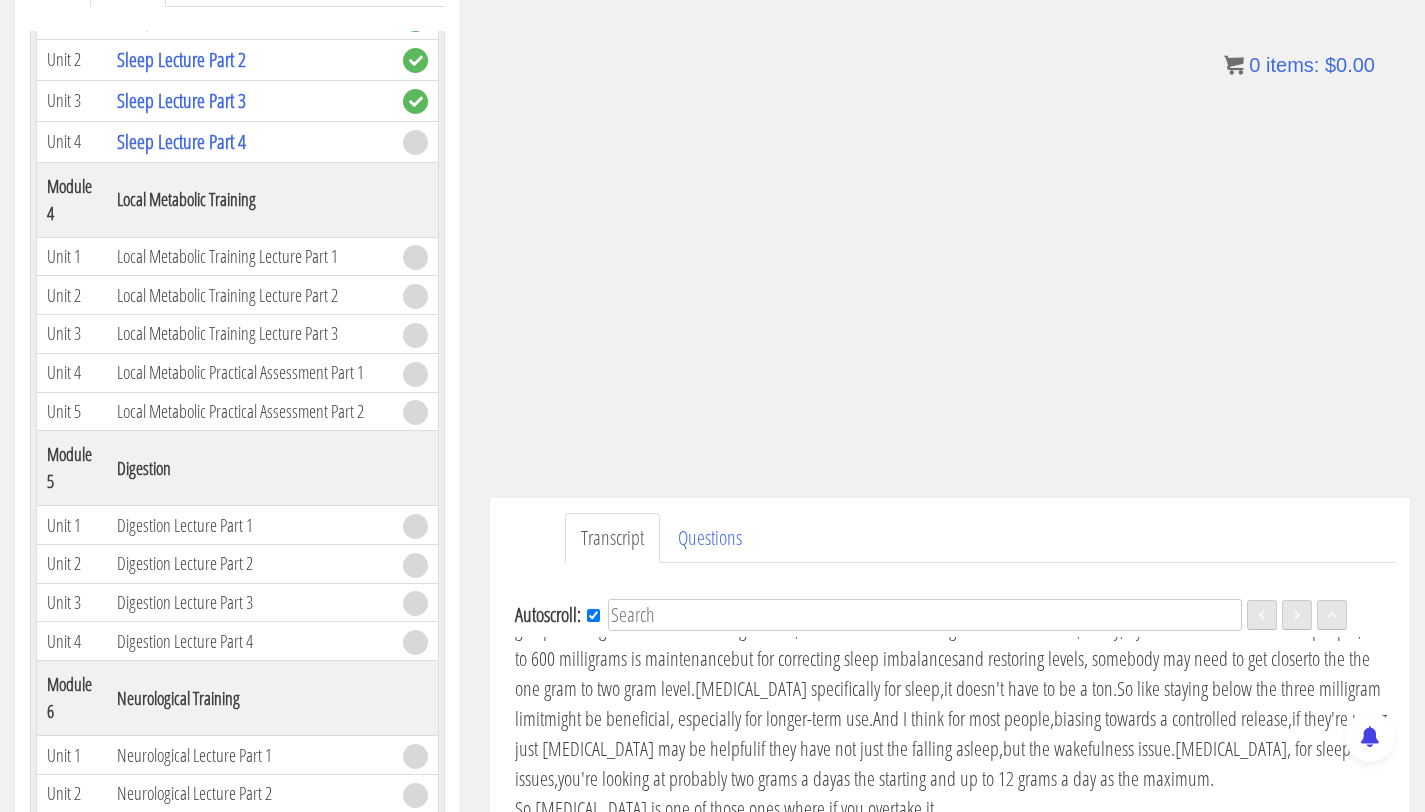 click on ""What about THC for sleep, if it's legal?"" at bounding box center [644, 478] 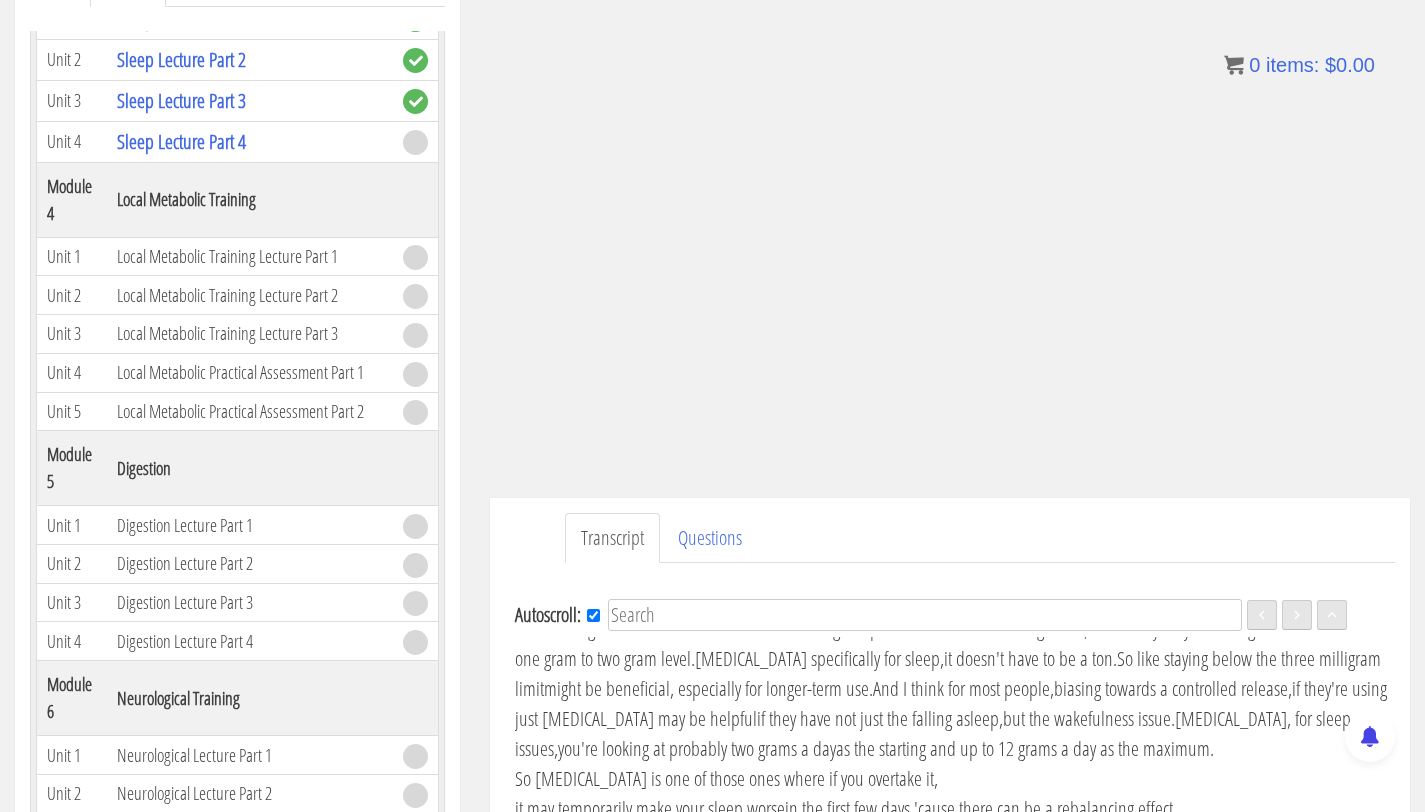 click on "but again, there may be appropriate times to use this." at bounding box center [897, 478] 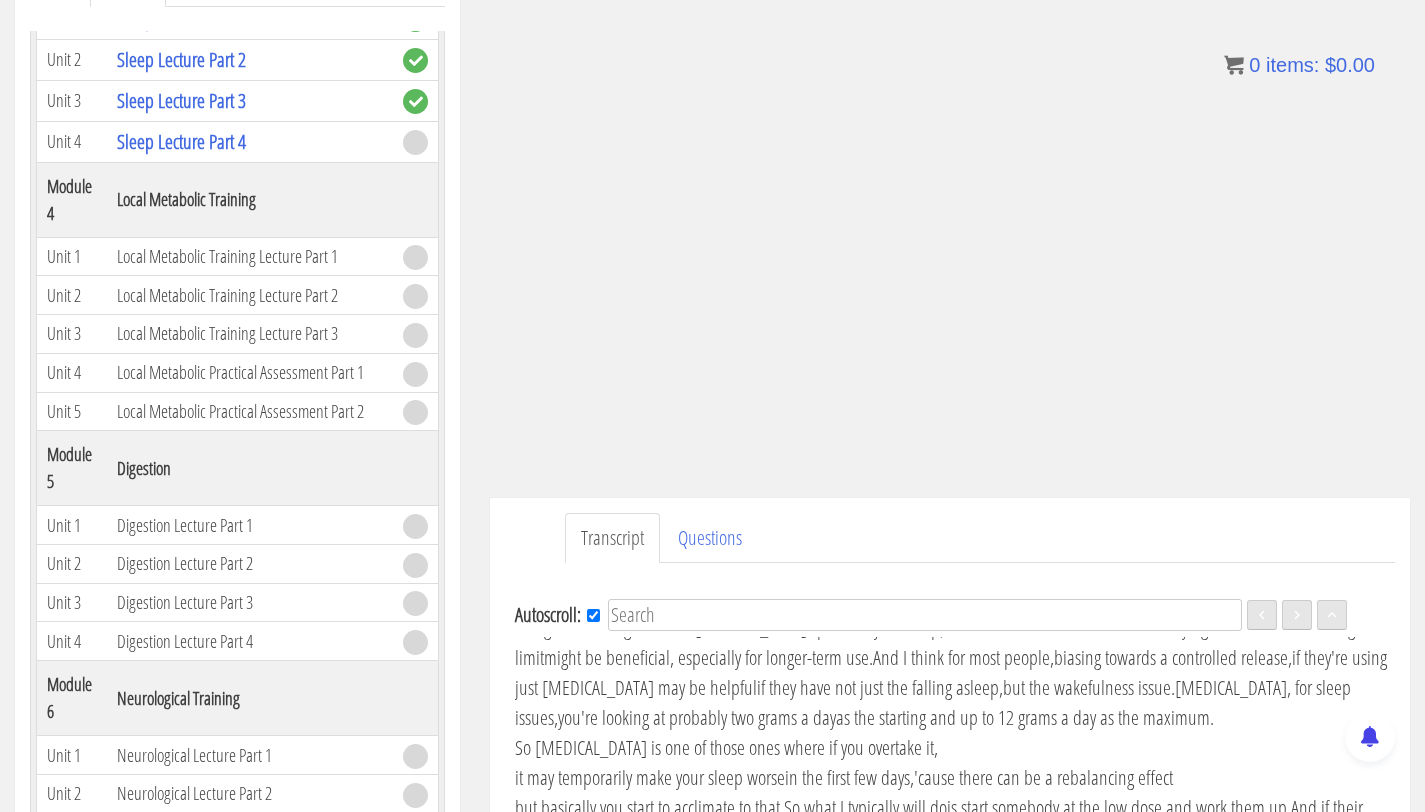 click on "that is keeping you from falling asleep" at bounding box center (706, 477) 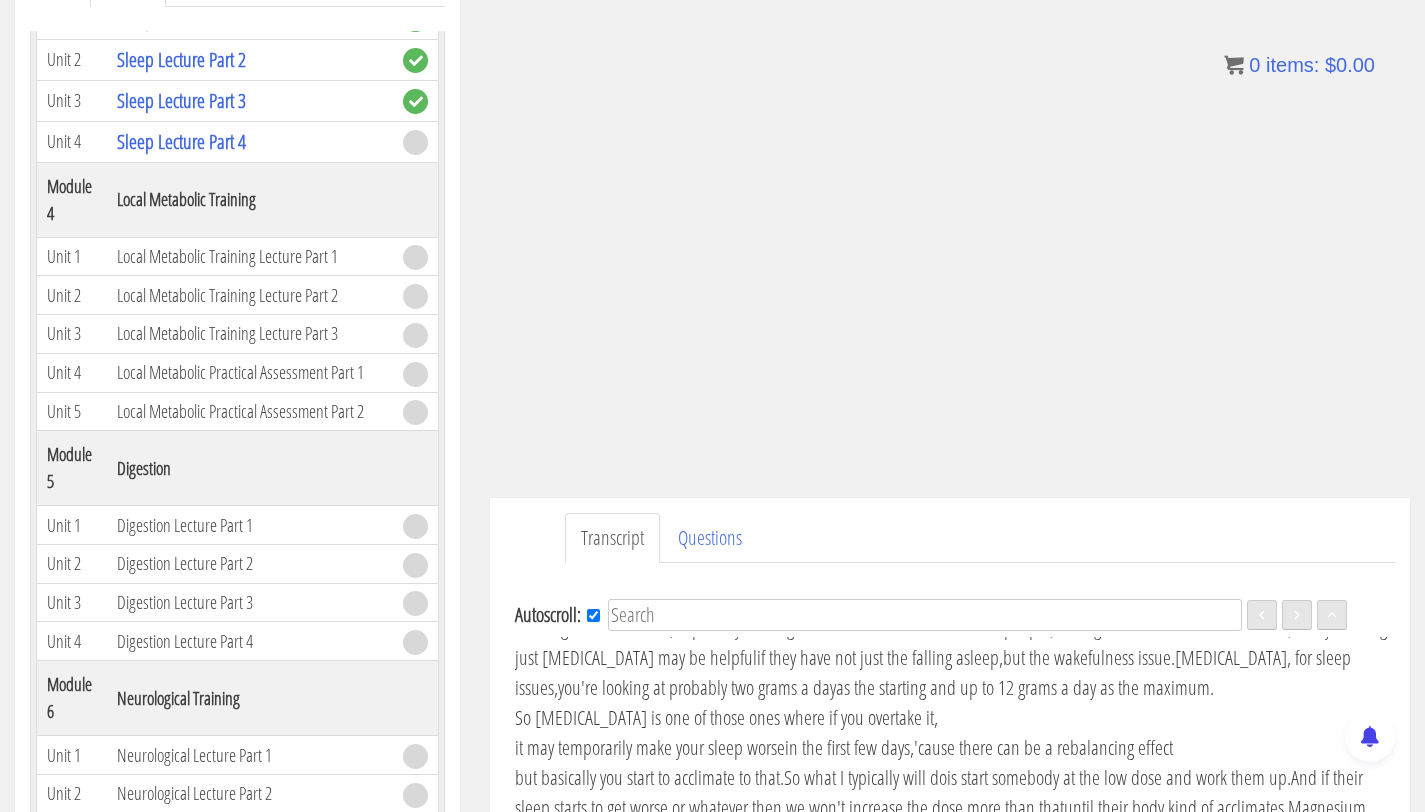 click on "because it's not necessarily producing the sleep quality" at bounding box center [745, 477] 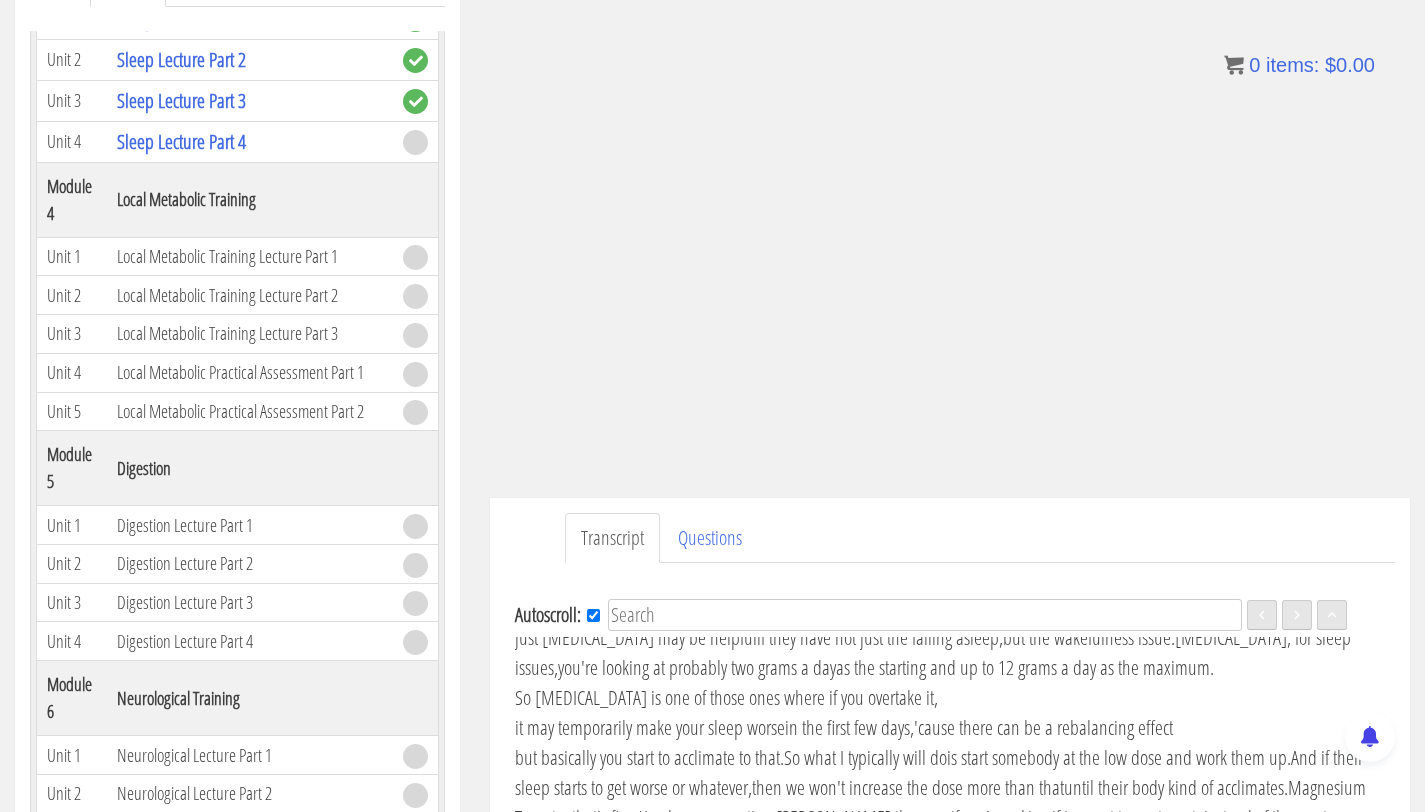 scroll, scrollTop: 7225, scrollLeft: 0, axis: vertical 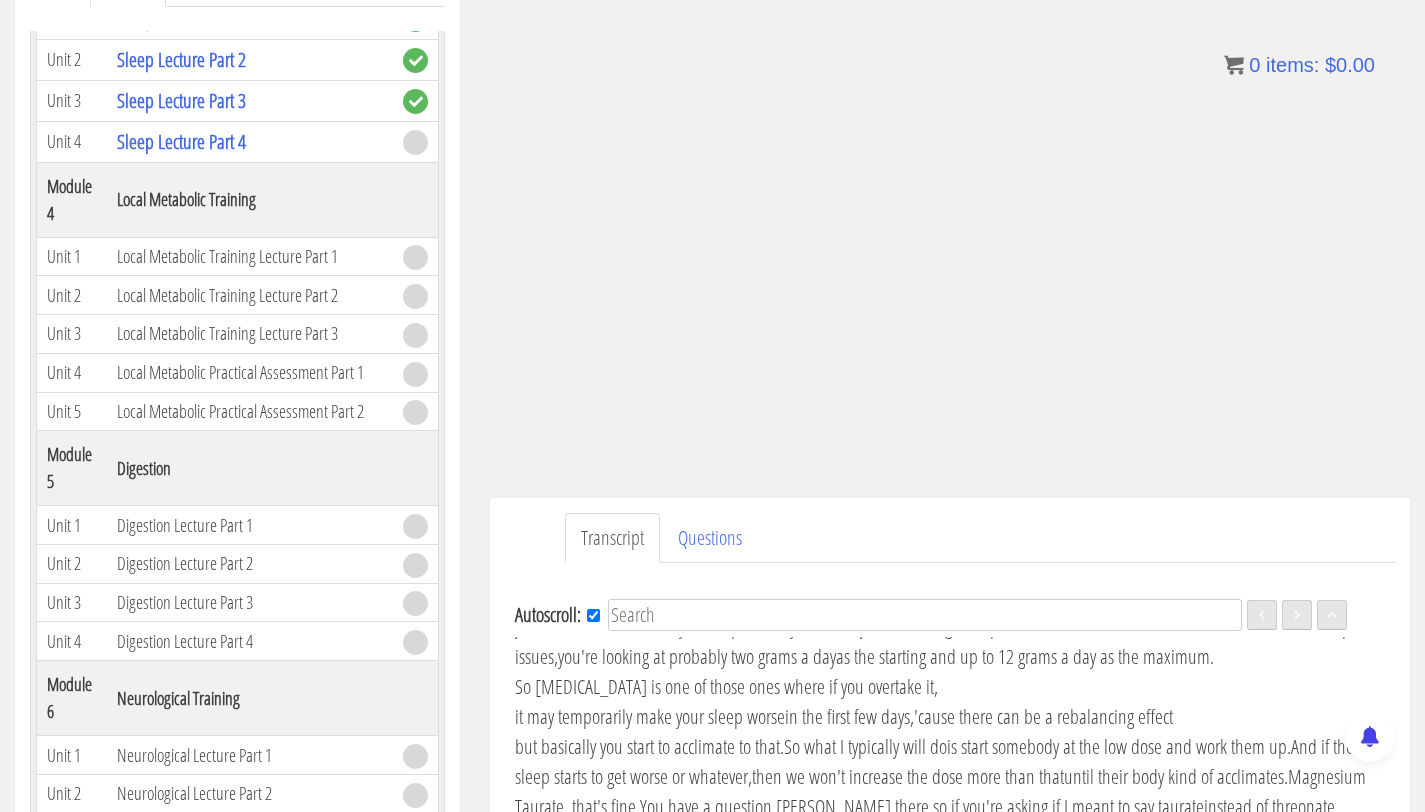 click on "Do I have recommended dose dosages for Mag" at bounding box center [948, 461] 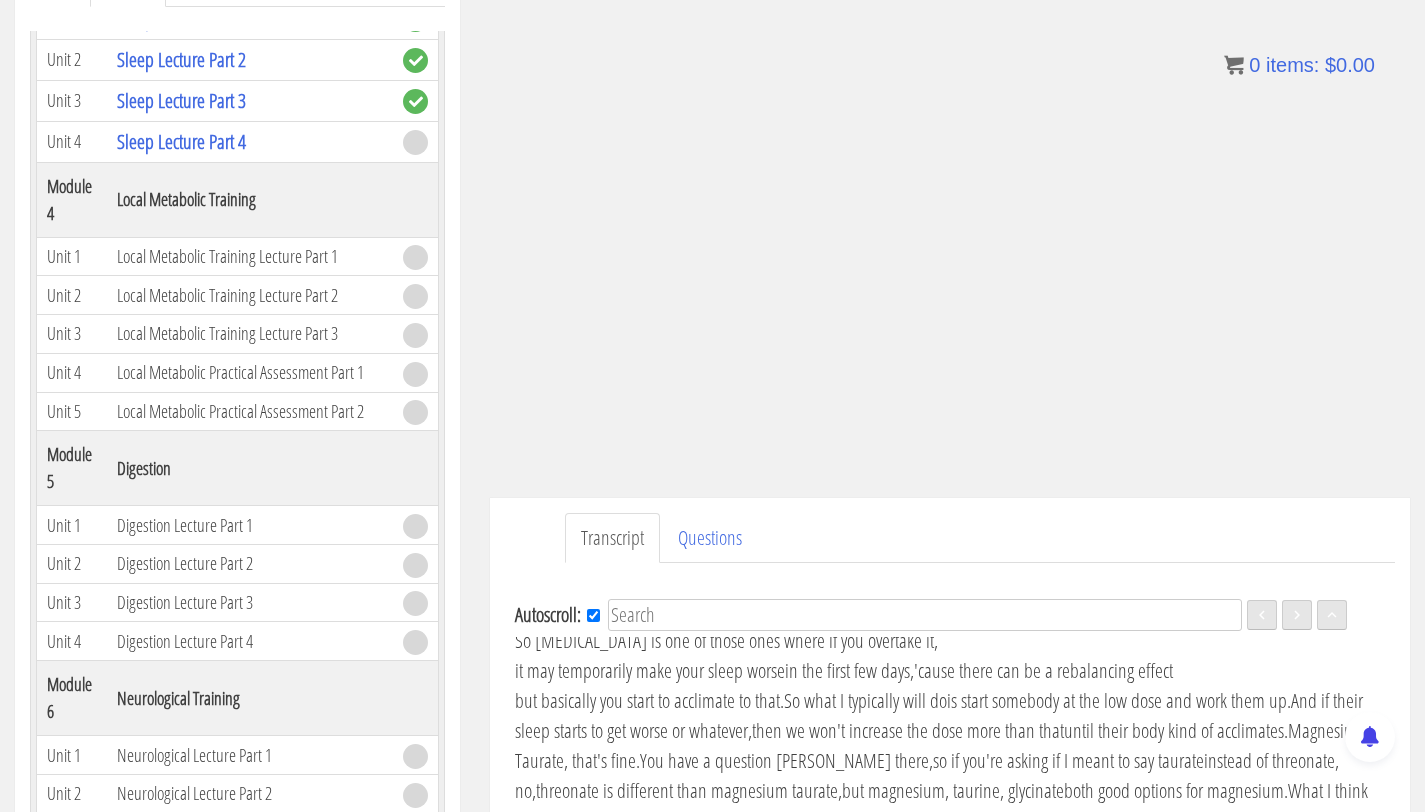 scroll, scrollTop: 7286, scrollLeft: 0, axis: vertical 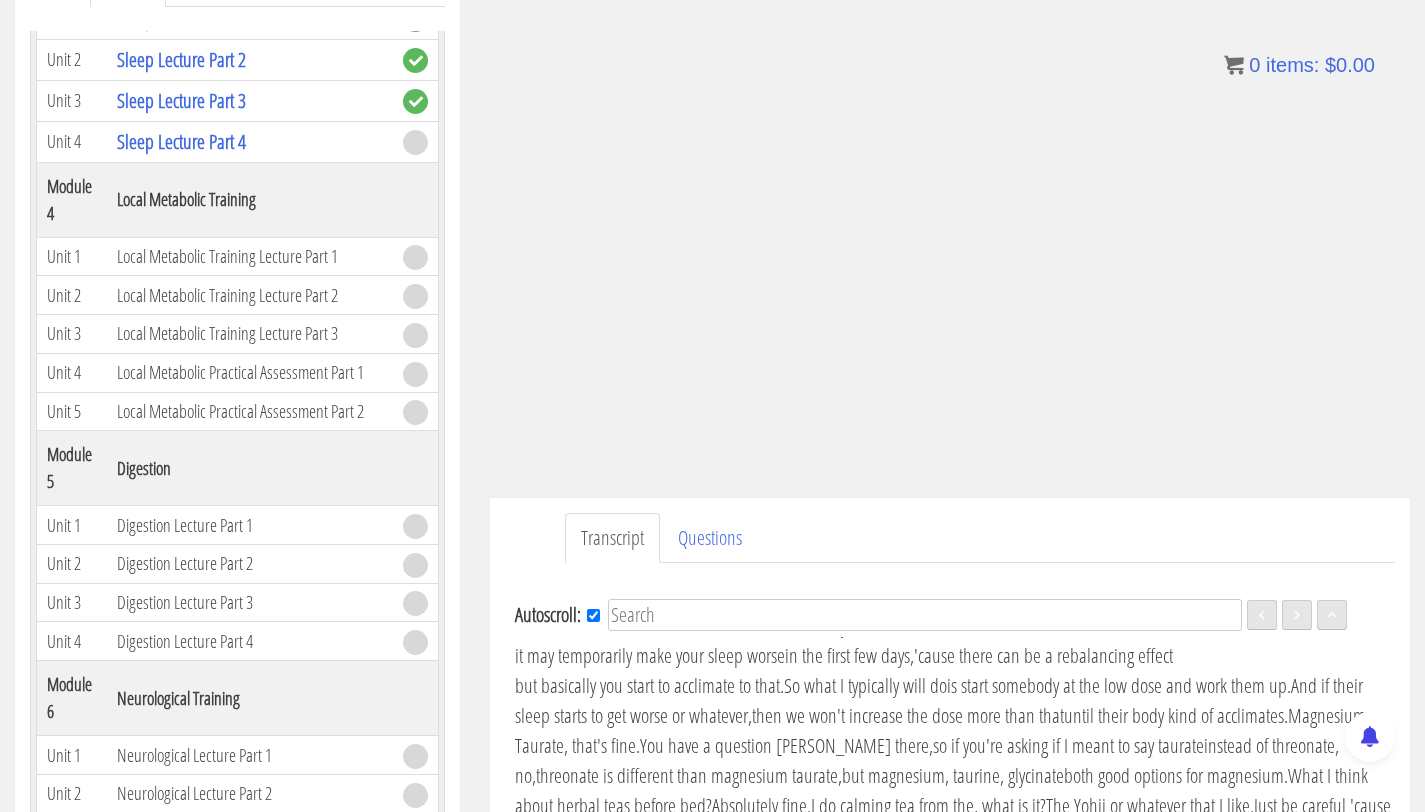 click on "it doesn't have to be a ton." at bounding box center [1030, 505] 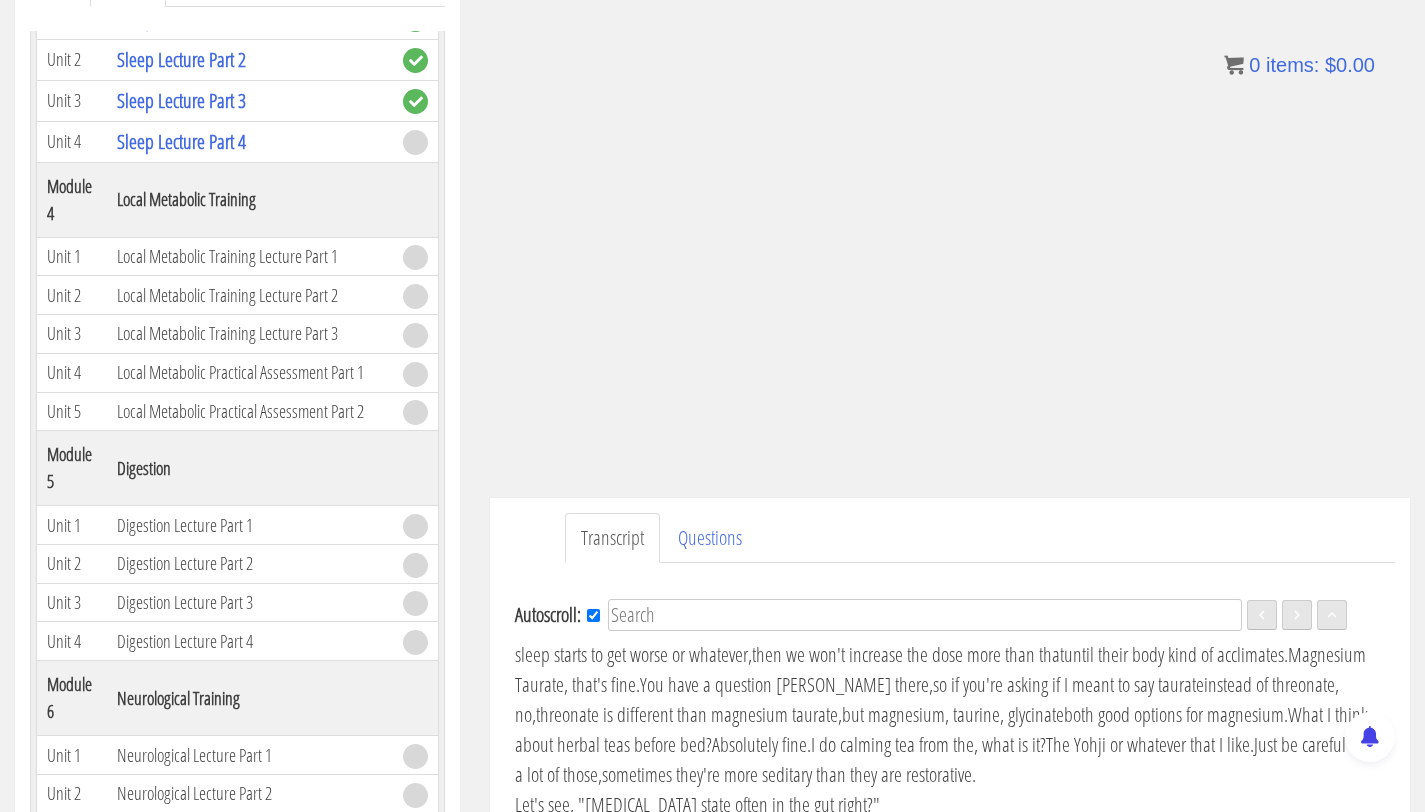 click on "Moving on to the interventions...
Thank you, guys, for hanging in with me,
we are two hours in here.
I knew this is gonna be a long one.
Wholesale interventions, basically,
so these are things where pretty much,
they're gonna produce some positive impact,
very low chance of them having a negative impact
and they tend to effect things globally
in terms of improvement.
So one, time in bed.
Okay, so obviously just like, okay adding,
if they're only sleeping X amount
and adding more time to try and sleep,
that's generally gonna have a net benefit.
Light management,
I mean, getting good light during the morning
and getting away from light in the evening
is only gonna have a positive effect
and it's gonna affect sleep across the board,
GABA, serotonin, REM, deep sleep, all of the above.
Magnesium, more GABA promoting
but generally good for sleep as a whole.
Inositol, more serotonin supporting,
generally good for sleep as a whole." at bounding box center (955, -2555) 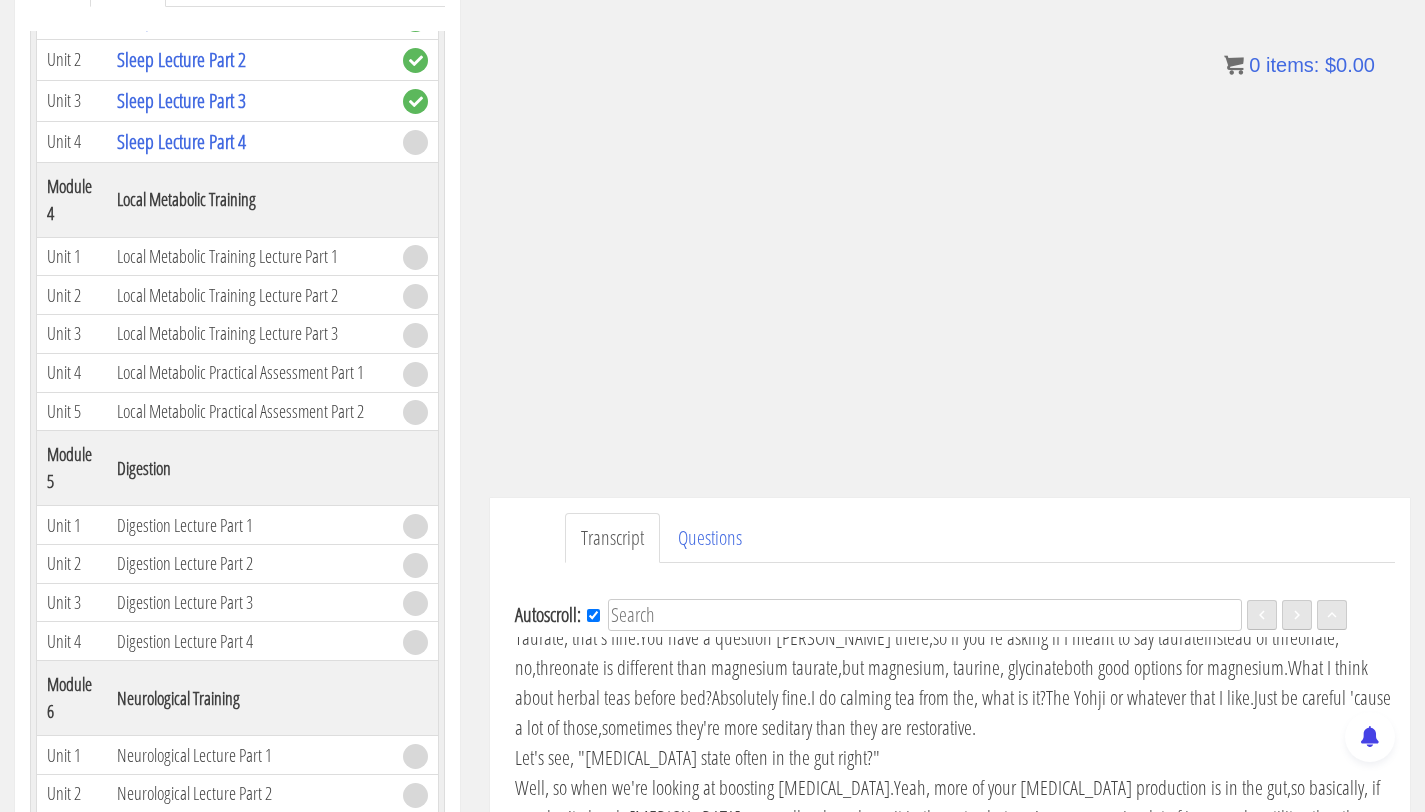 scroll, scrollTop: 7408, scrollLeft: 0, axis: vertical 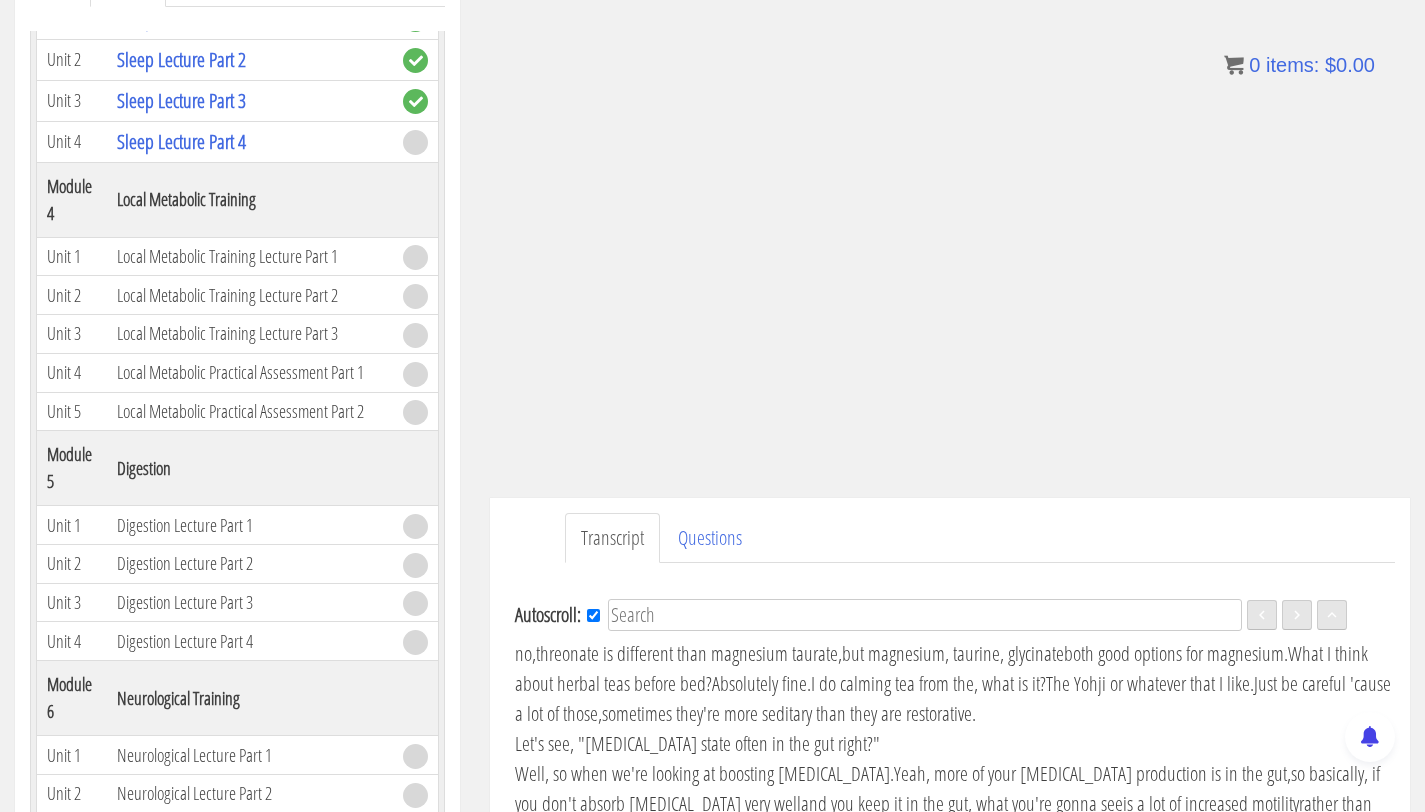 click on "if they have not just the falling asleep," at bounding box center (880, 443) 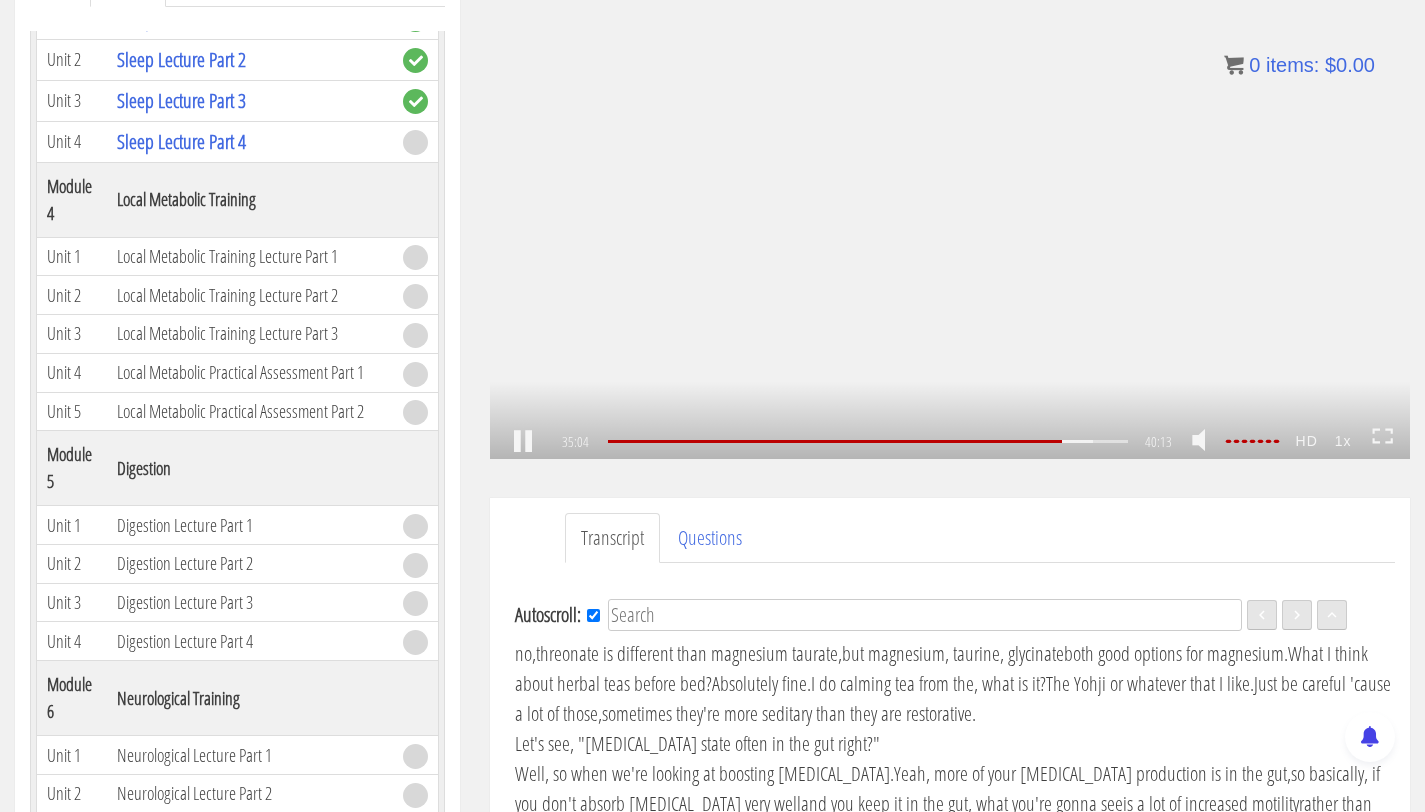 click on ".a{fill:#000;opacity:0.65;}.b{fill:#fff;opacity:1.0;}
.fp-color-play{opacity:0.65;}.controlbutton{fill:#fff;}
.fp-color-play{opacity:0.65;}.controlbutton{fill:#fff;}
.controlbuttonbg{opacity:0.65;}.controlbutton{fill:#fff;}
.fp-color-play{opacity:0.65;}.rect{fill:#fff;}
.fp-color-play{opacity:0.65;}.rect{fill:#fff;}
.fp-color-play{opacity:0.65;}.rect{fill:#fff;}
.fp-color-play{opacity:0.65;}.rect{fill:#fff;}
35:04                              35:18                                           40:13              05:10" at bounding box center (950, 200) 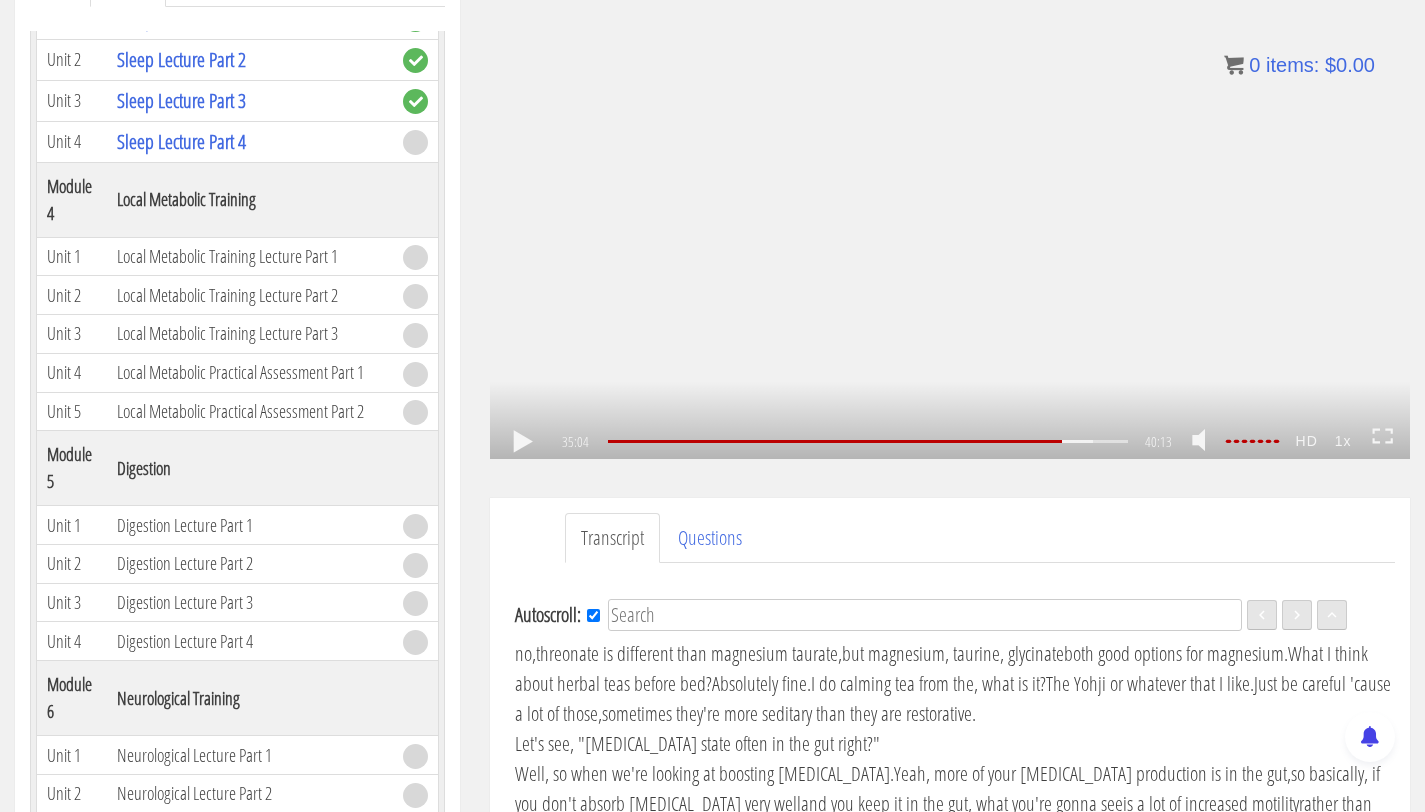 click on ".a{fill:#000;opacity:0.65;}.b{fill:#fff;opacity:1.0;}
.fp-color-play{opacity:0.65;}.controlbutton{fill:#fff;}
.fp-color-play{opacity:0.65;}.controlbutton{fill:#fff;}
.controlbuttonbg{opacity:0.65;}.controlbutton{fill:#fff;}
.fp-color-play{opacity:0.65;}.rect{fill:#fff;}
.fp-color-play{opacity:0.65;}.rect{fill:#fff;}
.fp-color-play{opacity:0.65;}.rect{fill:#fff;}
.fp-color-play{opacity:0.65;}.rect{fill:#fff;}
35:04                              35:18                                           40:13              05:10" at bounding box center (950, 200) 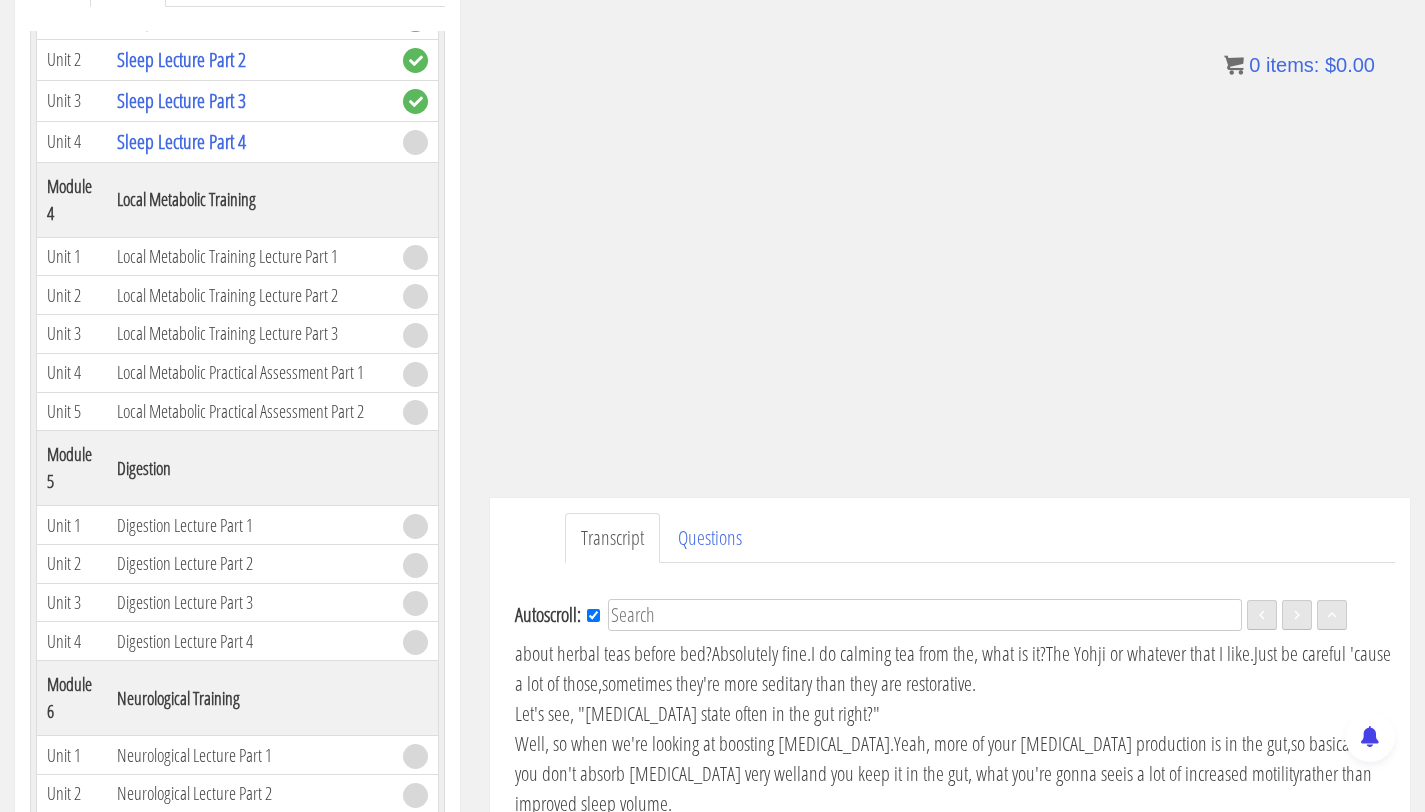 click on "you're looking at probably two grams a day" at bounding box center (697, 443) 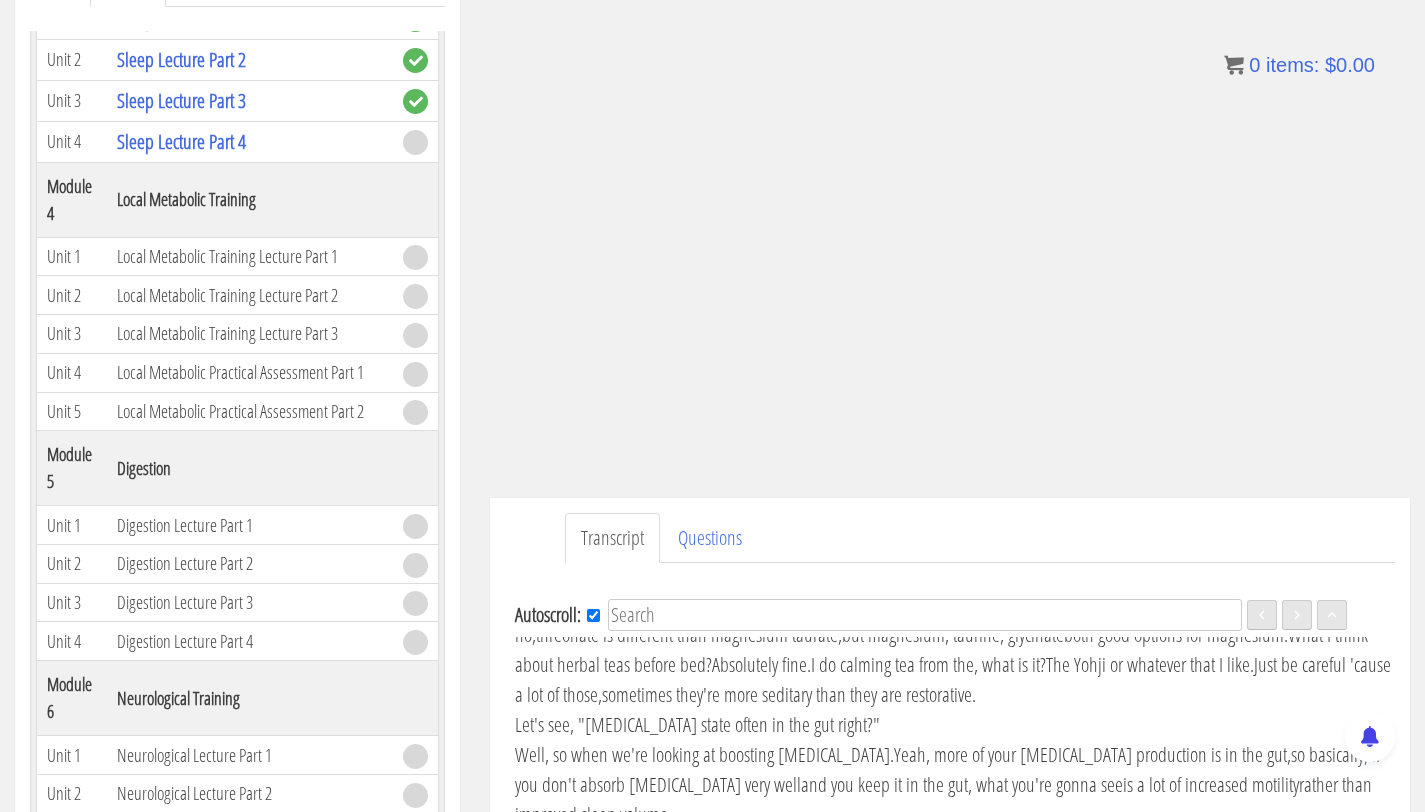 scroll, scrollTop: 7438, scrollLeft: 0, axis: vertical 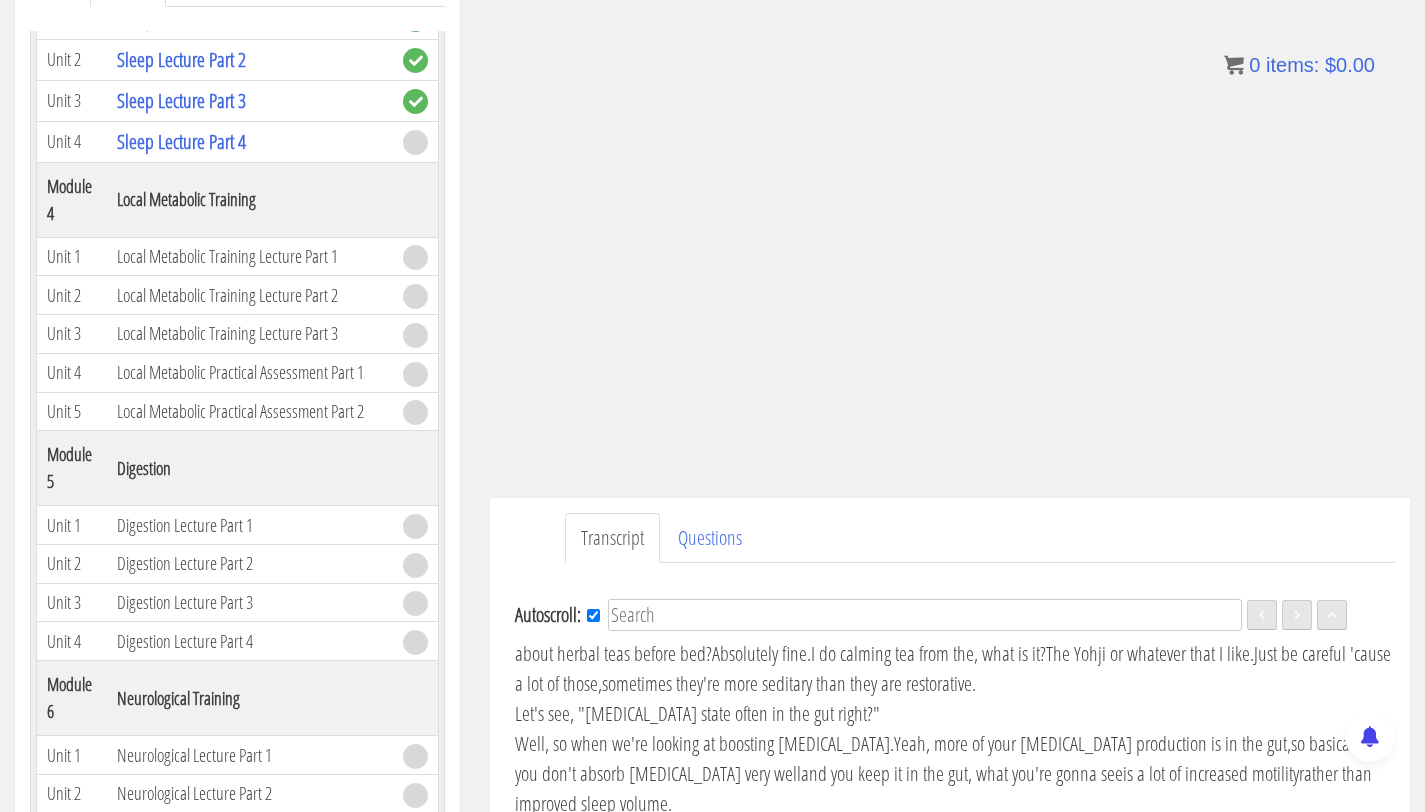 click on "as the starting and up to 12 grams a day as the maximum." at bounding box center [1025, 443] 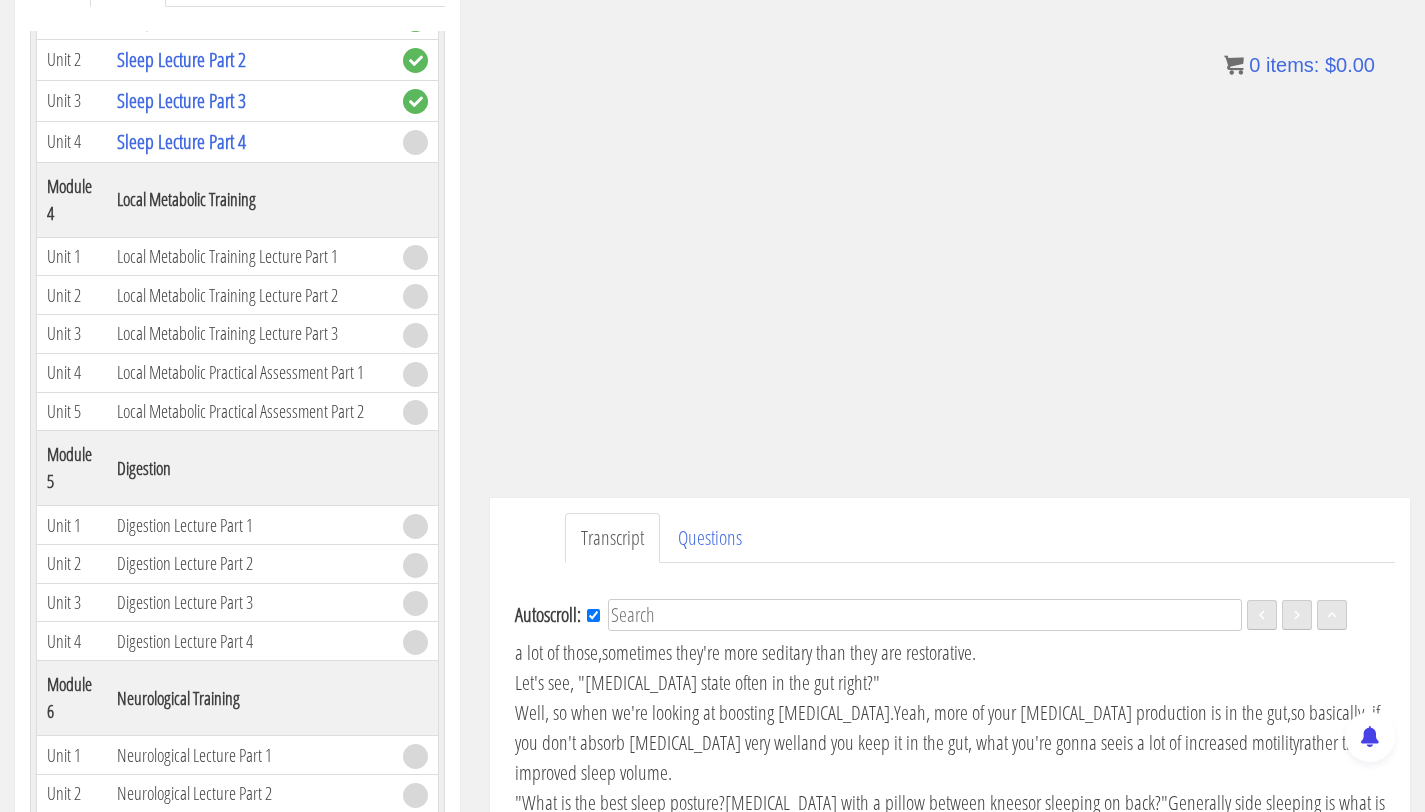 click on "it may temporarily make your sleep worse" at bounding box center (650, 472) 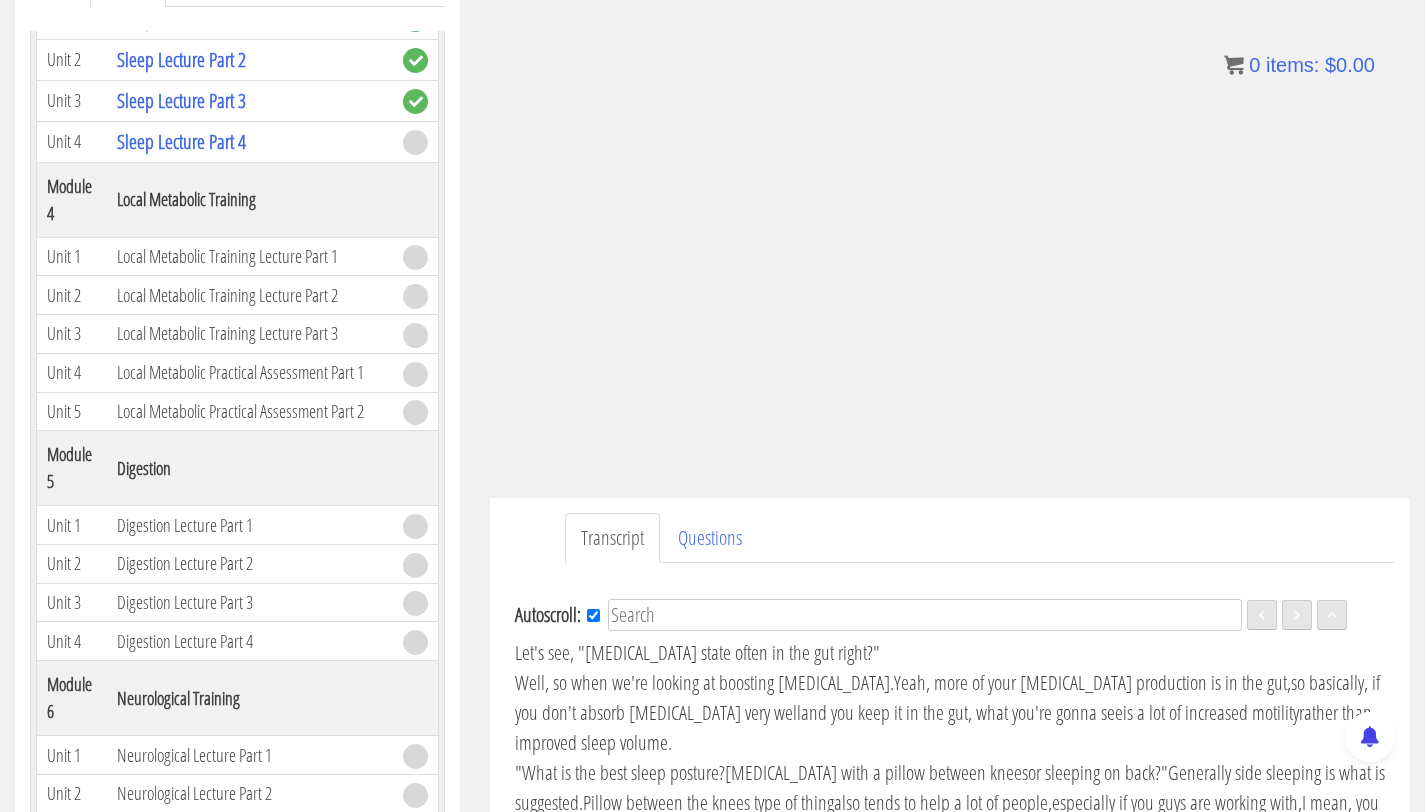 click on "in the first few days," at bounding box center [849, 442] 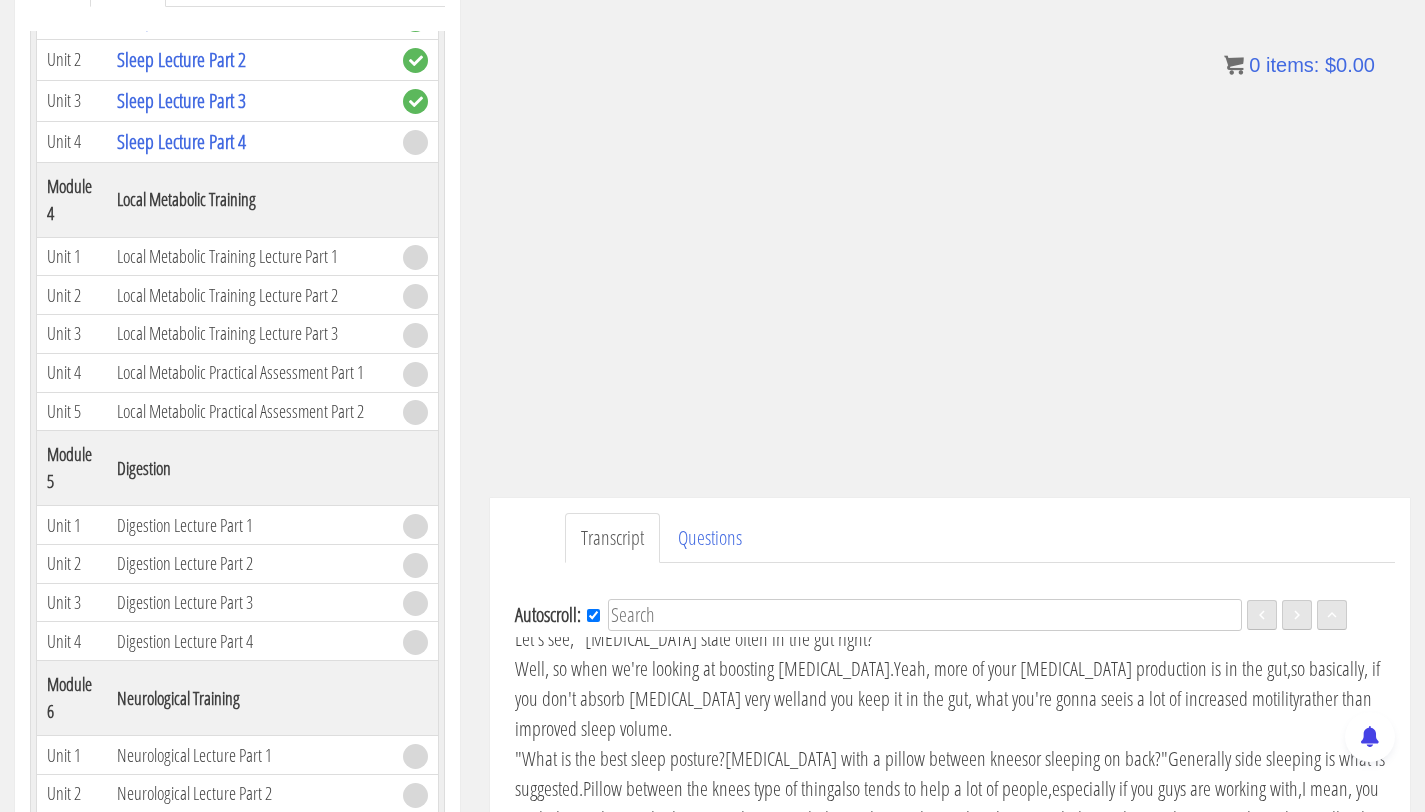 scroll, scrollTop: 7530, scrollLeft: 0, axis: vertical 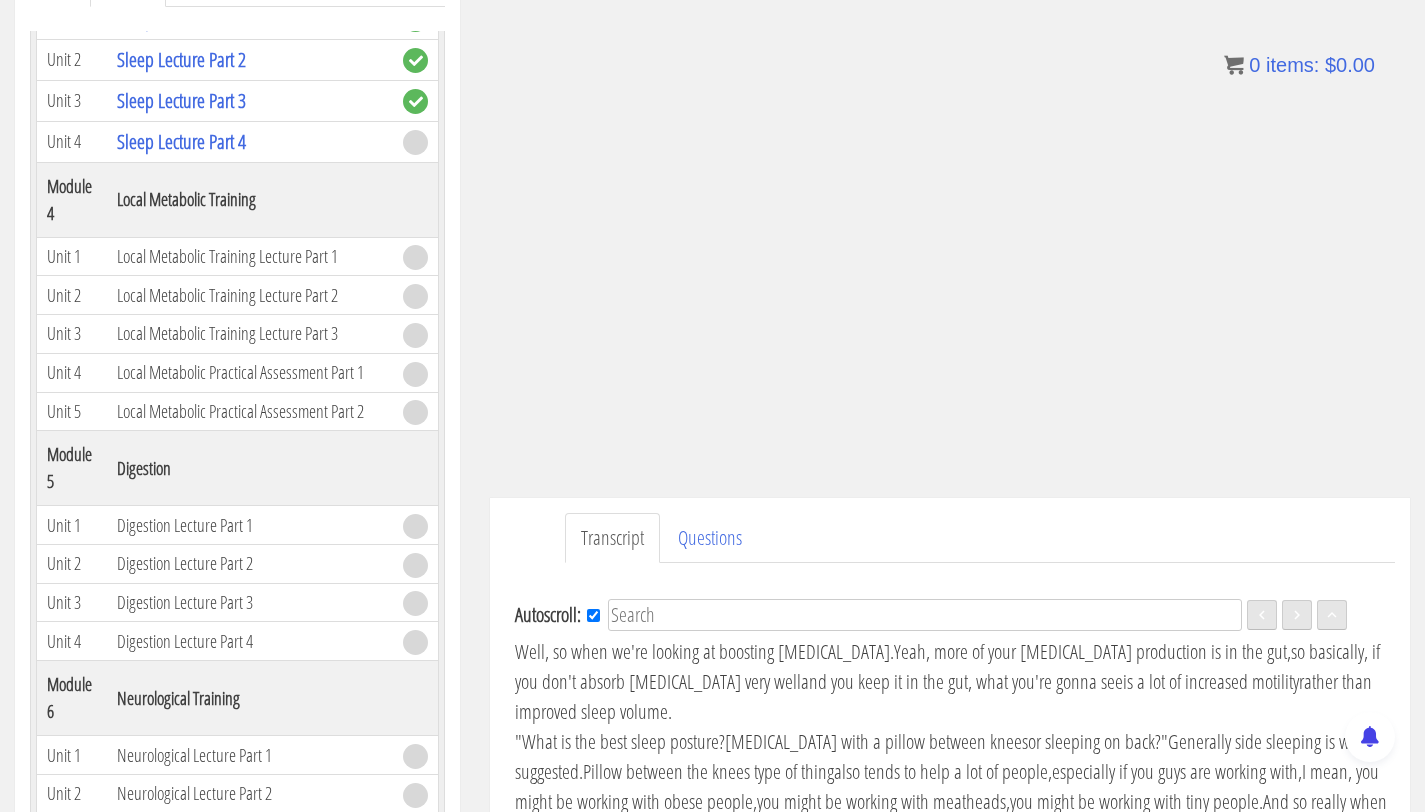 click on "So what I typically will do" at bounding box center (865, 441) 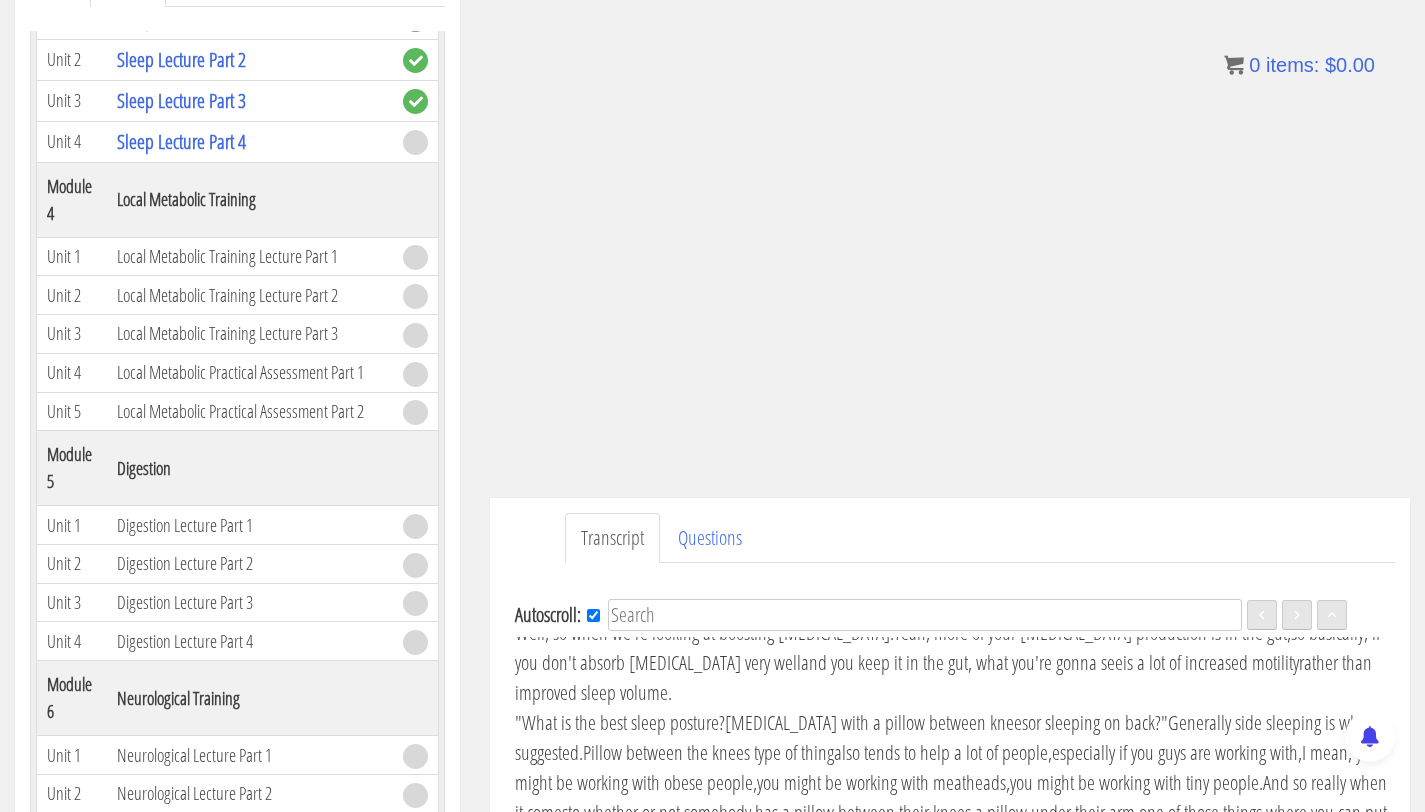 scroll, scrollTop: 7560, scrollLeft: 0, axis: vertical 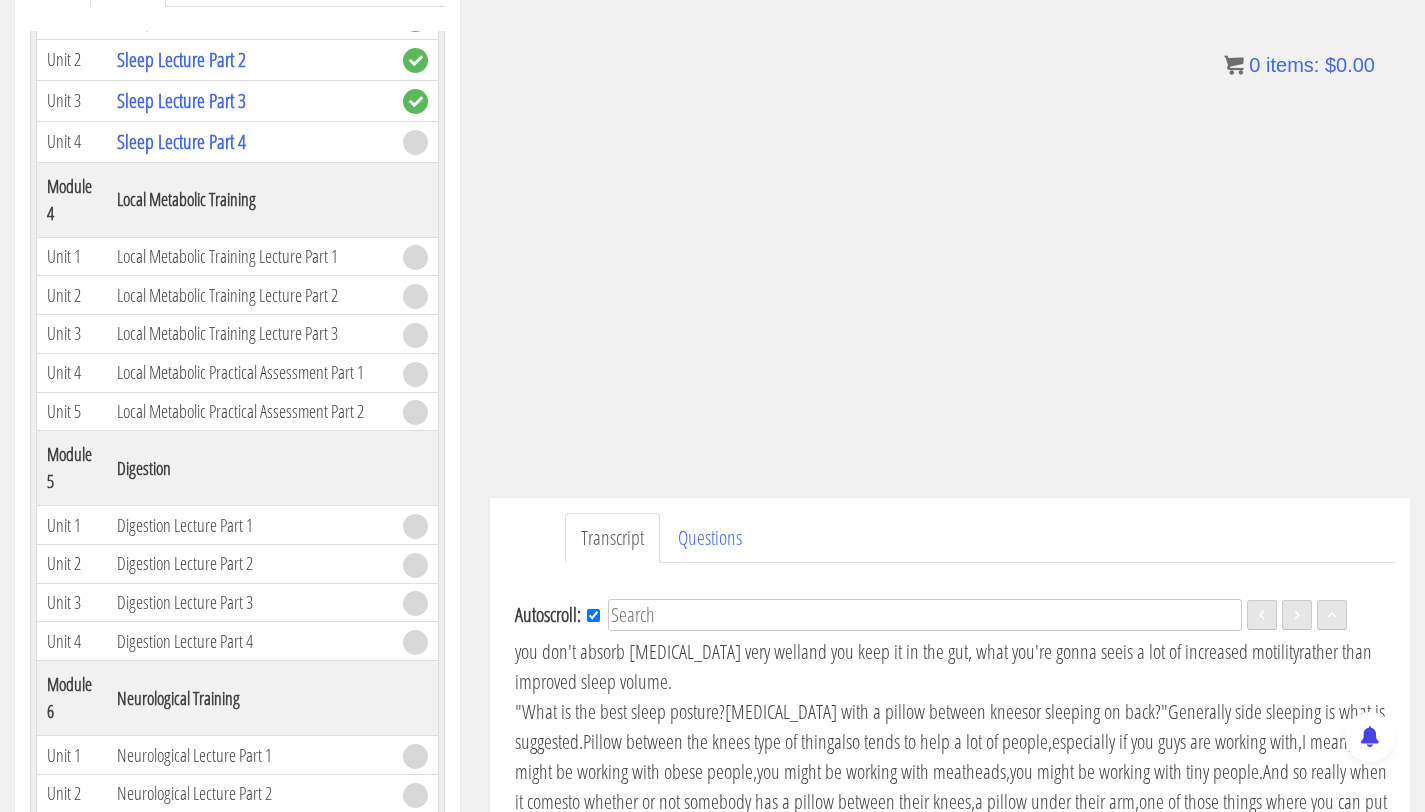 click on "so if you're asking if I meant to say taurate" at bounding box center (1068, 471) 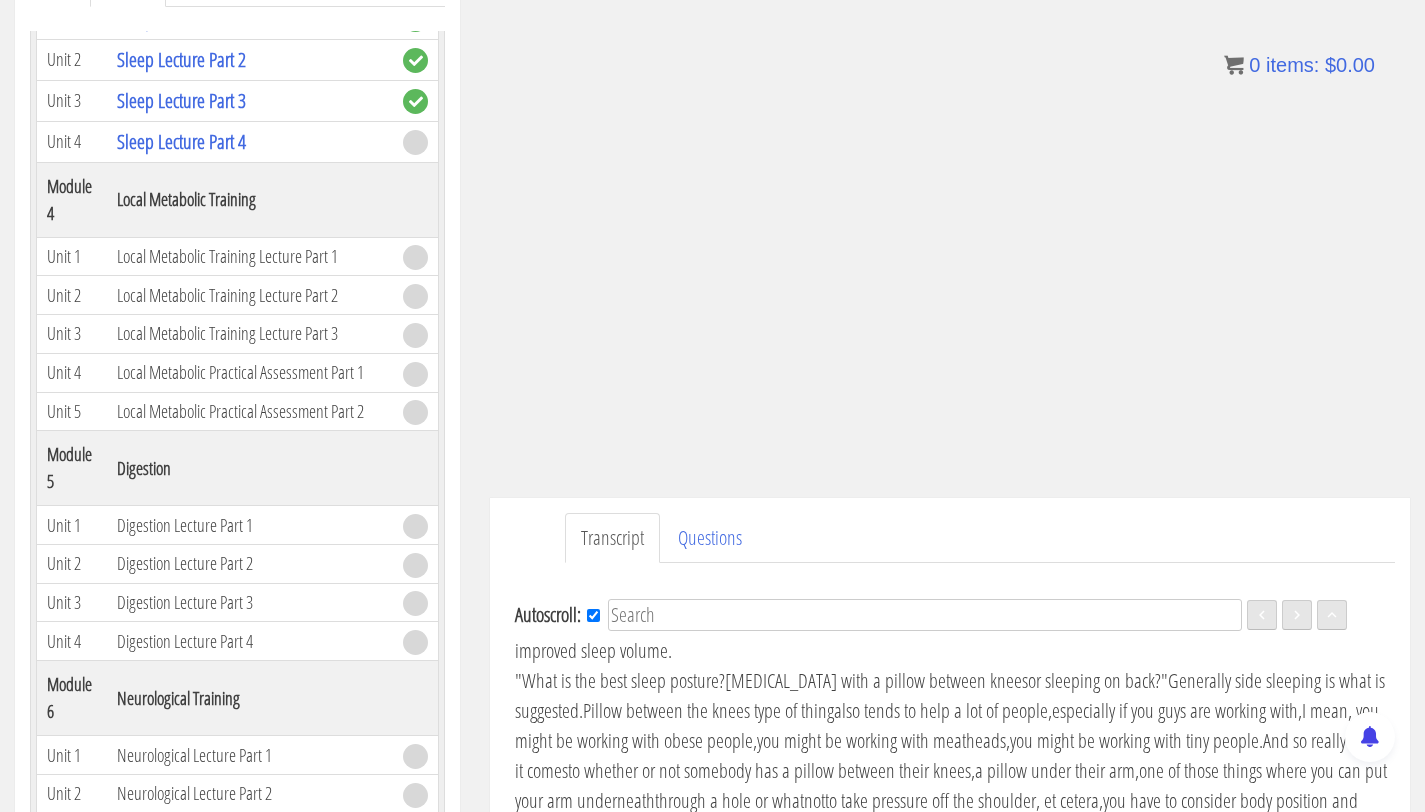 click on "but magnesium, taurine, glycinate" at bounding box center (953, 470) 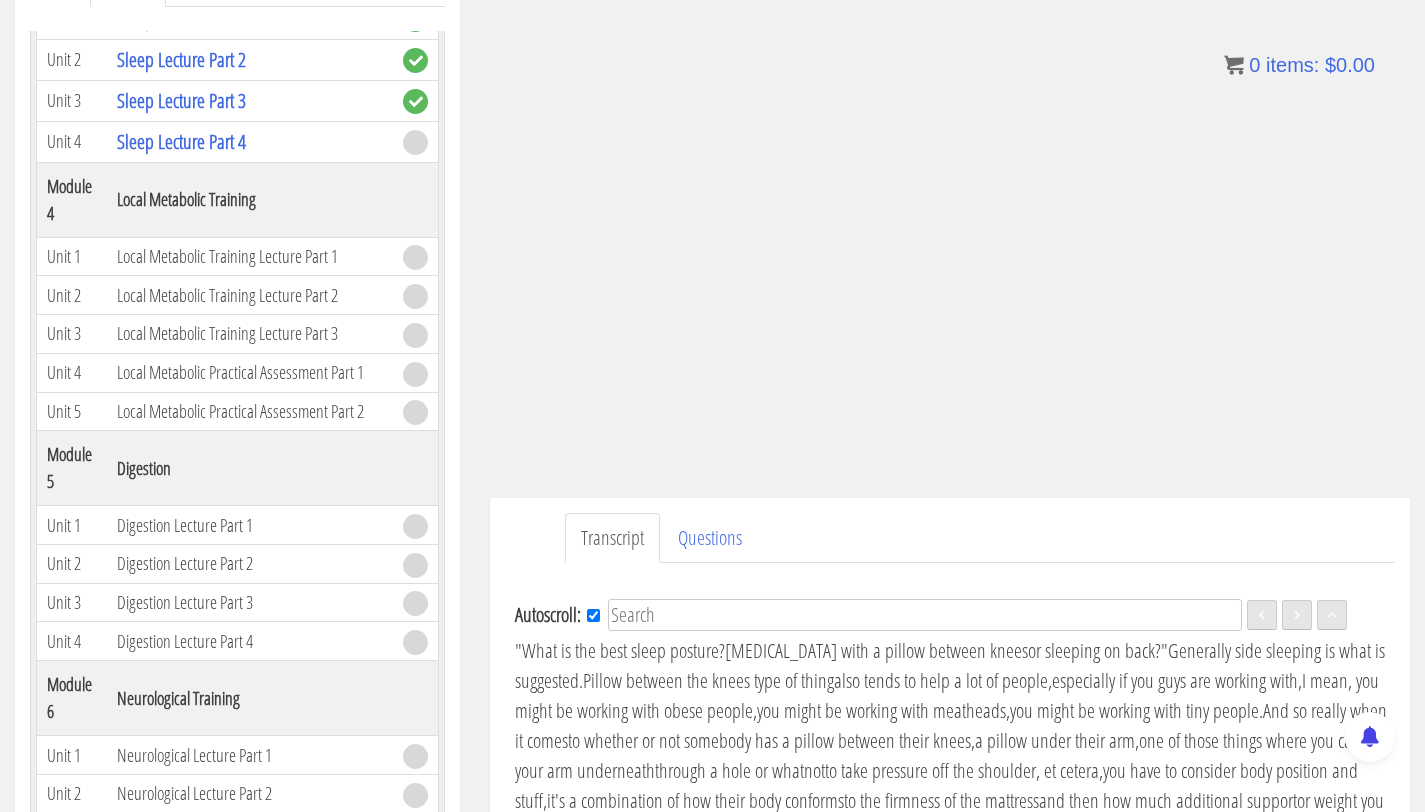 click on "Absolutely fine." at bounding box center (761, 470) 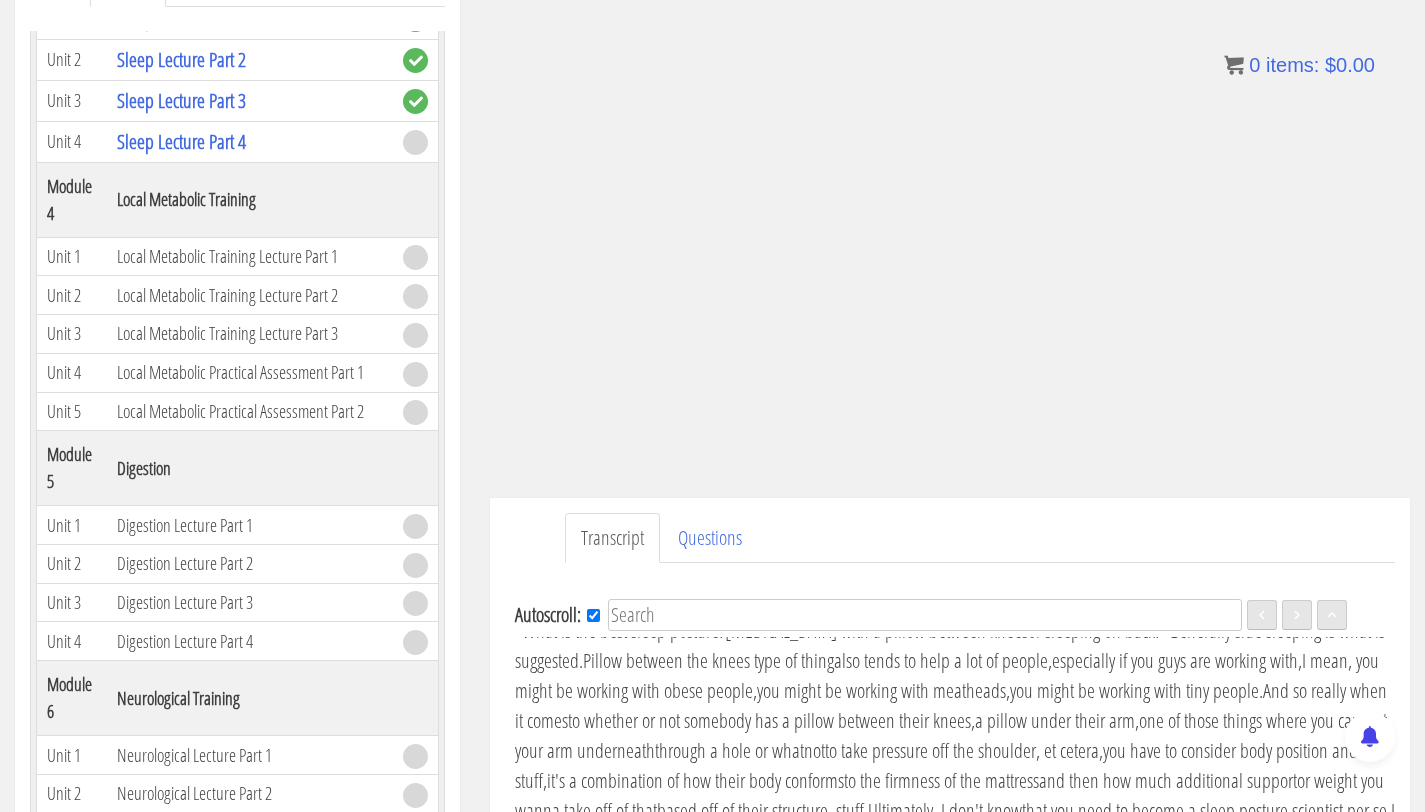 scroll, scrollTop: 7652, scrollLeft: 0, axis: vertical 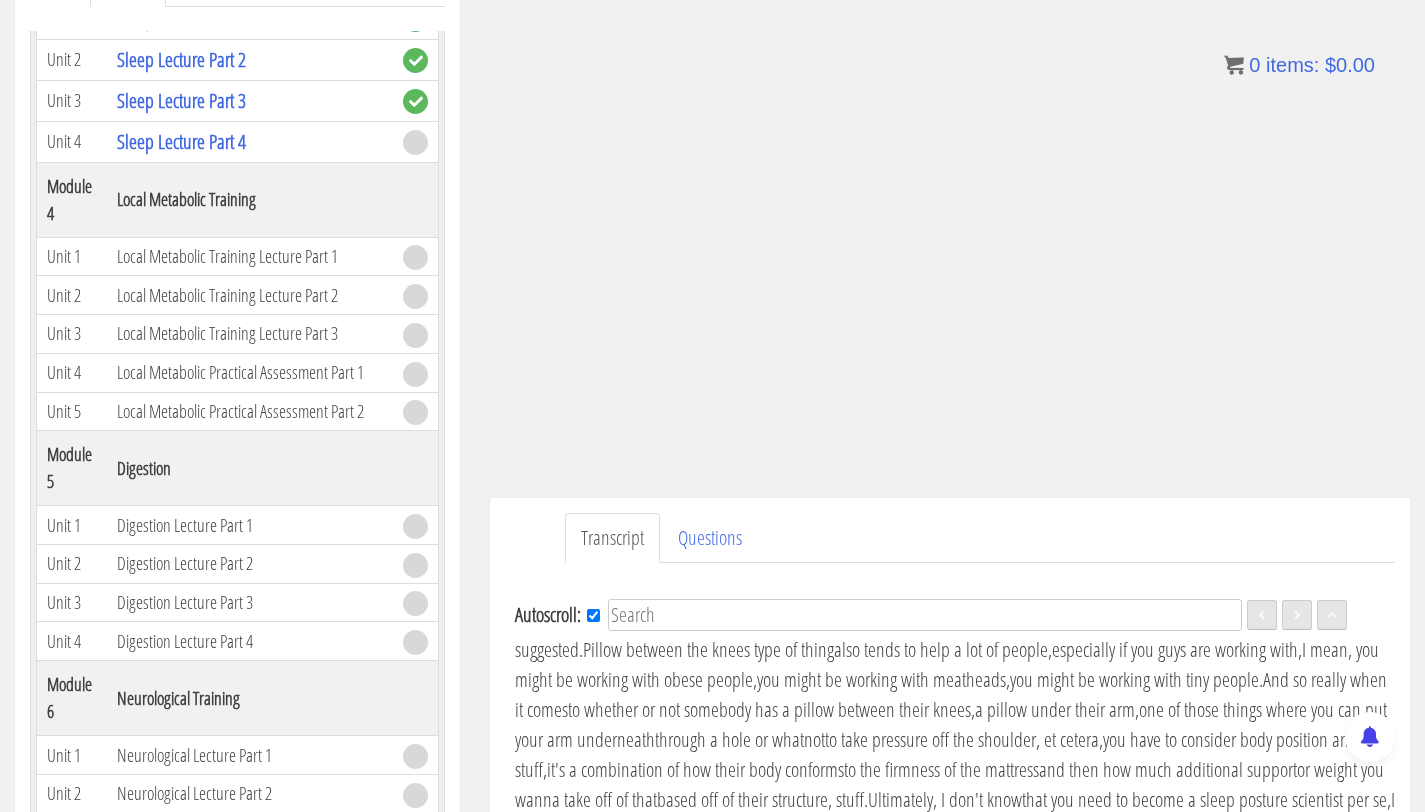 click on "I do calming tea from the, what is it?" at bounding box center (928, 439) 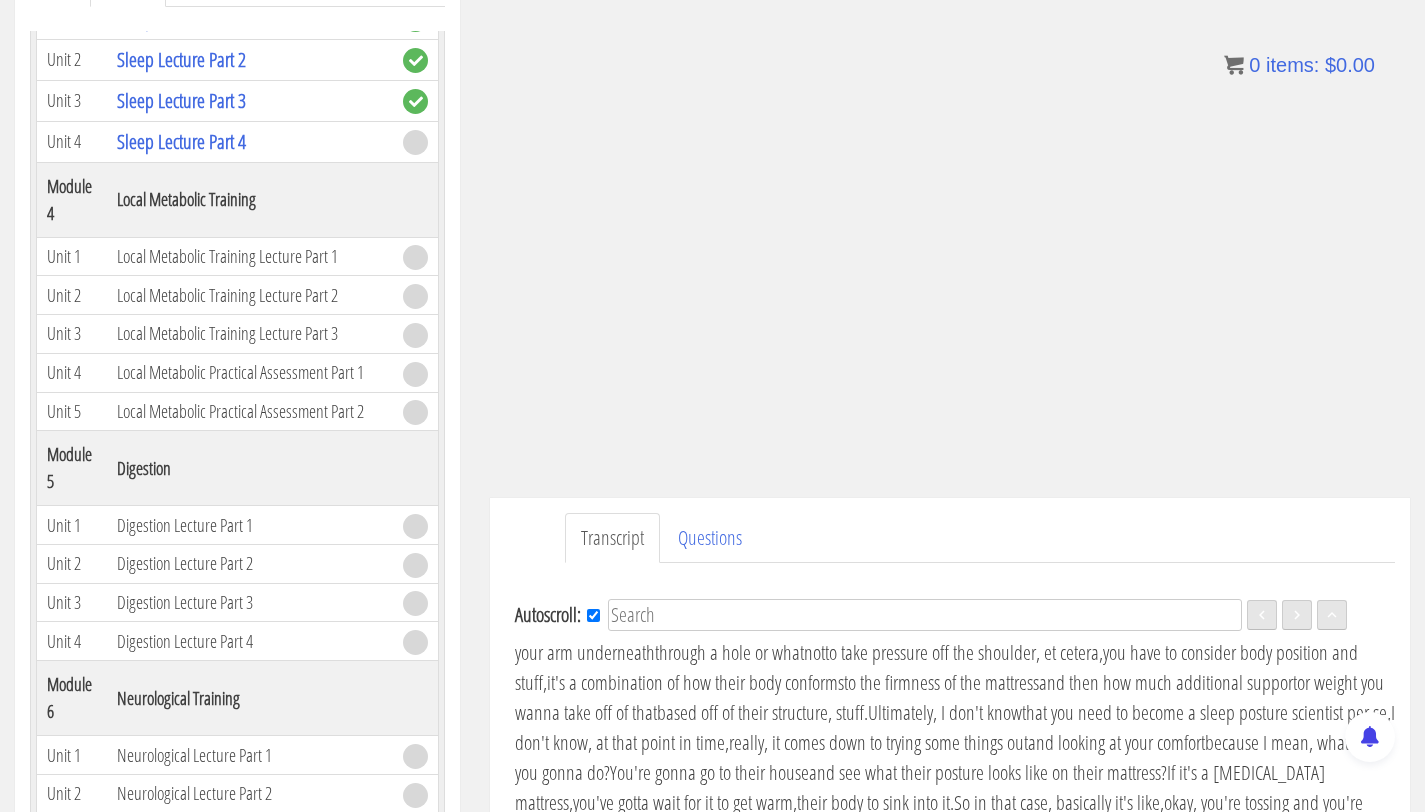 scroll, scrollTop: 7713, scrollLeft: 0, axis: vertical 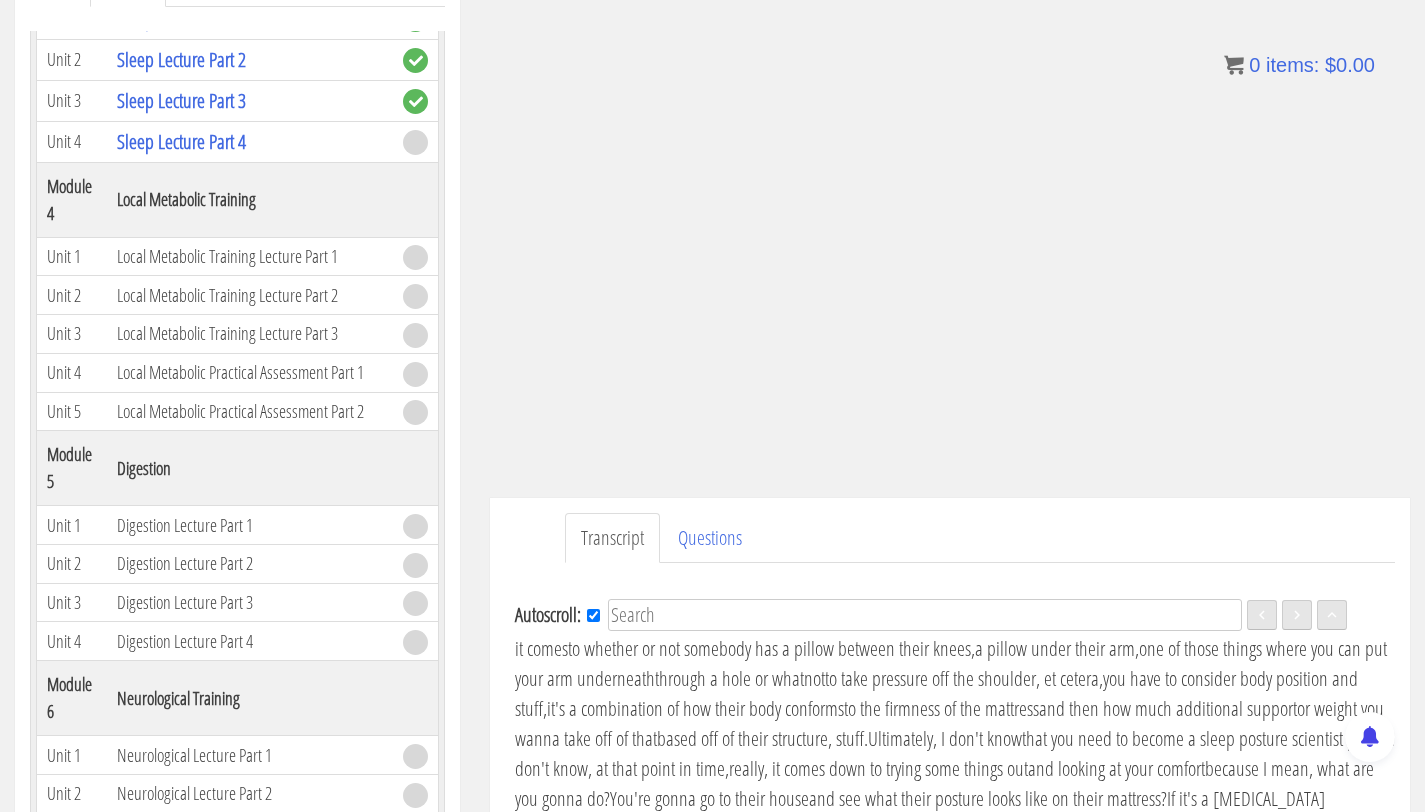 click on "Well, so when we're looking at boosting serotonin." at bounding box center (704, 468) 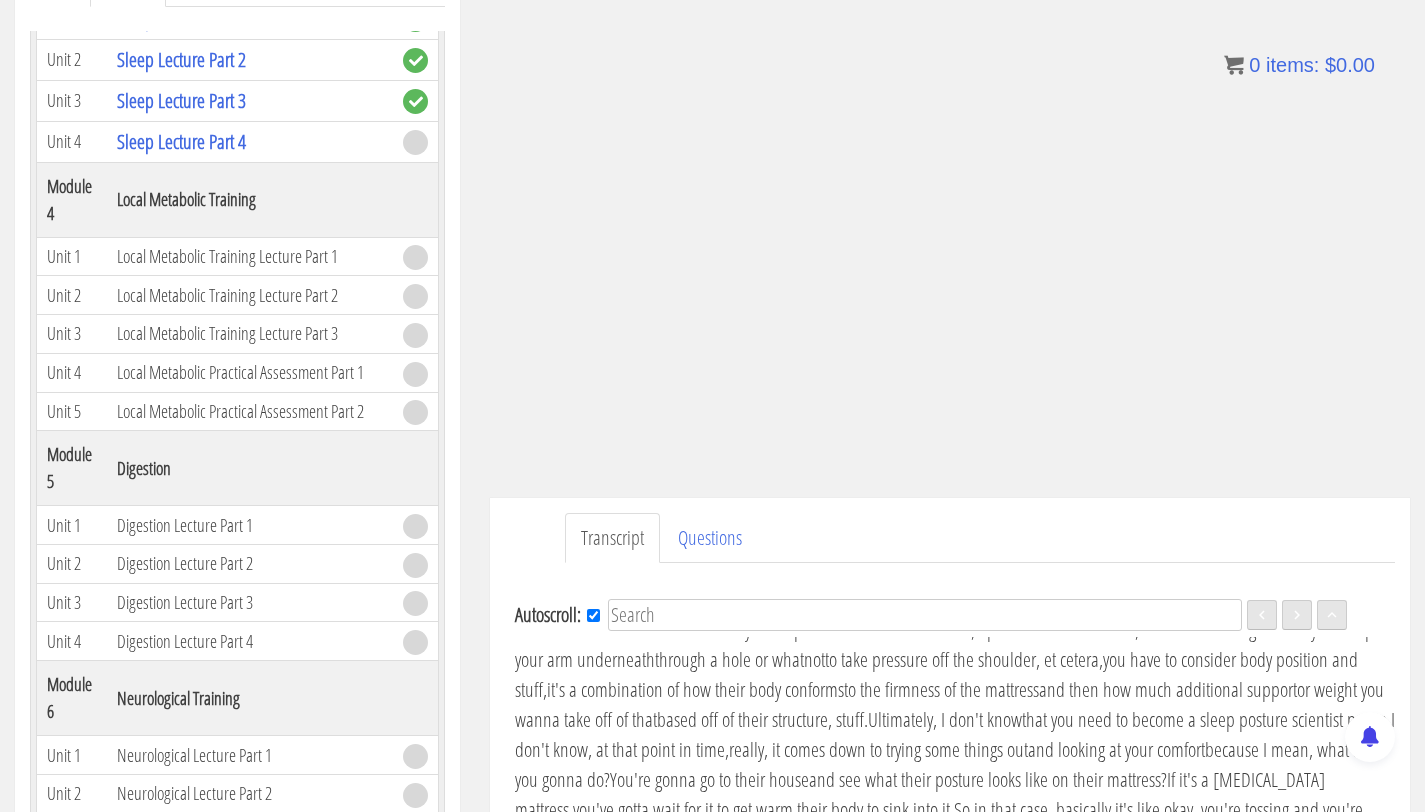 scroll, scrollTop: 7743, scrollLeft: 0, axis: vertical 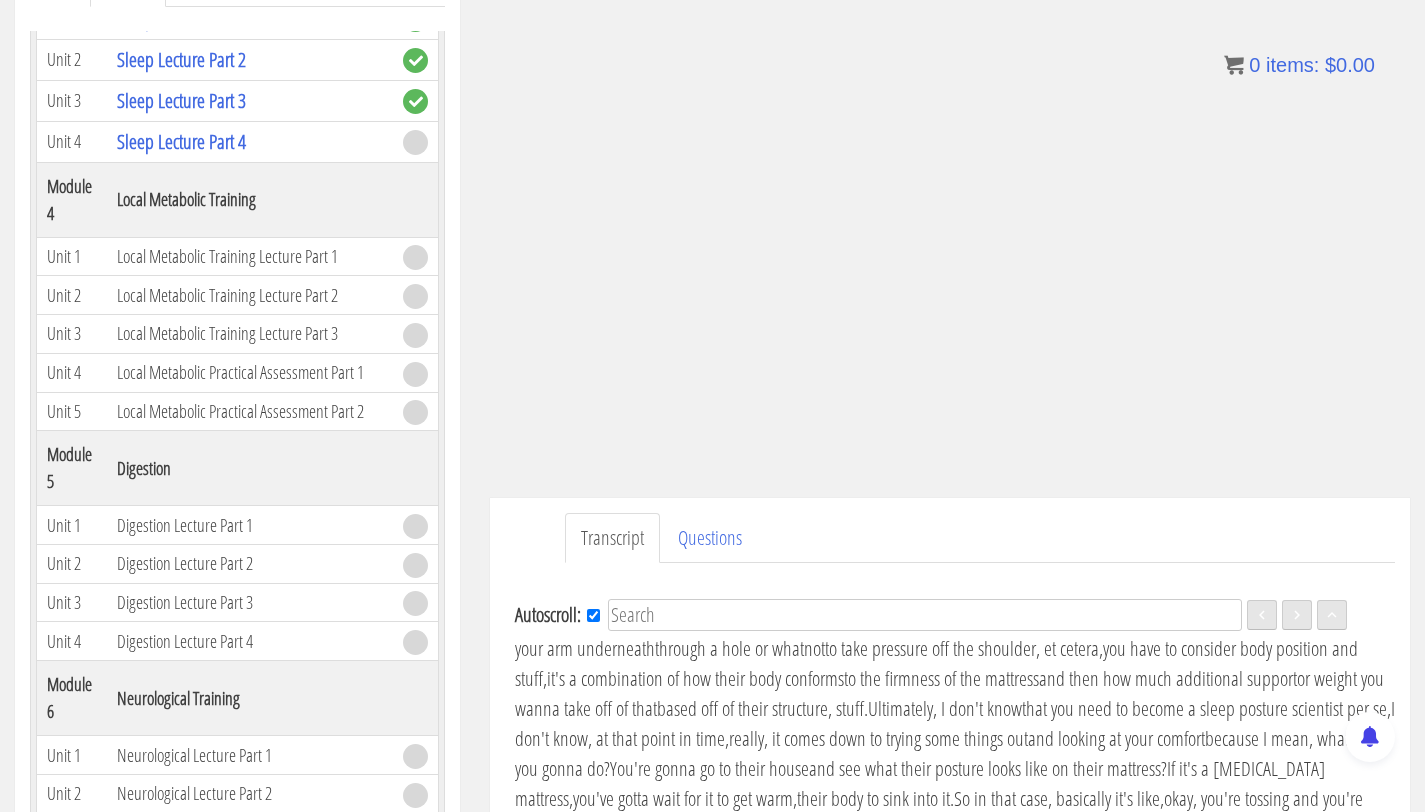 click on "so basically, if you don't absorb 5-htp very well" at bounding box center (947, 453) 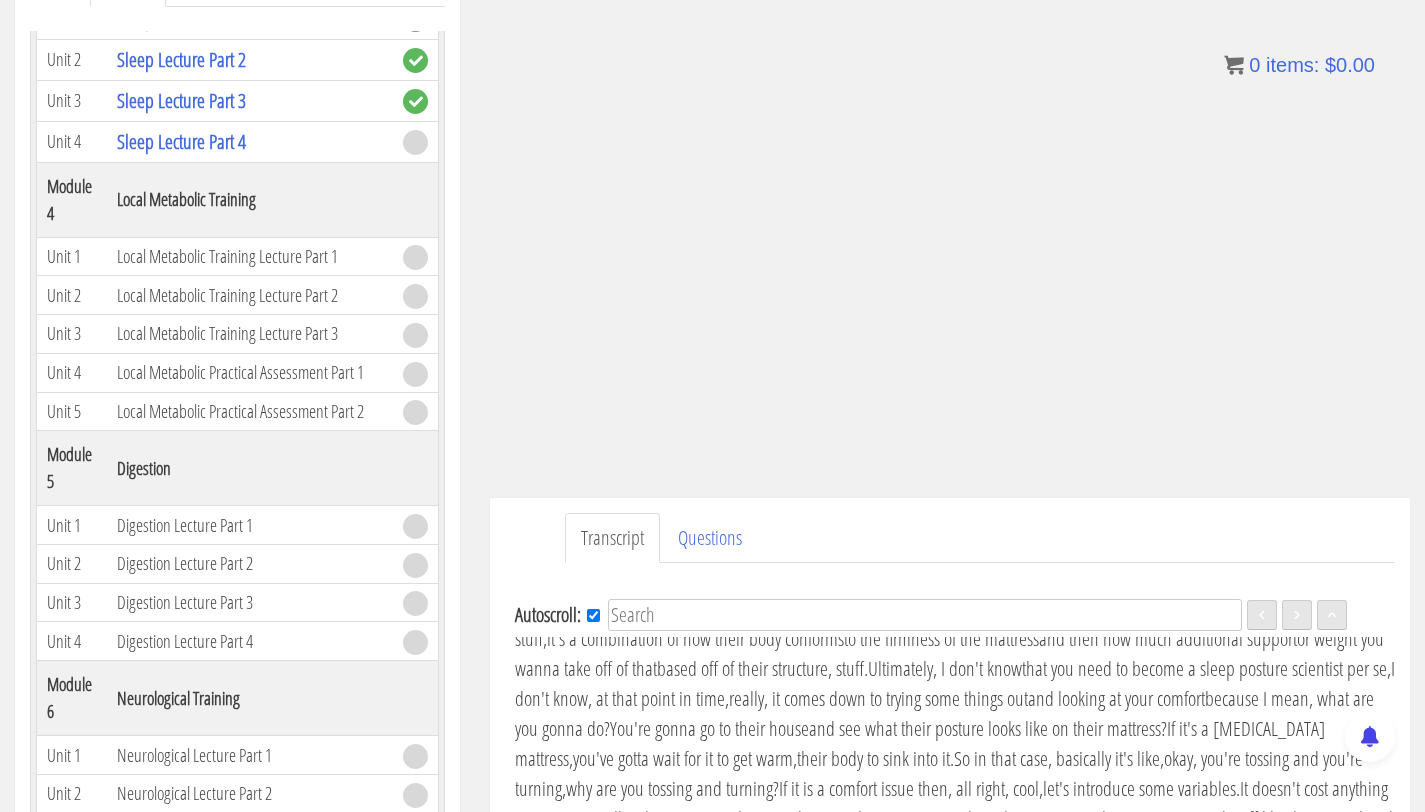 scroll, scrollTop: 7835, scrollLeft: 0, axis: vertical 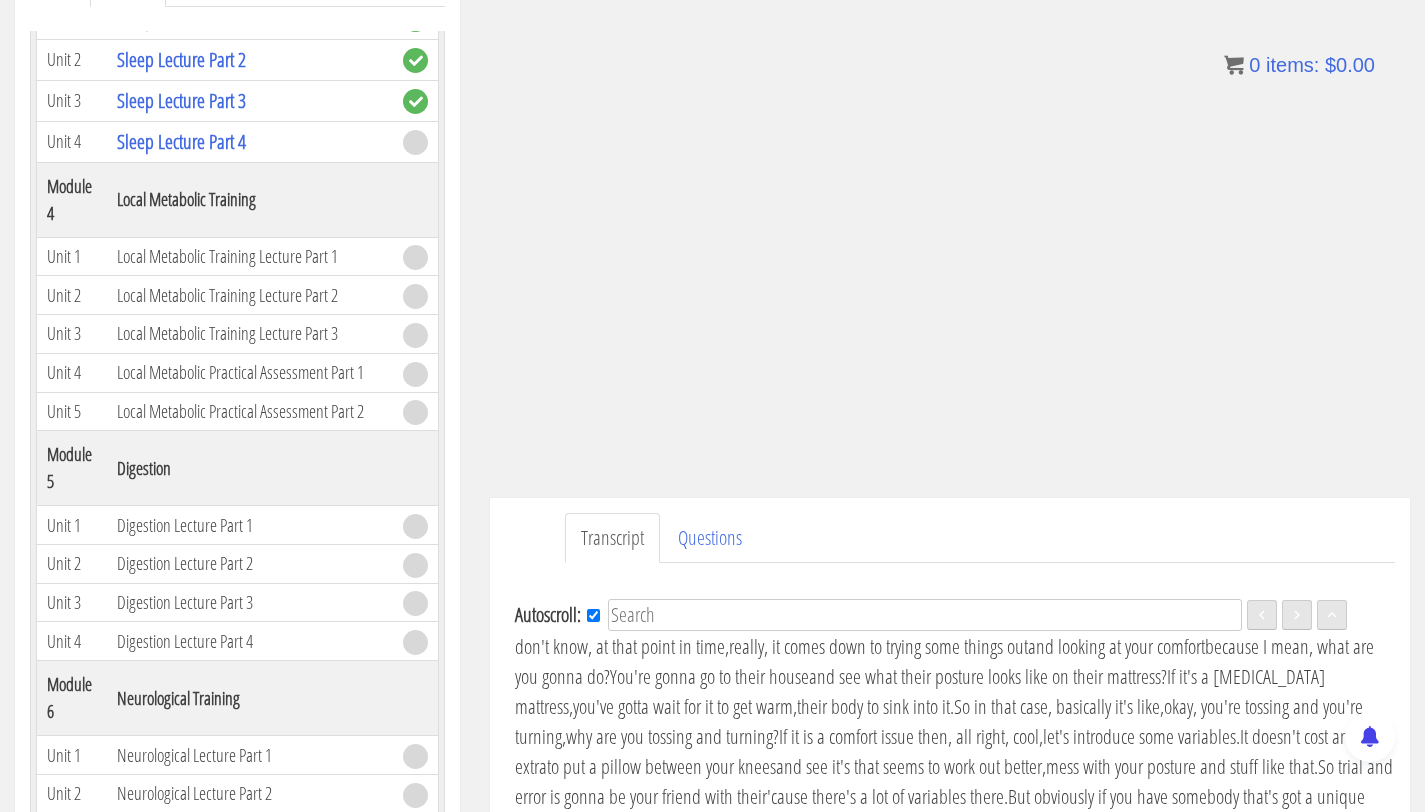 click on "Sleeping on side with a pillow between knees" at bounding box center (876, 436) 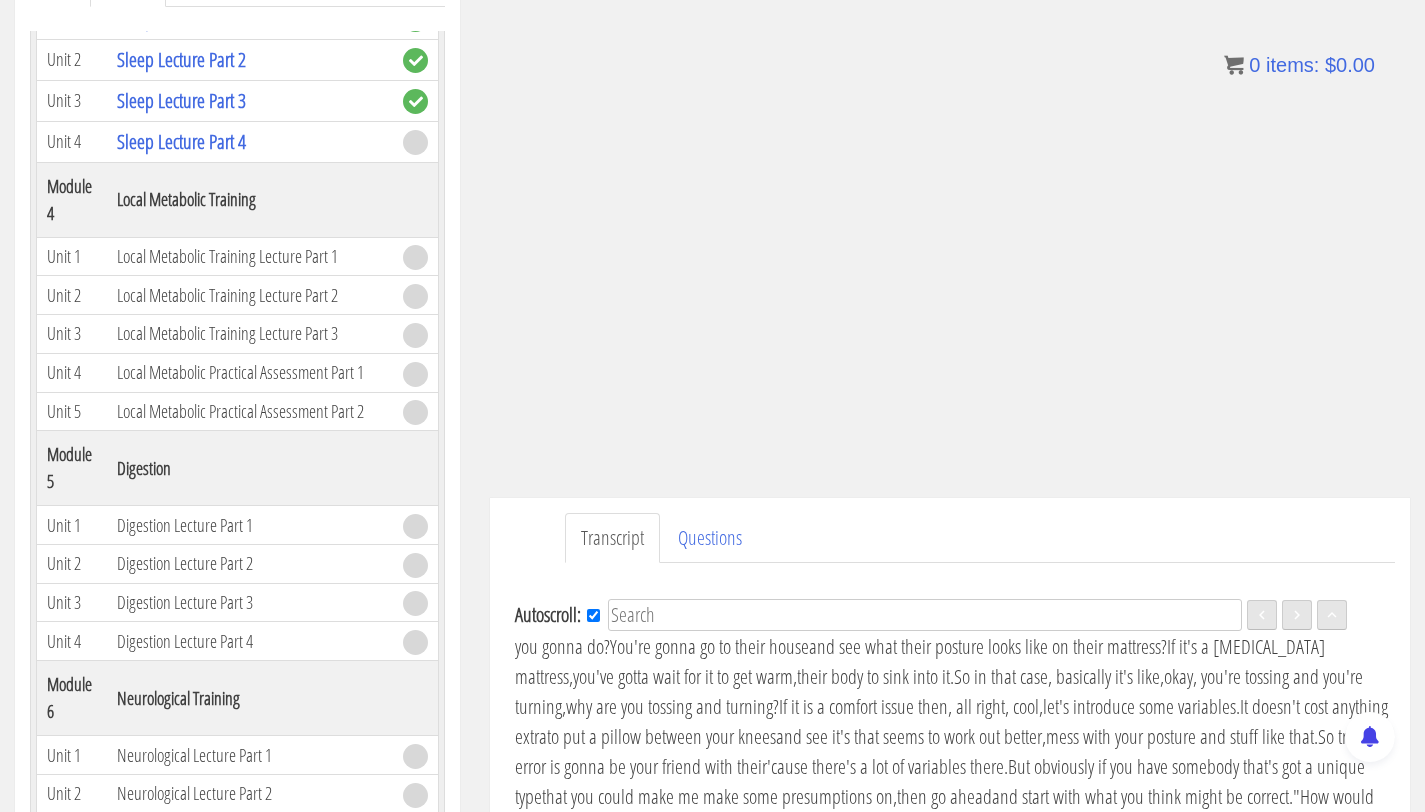 click on "especially if you guys are working with," at bounding box center [1177, 436] 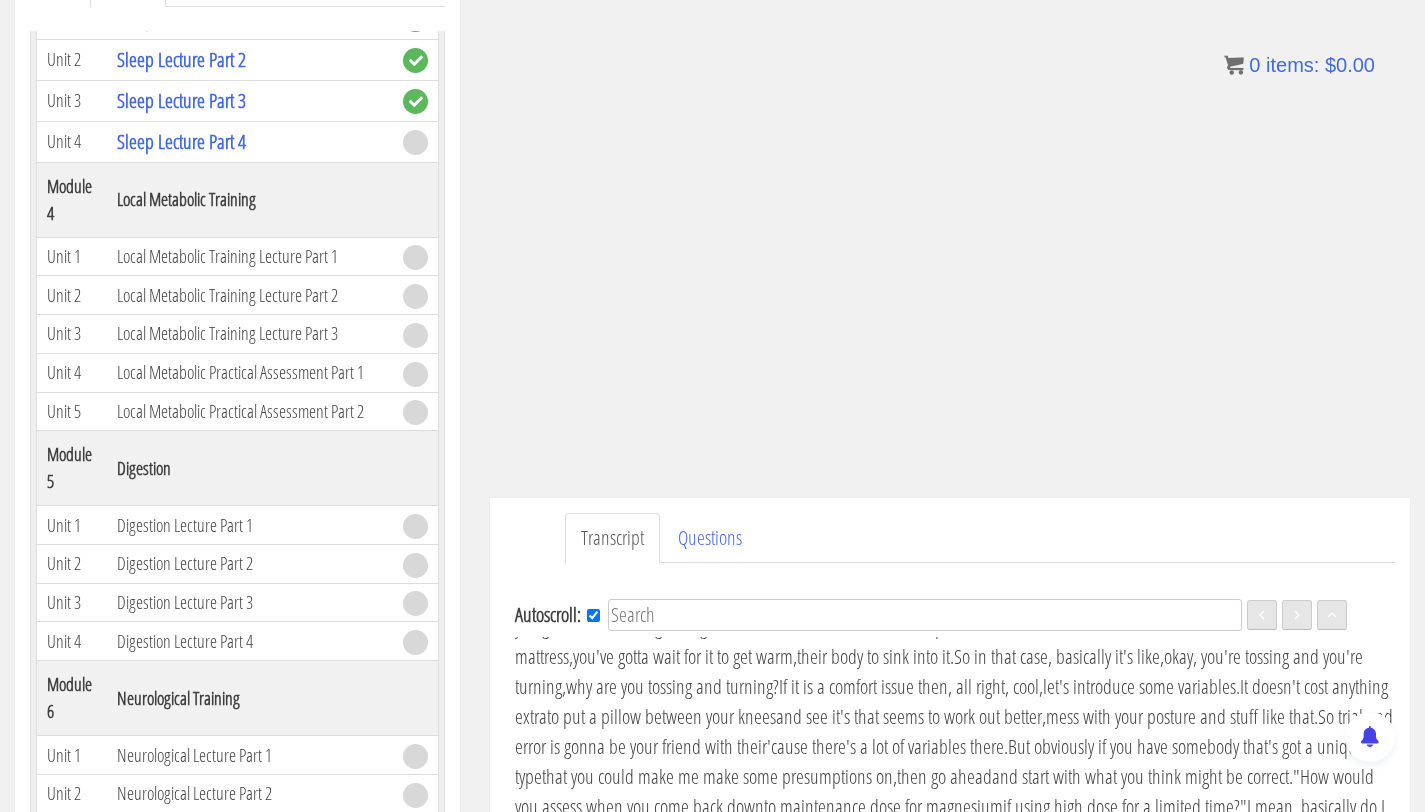 scroll, scrollTop: 7896, scrollLeft: 0, axis: vertical 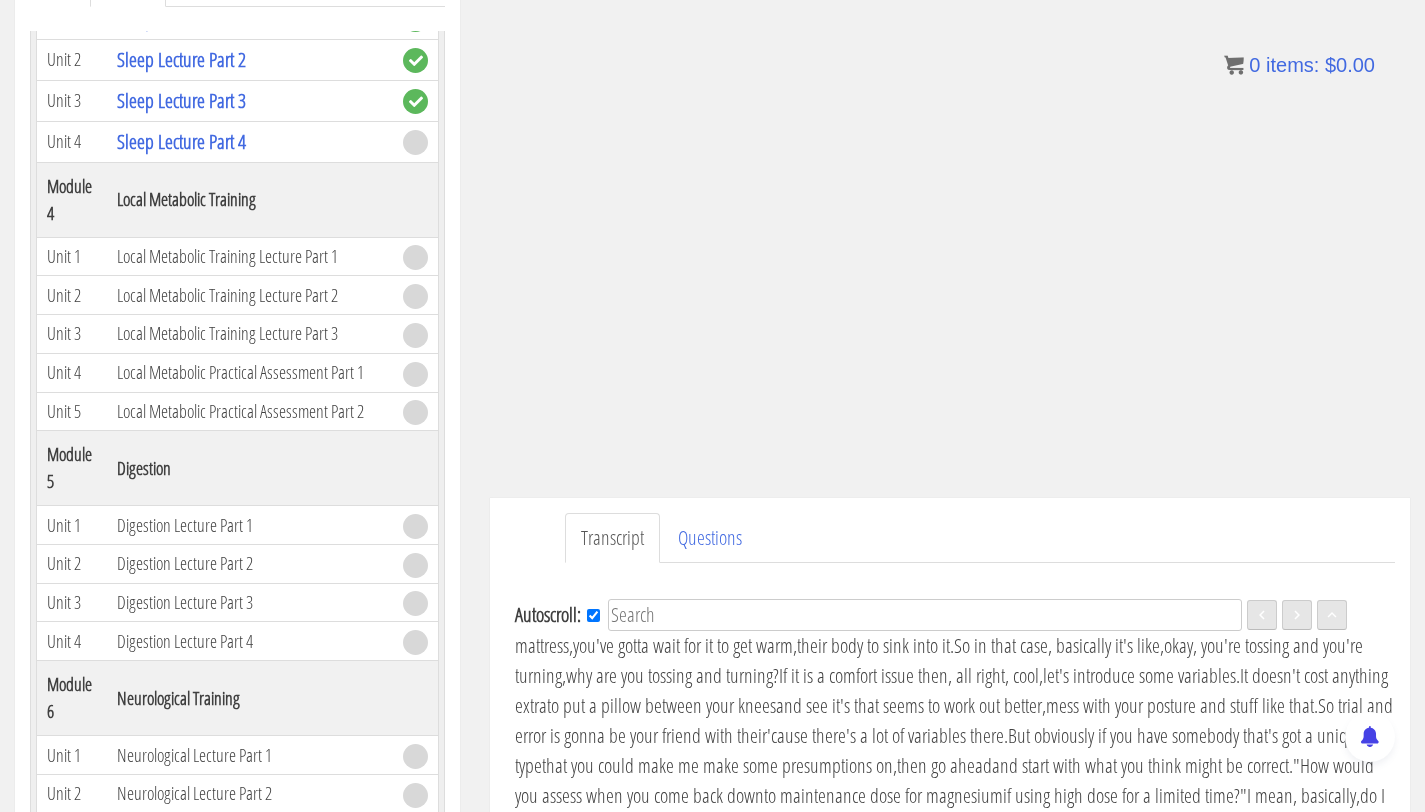 click on "you might be working with tiny people." at bounding box center (1136, 435) 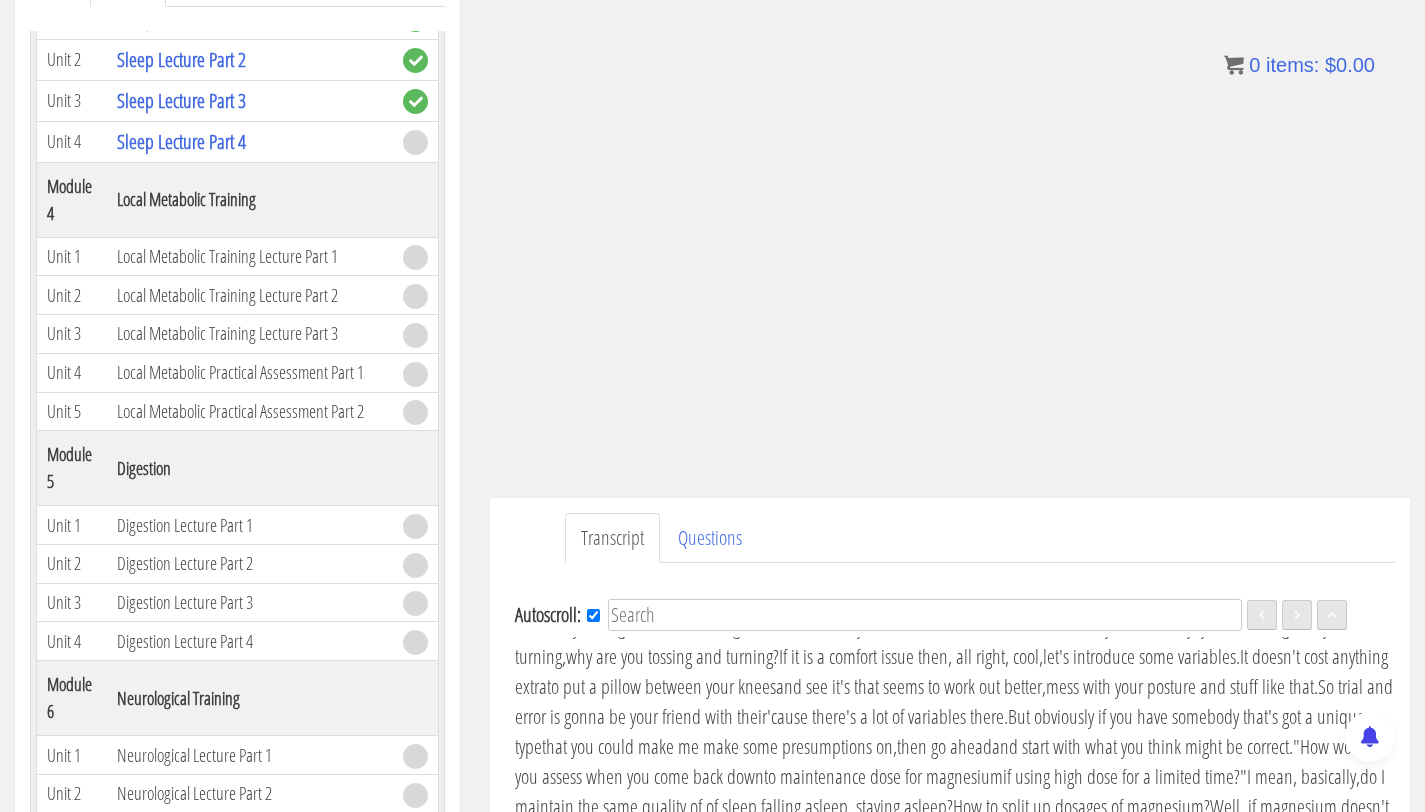 scroll, scrollTop: 7926, scrollLeft: 0, axis: vertical 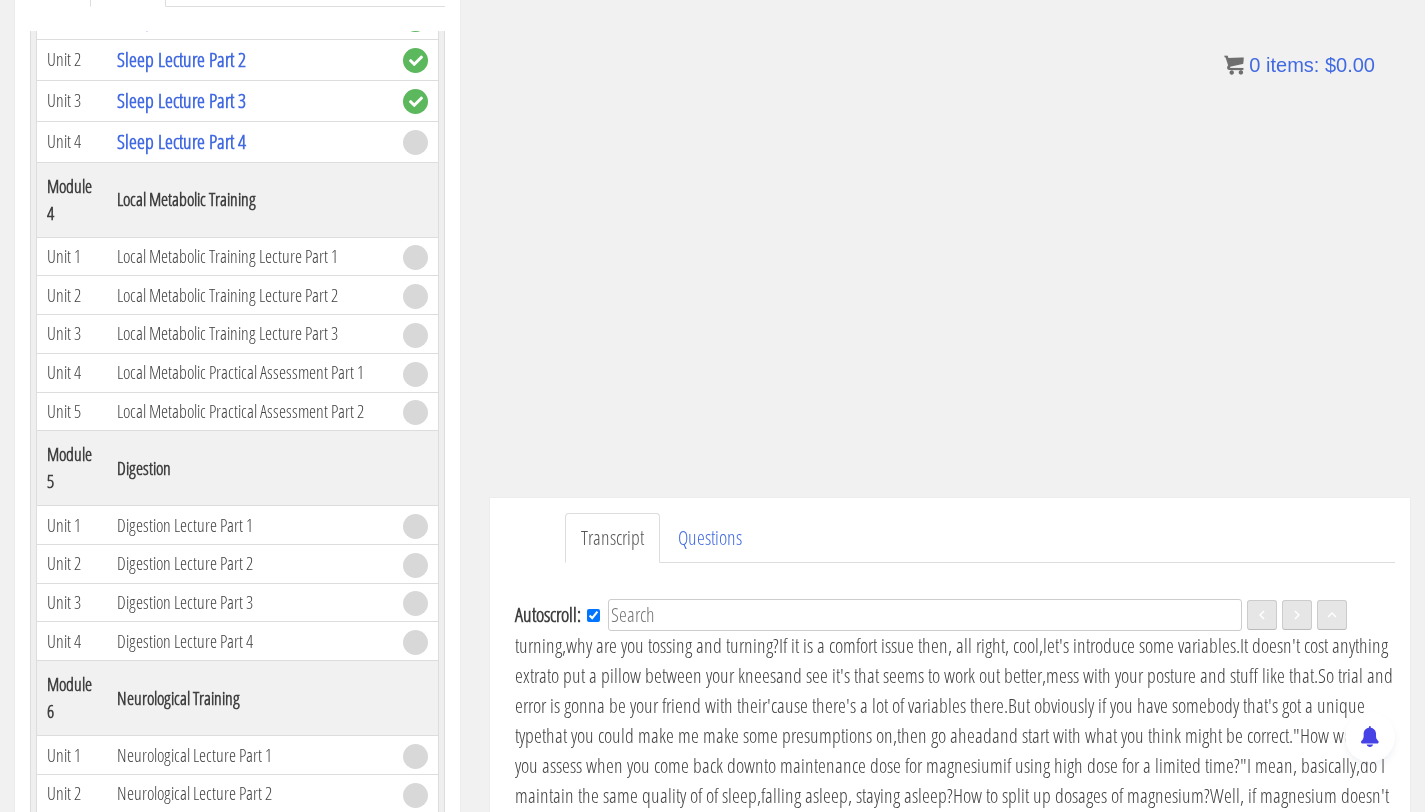click on "a pillow under their arm," at bounding box center (1057, 435) 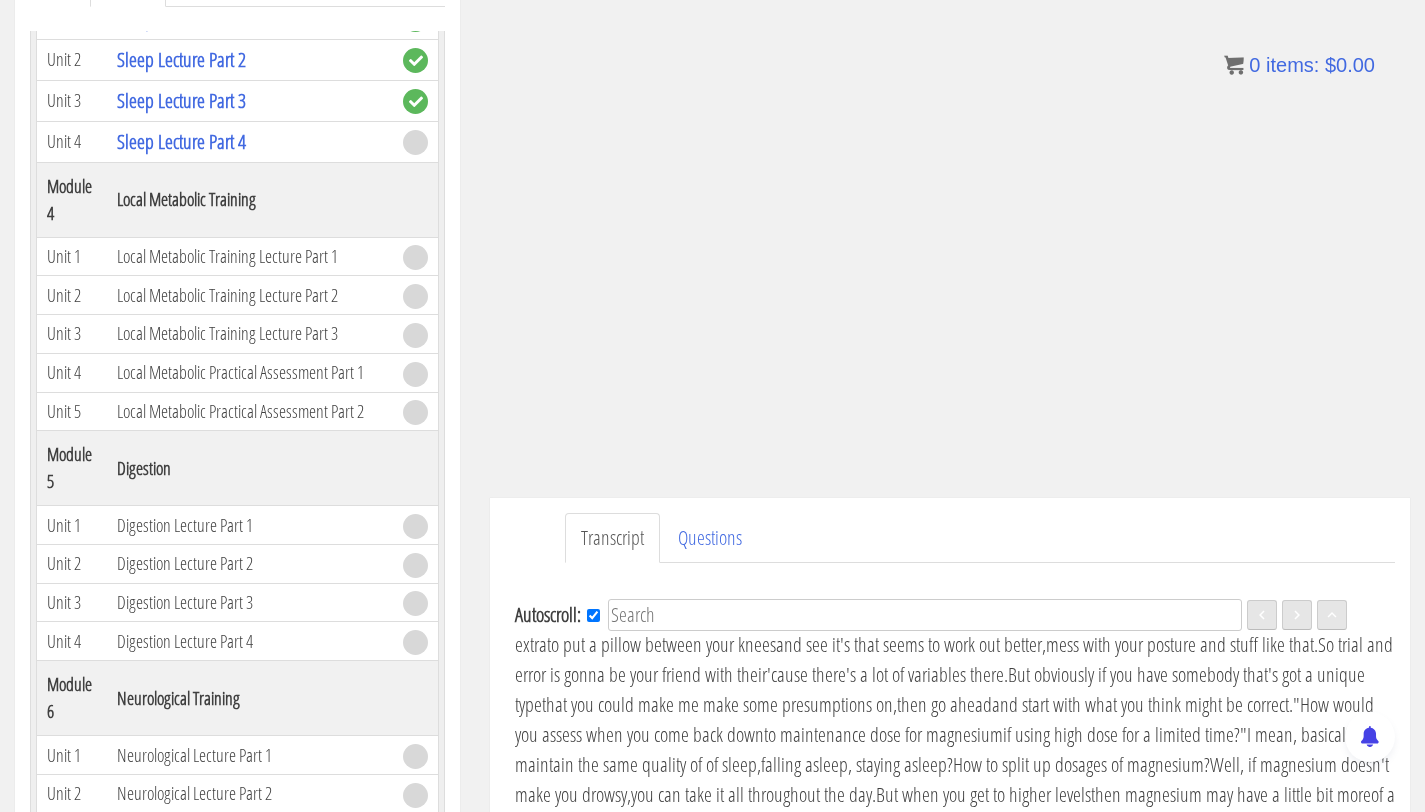 click on "it's a combination of how their body conforms" at bounding box center (695, 464) 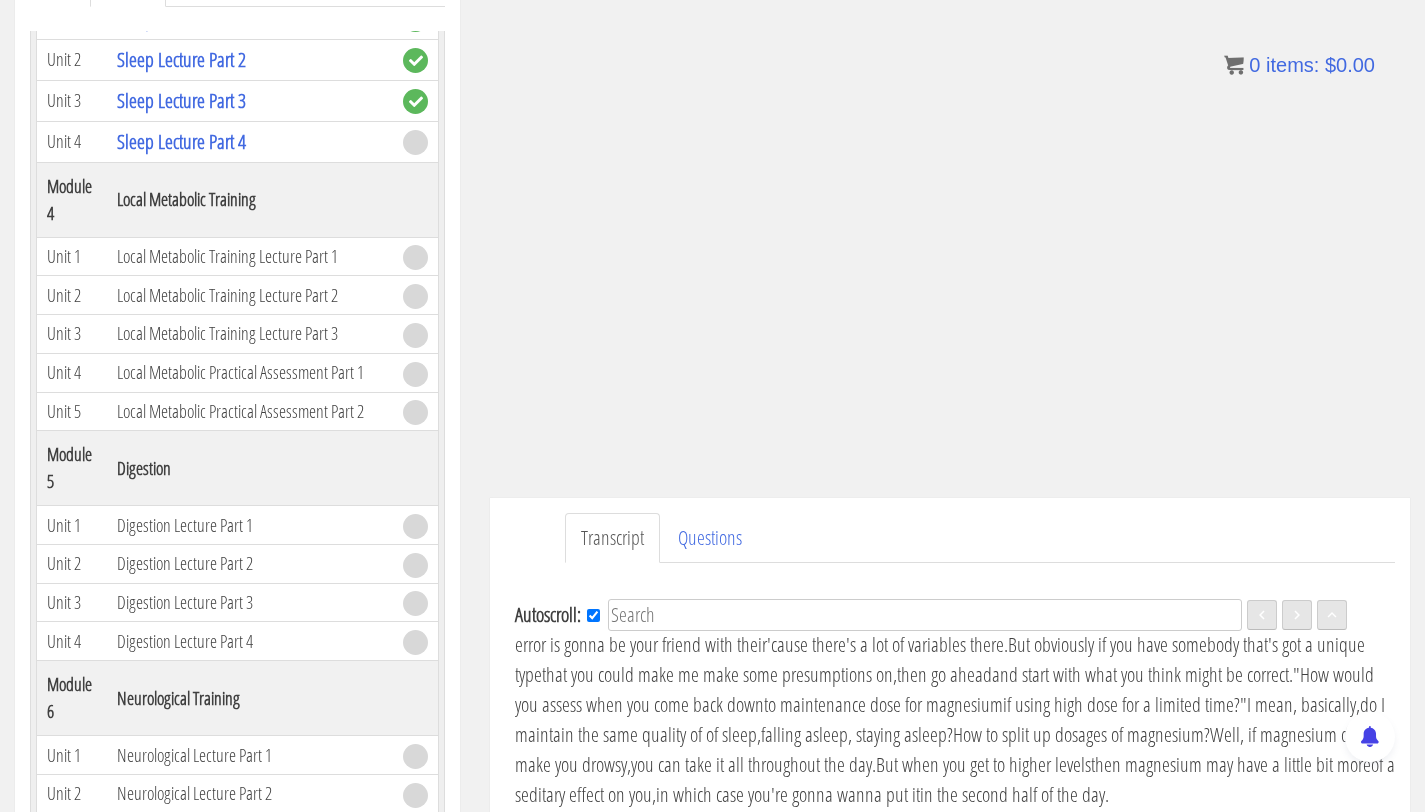 click on "based off of their structure, stuff." at bounding box center [762, 464] 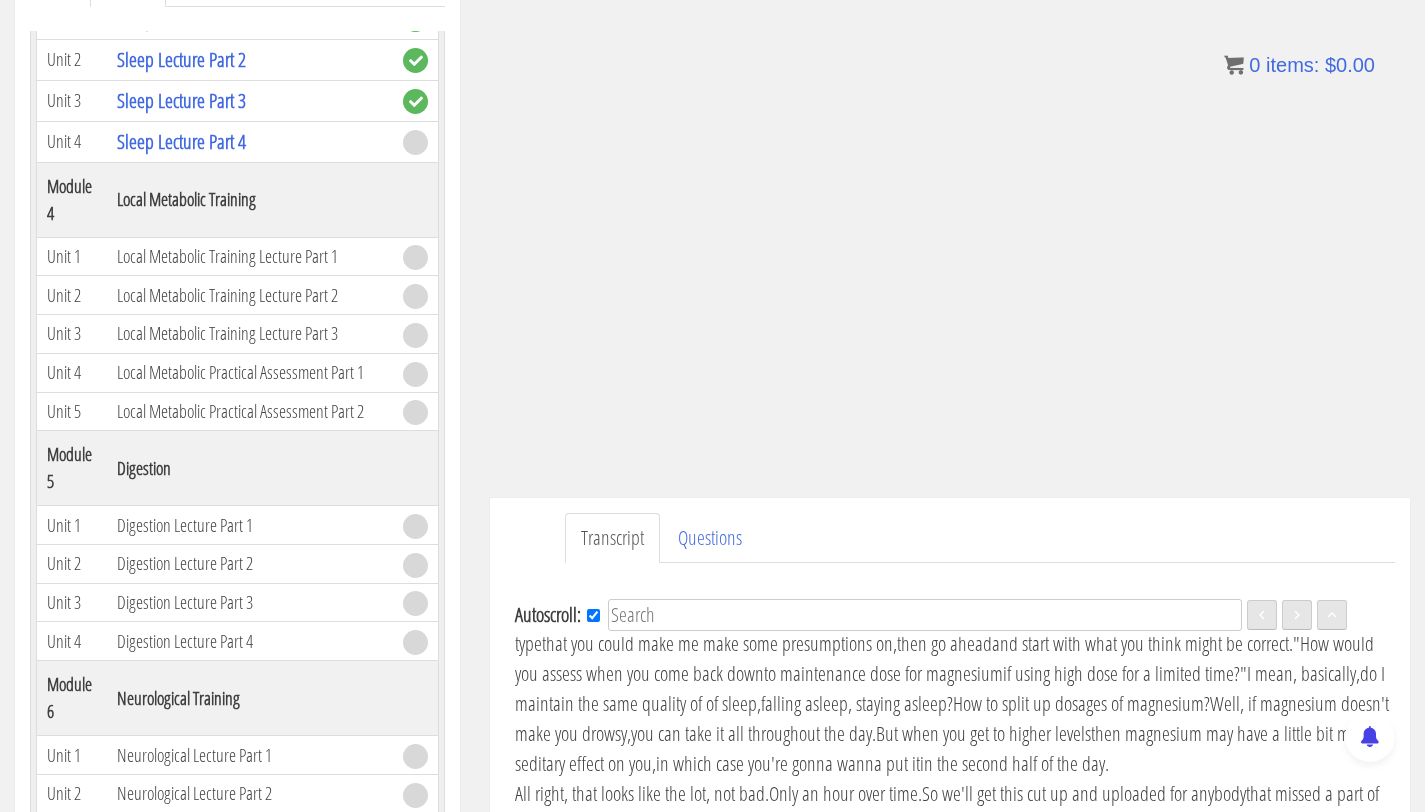 click on "I don't know, at that point in time," at bounding box center (955, 448) 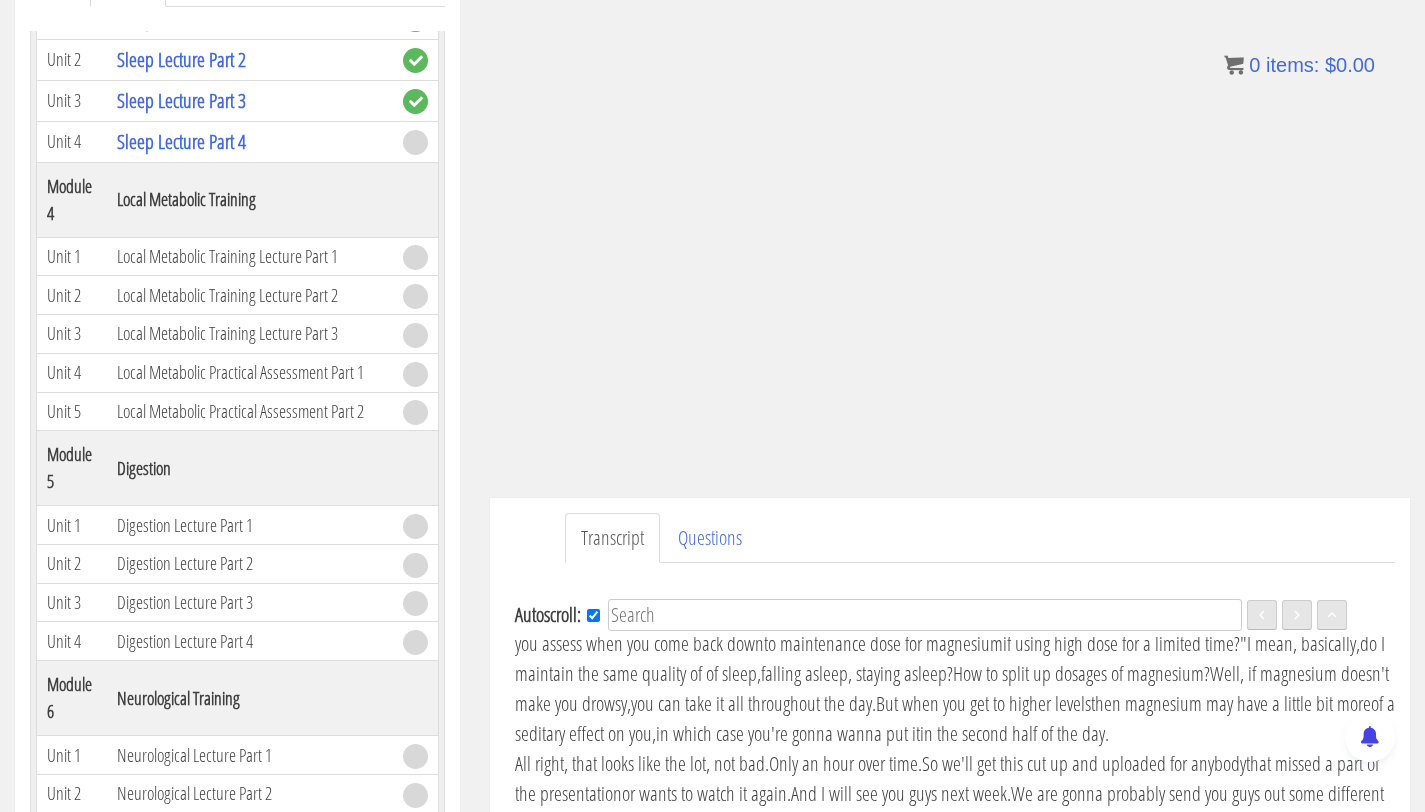click on "because I mean, what are you gonna do?" at bounding box center (944, 448) 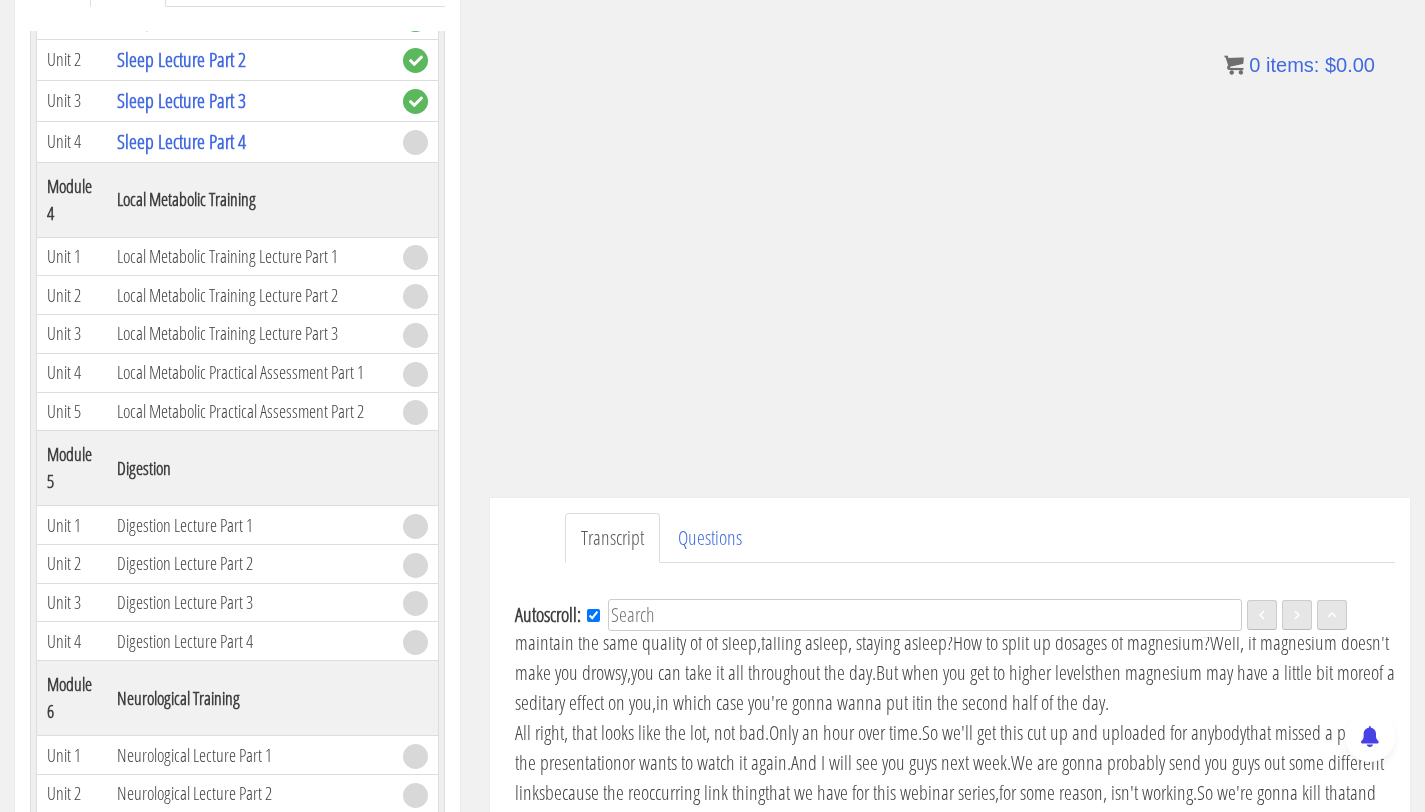 click on "If it's a memory foam mattress," at bounding box center [920, 447] 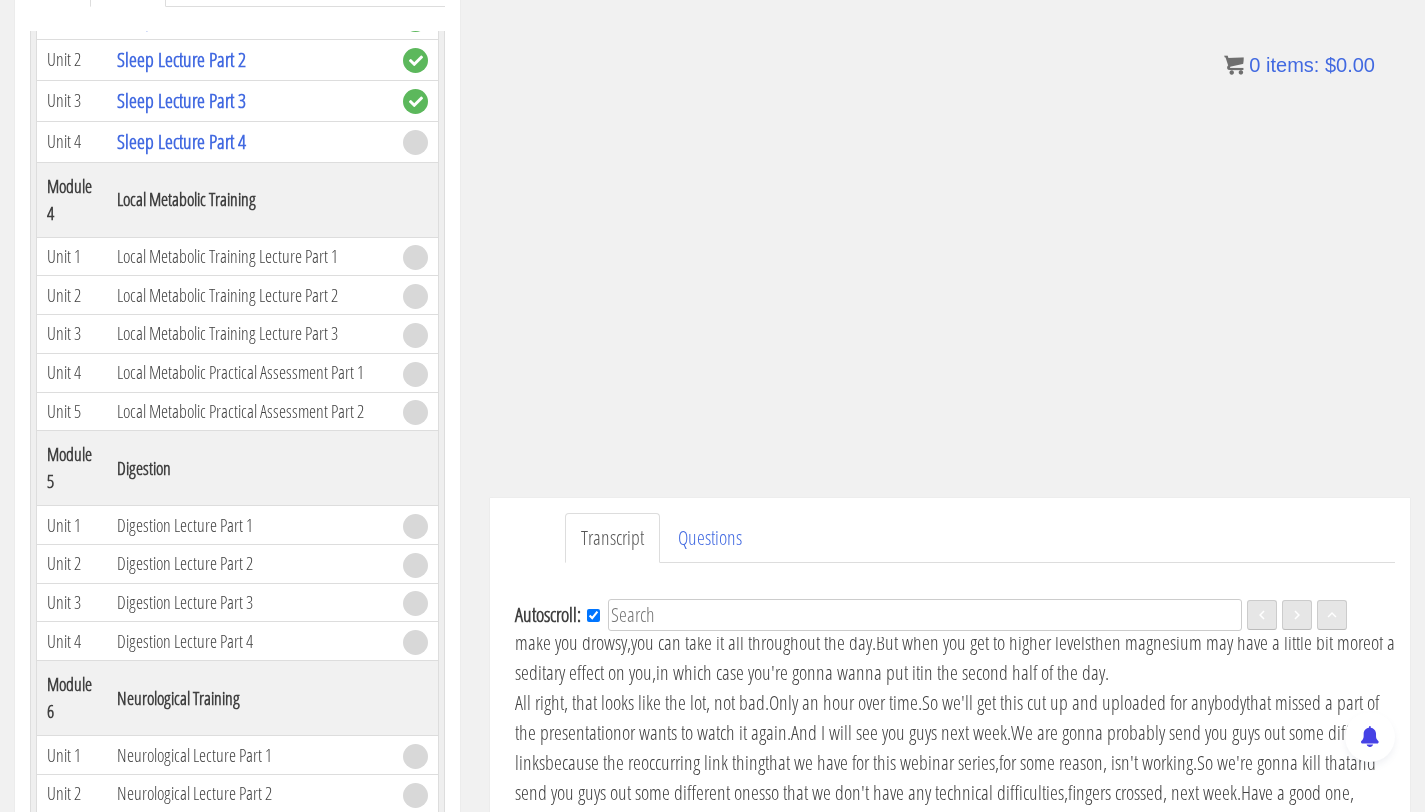 click on "you've gotta wait for it to get warm," at bounding box center (685, 432) 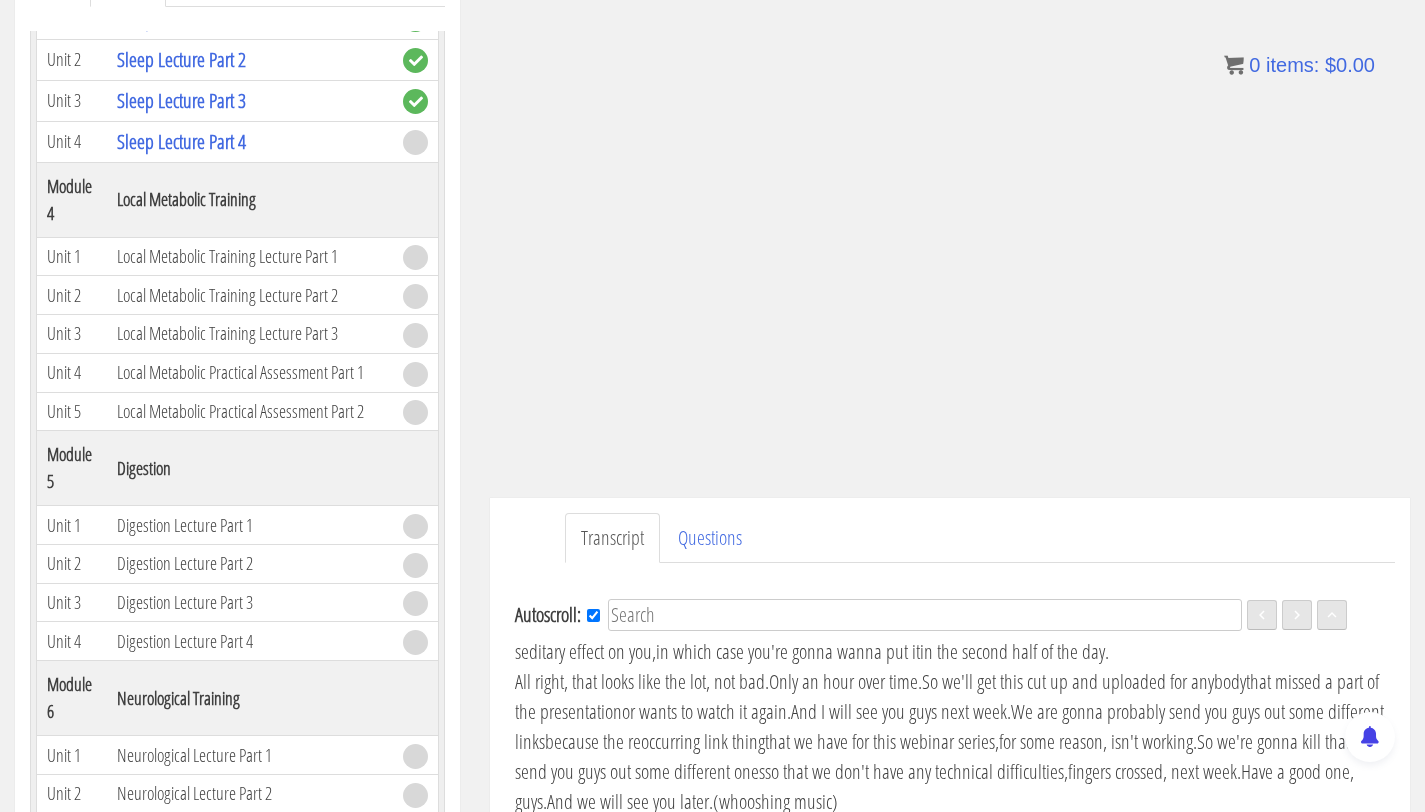 scroll, scrollTop: 8170, scrollLeft: 0, axis: vertical 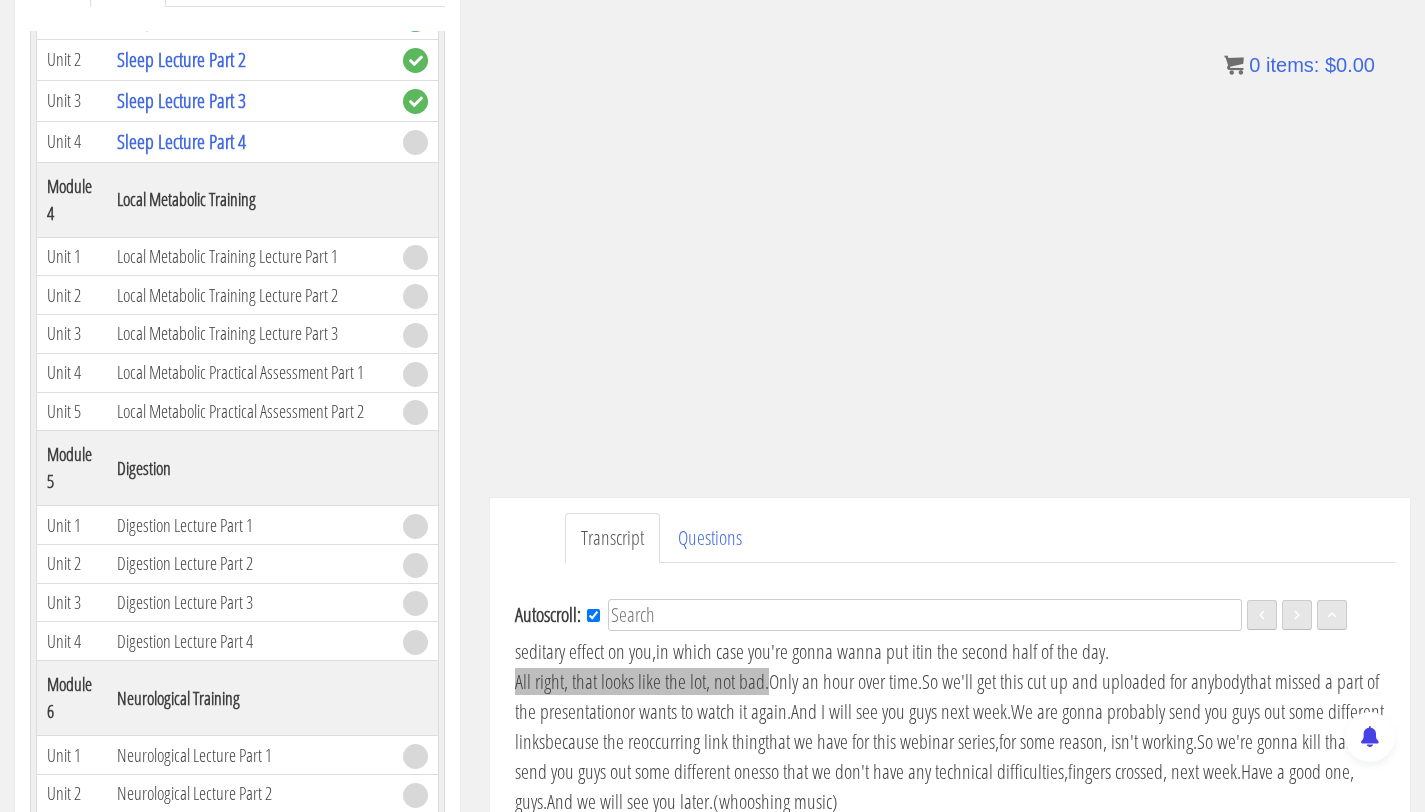 click on "All right, that looks like the lot, not bad." at bounding box center (642, 681) 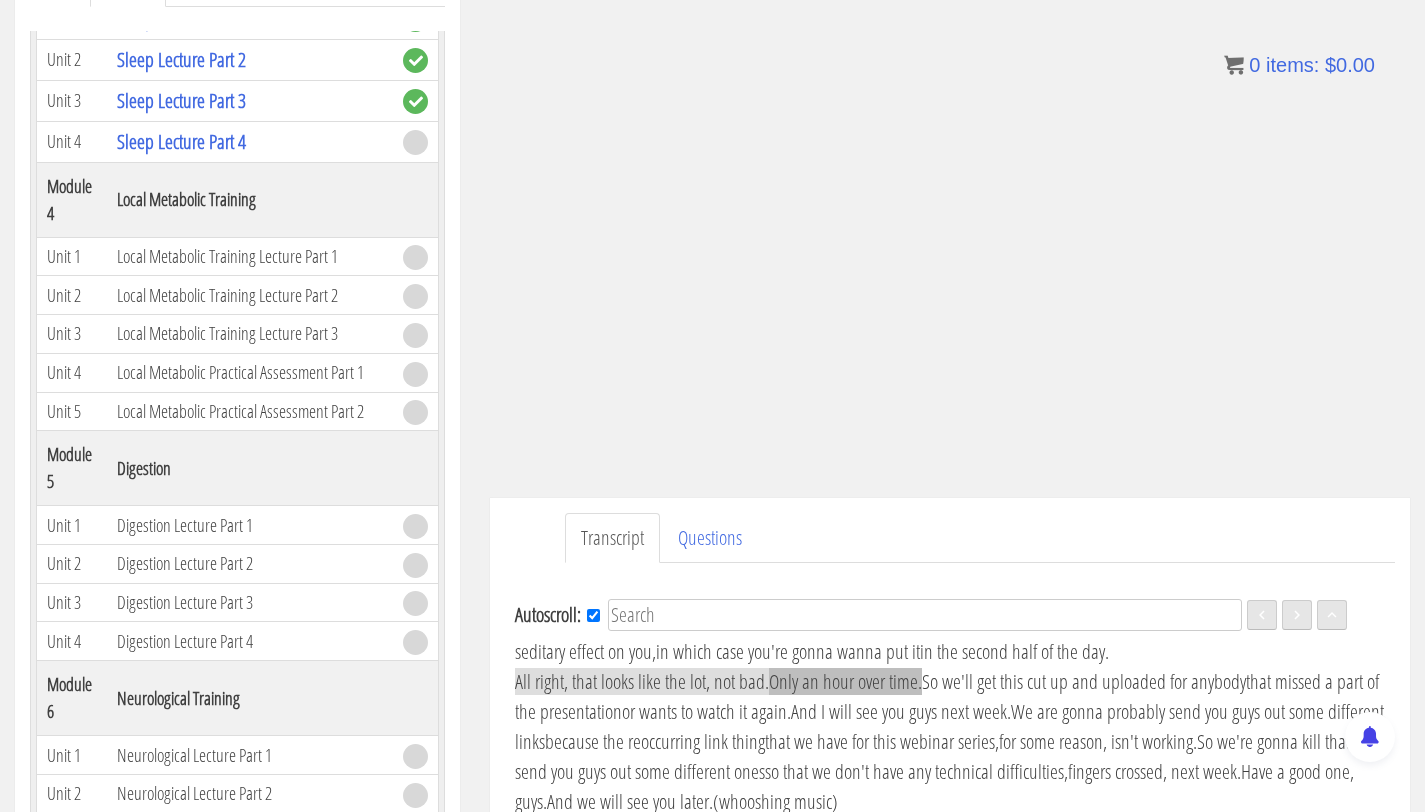 click on "Only an hour over time." at bounding box center (845, 681) 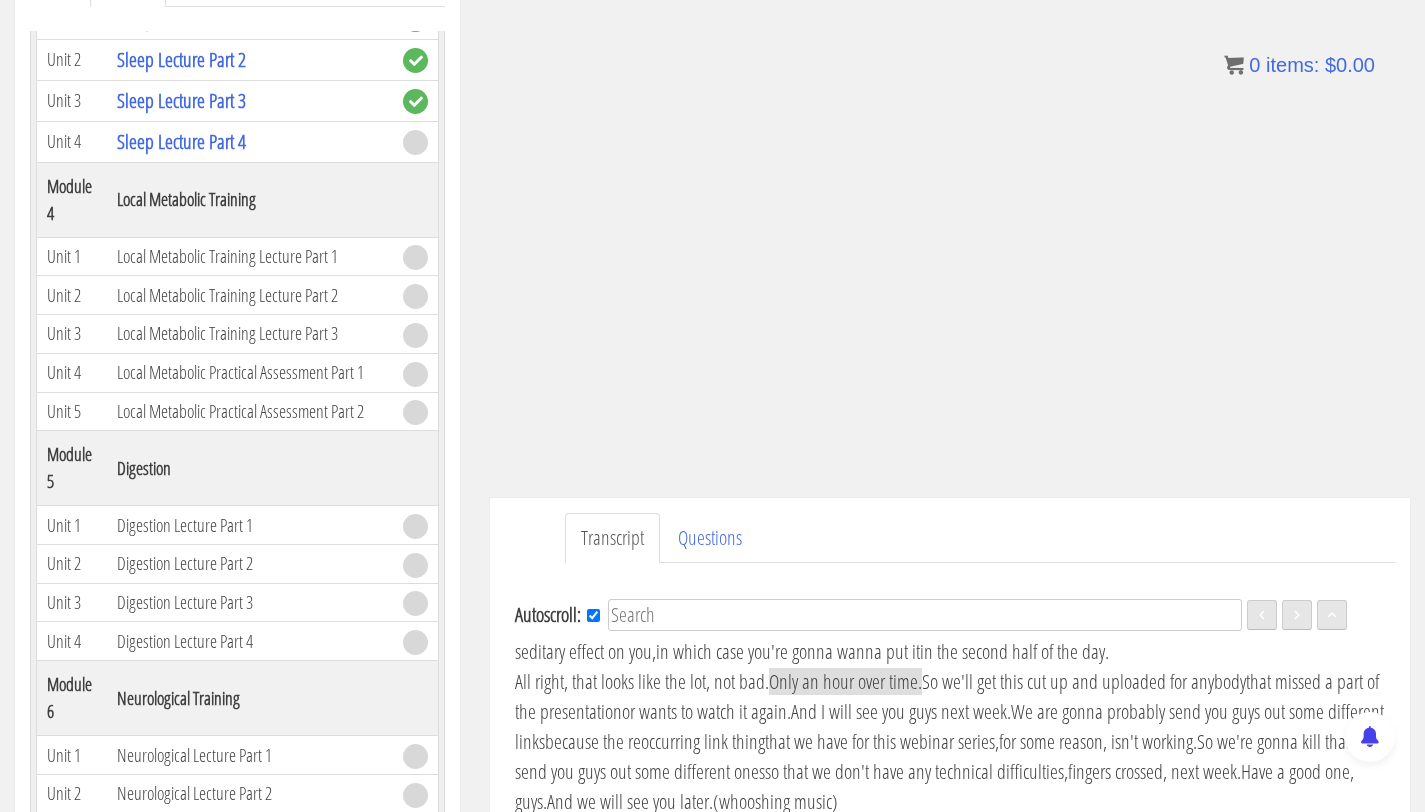 click on "Moving on to the interventions...
Thank you, guys, for hanging in with me,
we are two hours in here.
I knew this is gonna be a long one.
Wholesale interventions, basically,
so these are things where pretty much,
they're gonna produce some positive impact,
very low chance of them having a negative impact
and they tend to effect things globally
in terms of improvement.
So one, time in bed.
Okay, so obviously just like, okay adding,
if they're only sleeping X amount
and adding more time to try and sleep,
that's generally gonna have a net benefit.
Light management,
I mean, getting good light during the morning
and getting away from light in the evening
is only gonna have a positive effect
and it's gonna affect sleep across the board,
GABA, serotonin, REM, deep sleep, all of the above.
Magnesium, more GABA promoting
but generally good for sleep as a whole.
Inositol, more serotonin supporting,
generally good for sleep as a whole." at bounding box center (955, -3338) 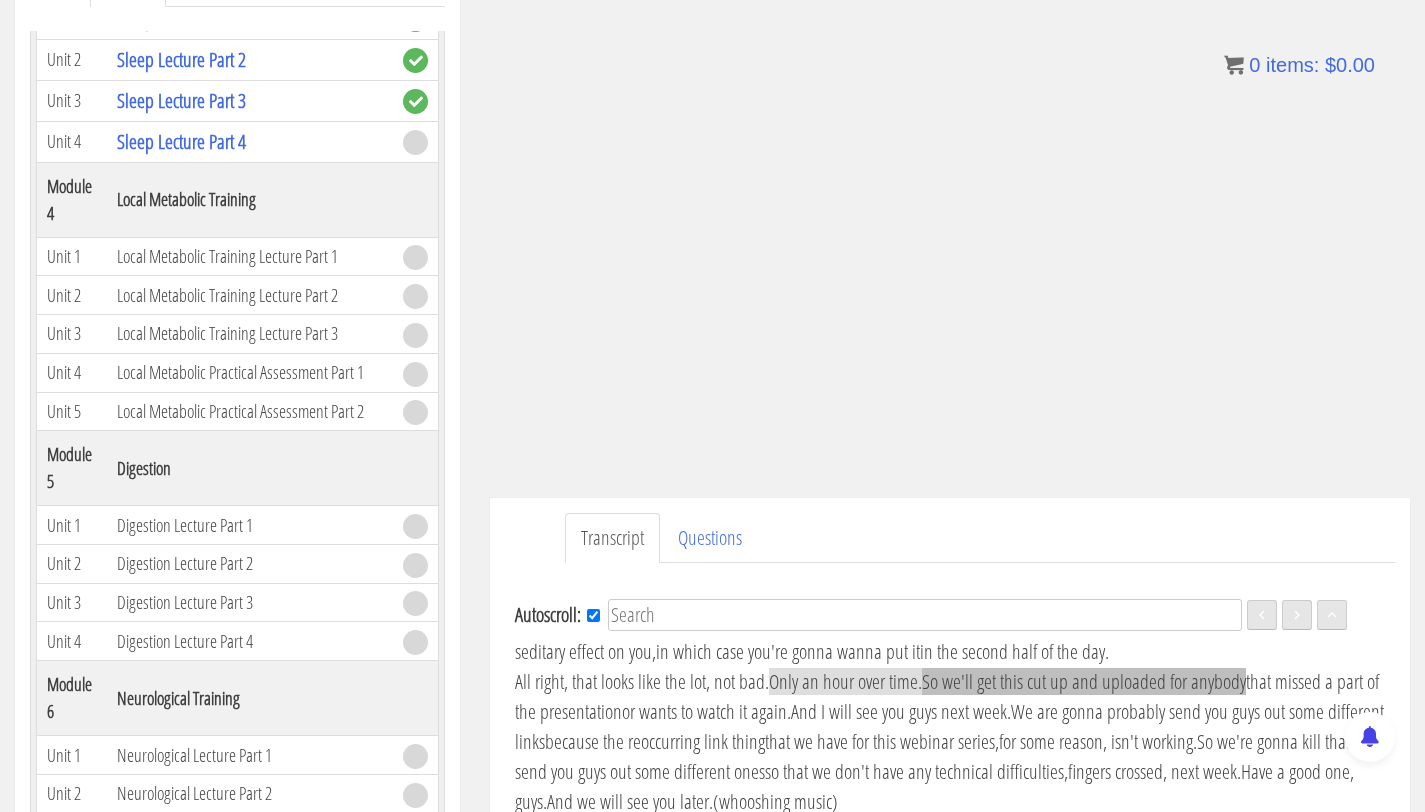 click on "So we'll get this cut up and uploaded for anybody" at bounding box center [1084, 681] 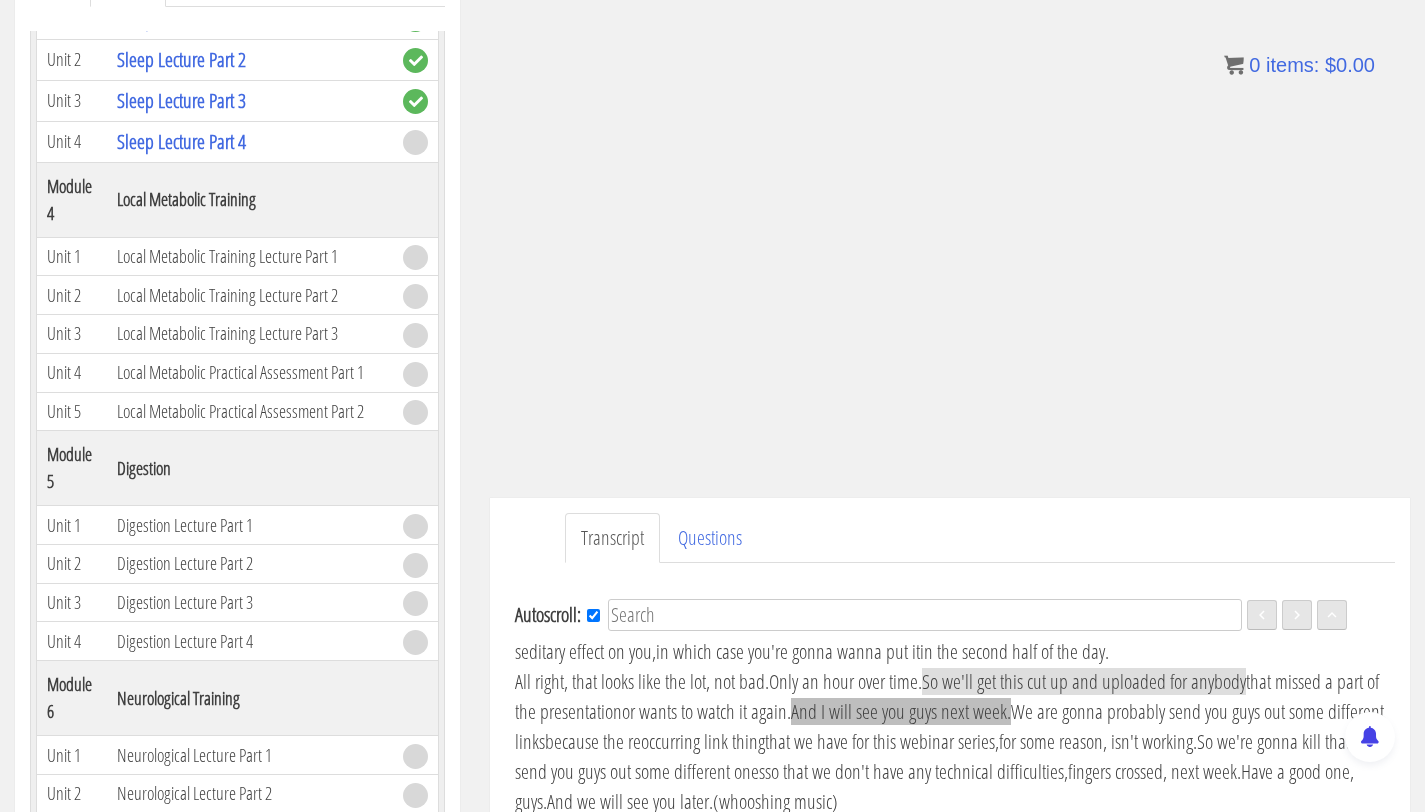 click on "And I will see you guys next week." at bounding box center [901, 711] 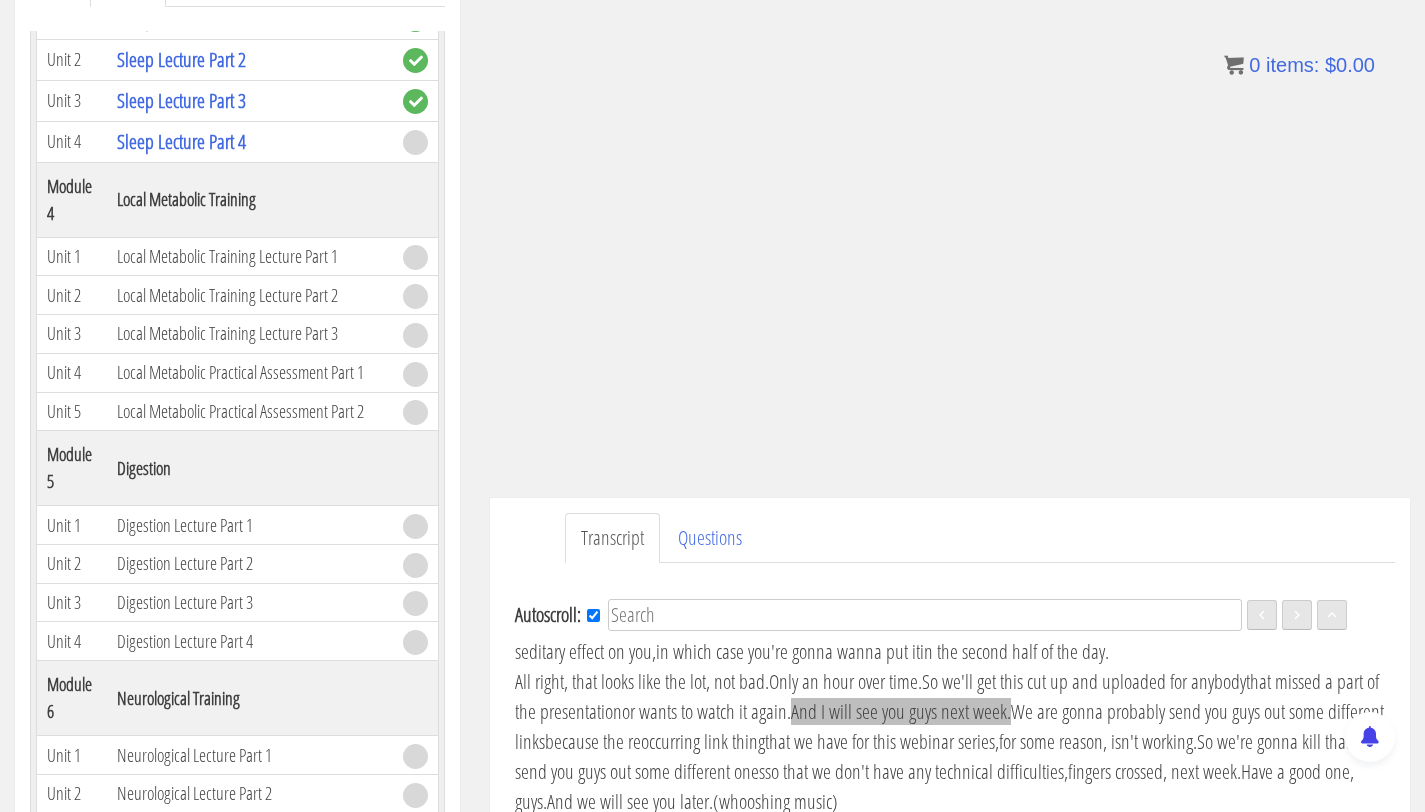 scroll, scrollTop: 8421, scrollLeft: 0, axis: vertical 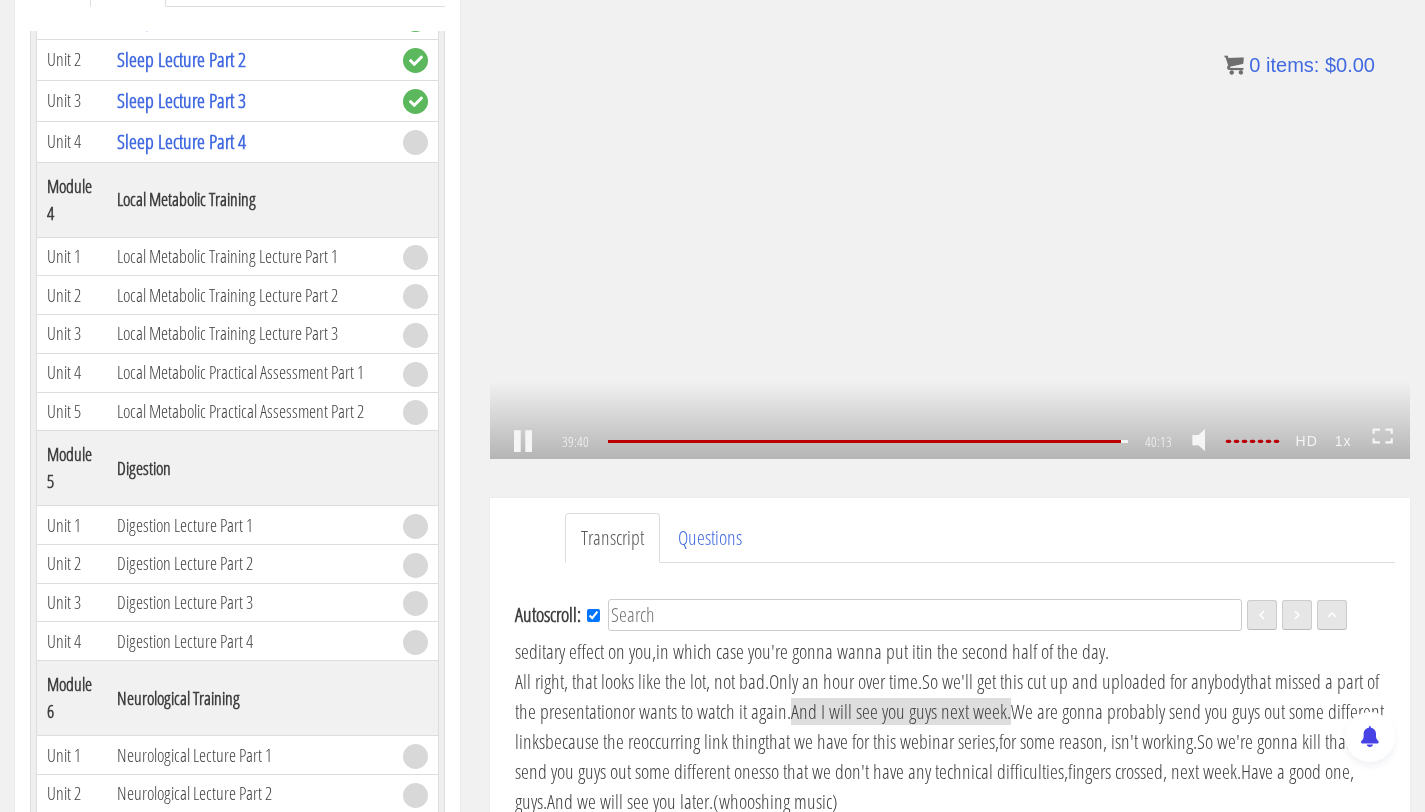 click on ".a{fill:#000;opacity:0.65;}.b{fill:#fff;opacity:1.0;}
.fp-color-play{opacity:0.65;}.controlbutton{fill:#fff;}
.fp-color-play{opacity:0.65;}.controlbutton{fill:#fff;}
.controlbuttonbg{opacity:0.65;}.controlbutton{fill:#fff;}
.fp-color-play{opacity:0.65;}.rect{fill:#fff;}
.fp-color-play{opacity:0.65;}.rect{fill:#fff;}
.fp-color-play{opacity:0.65;}.rect{fill:#fff;}
.fp-color-play{opacity:0.65;}.rect{fill:#fff;}
39:40                              35:18                                           40:13              00:34" at bounding box center (950, 200) 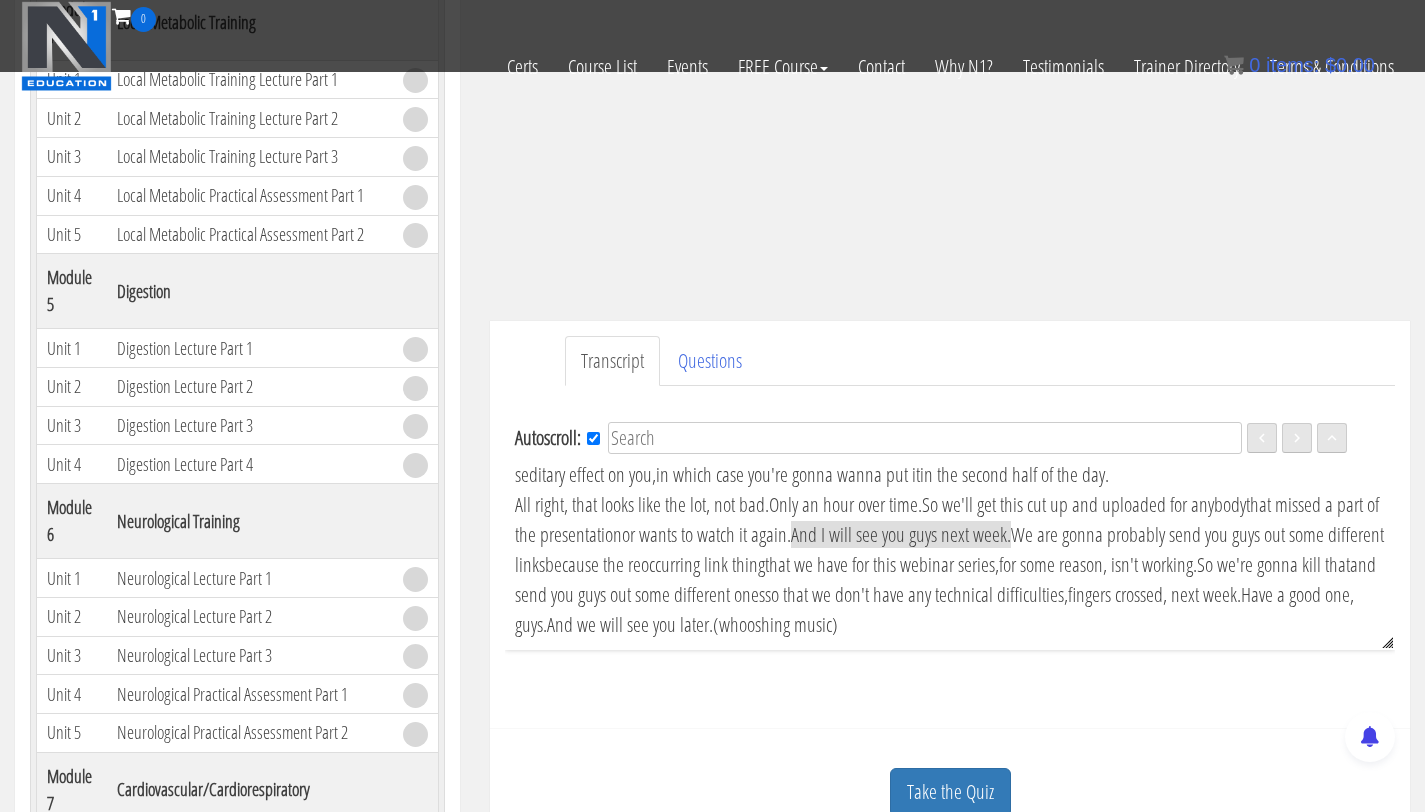 scroll, scrollTop: 477, scrollLeft: 0, axis: vertical 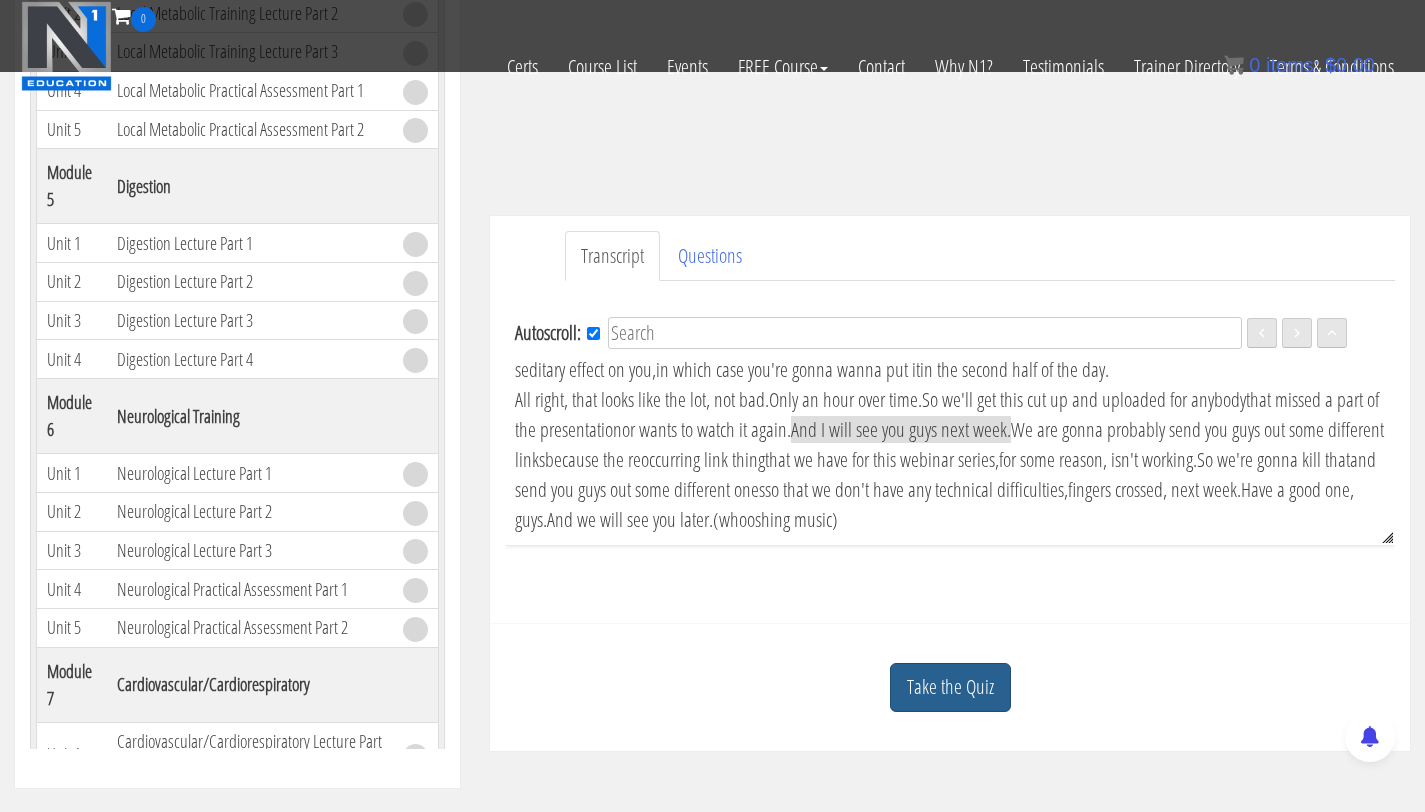 click on "Take the Quiz" at bounding box center (950, 687) 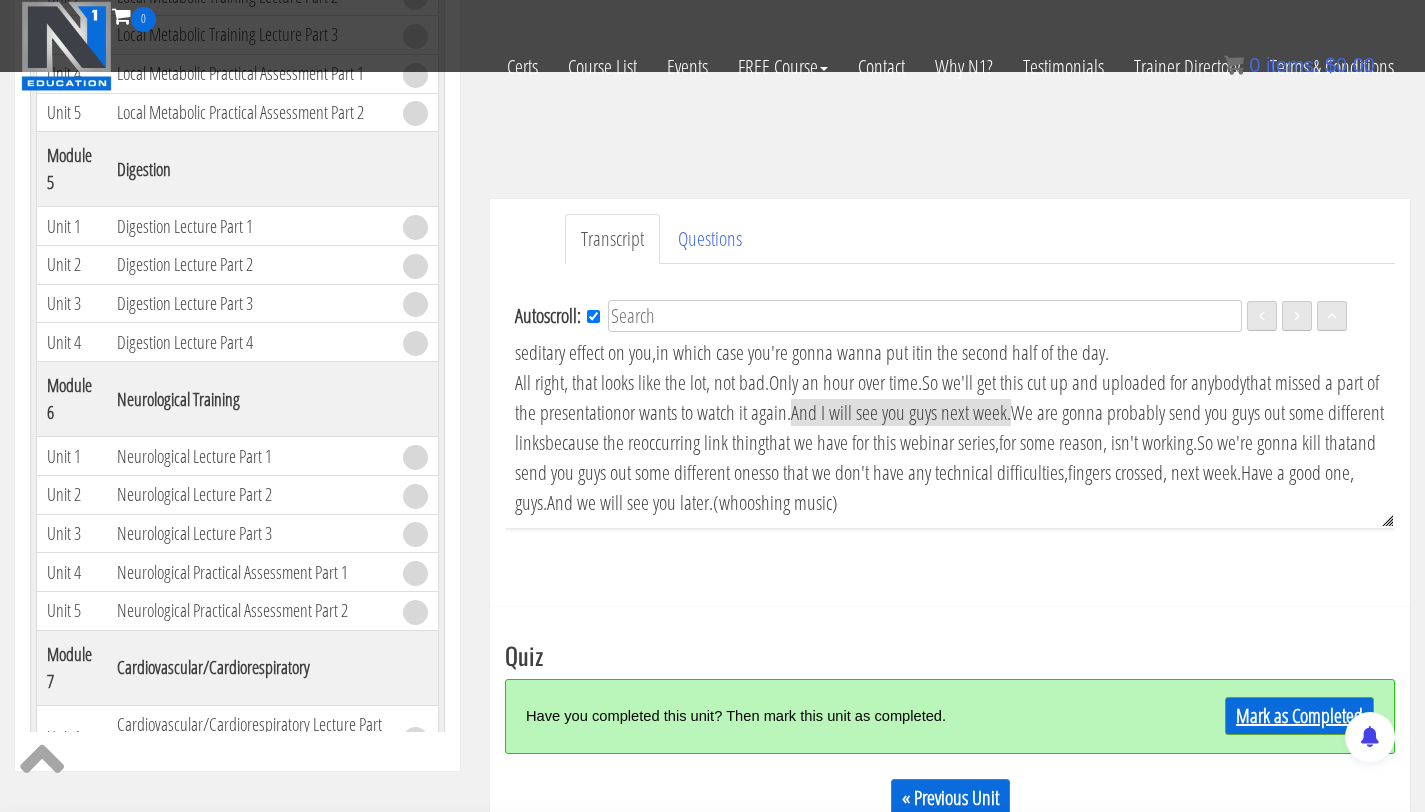 scroll, scrollTop: 516, scrollLeft: 0, axis: vertical 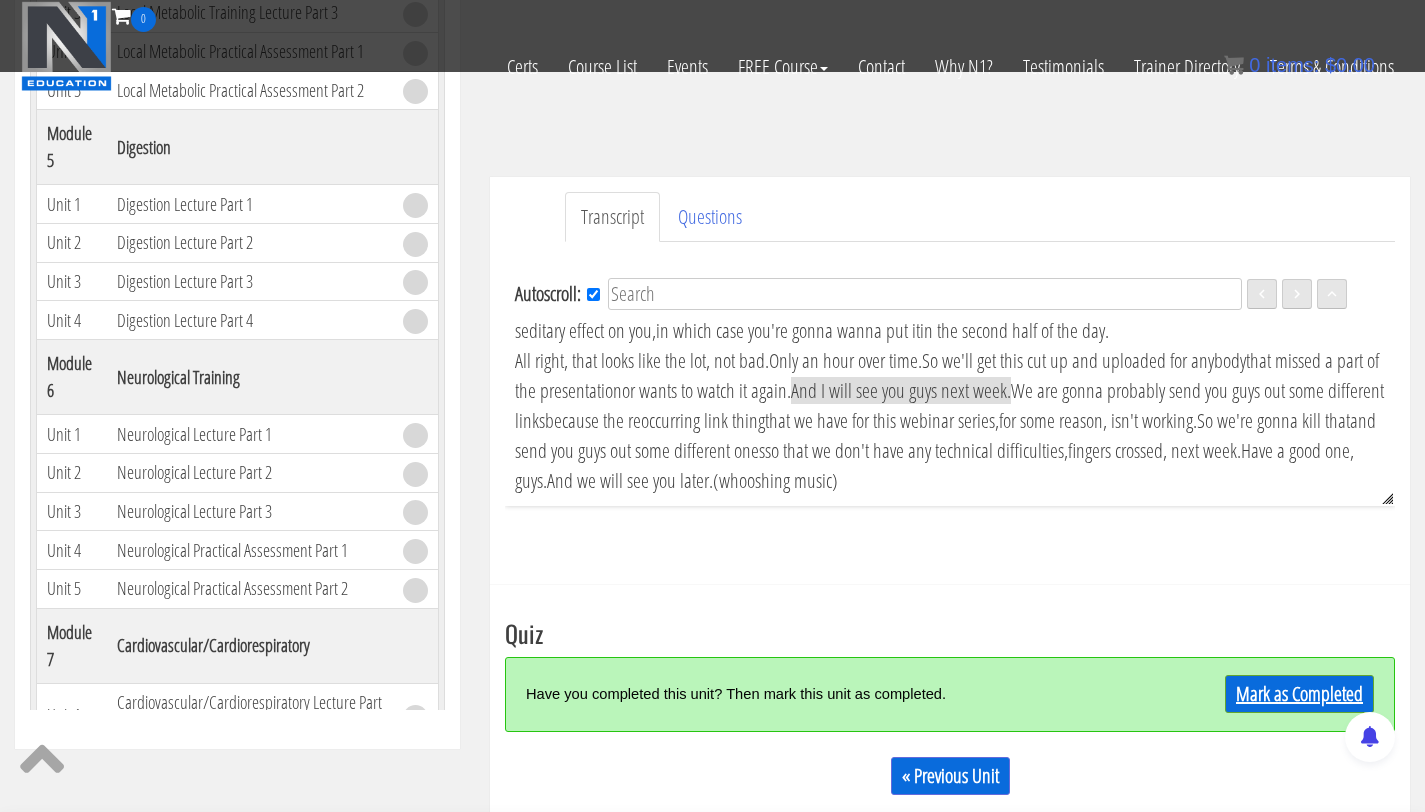 click on "Mark as Completed" at bounding box center [1299, 694] 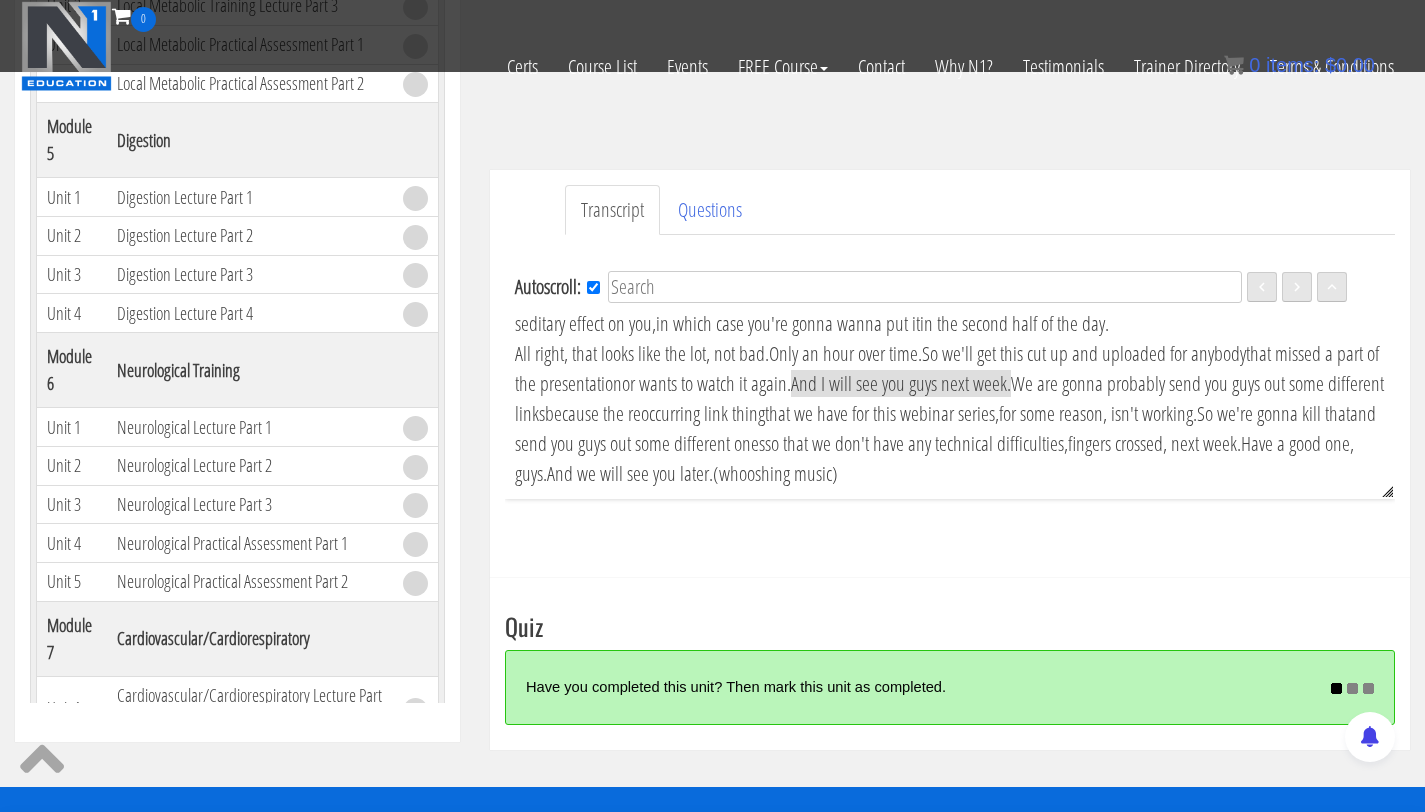scroll, scrollTop: 652, scrollLeft: 0, axis: vertical 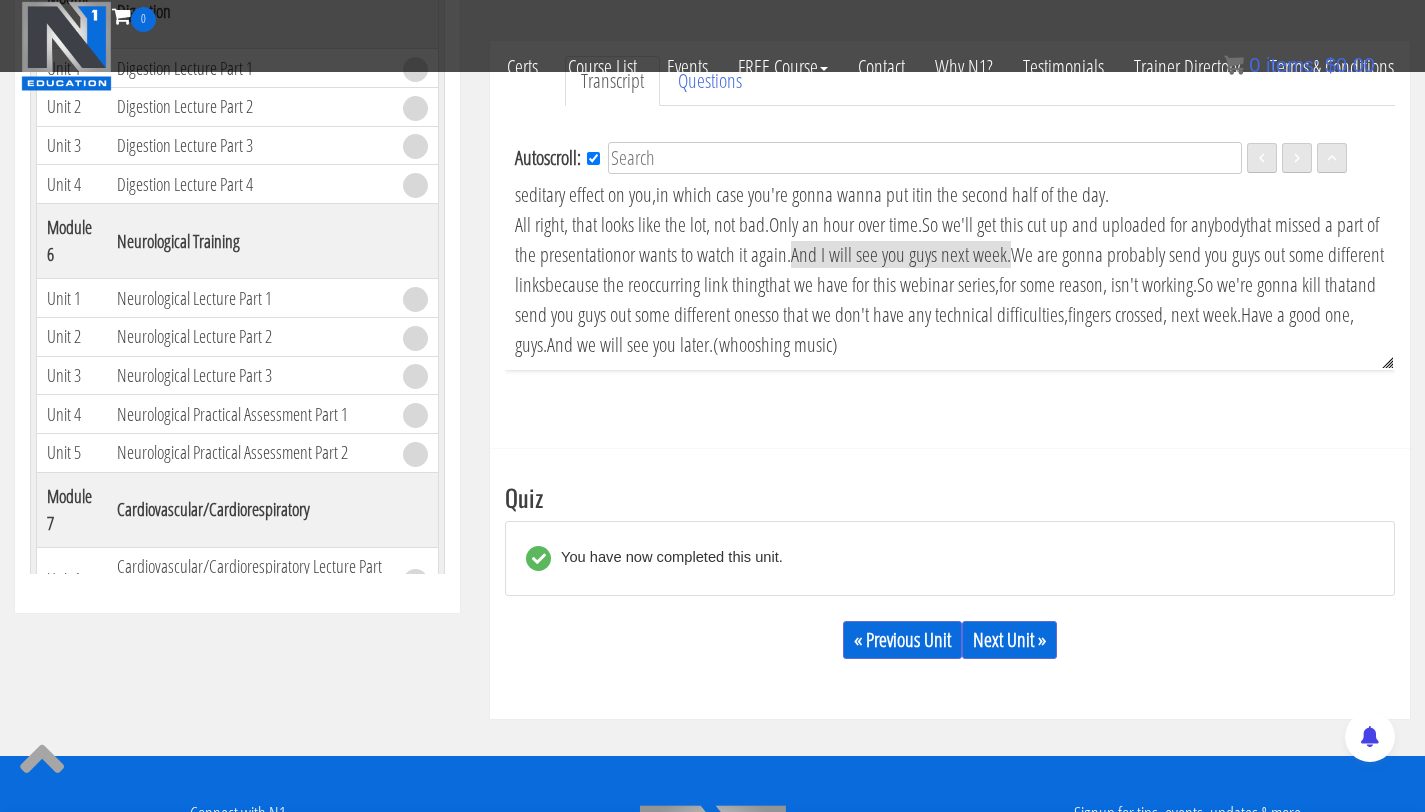 click on "« Previous Unit Next Unit »" at bounding box center (950, 640) 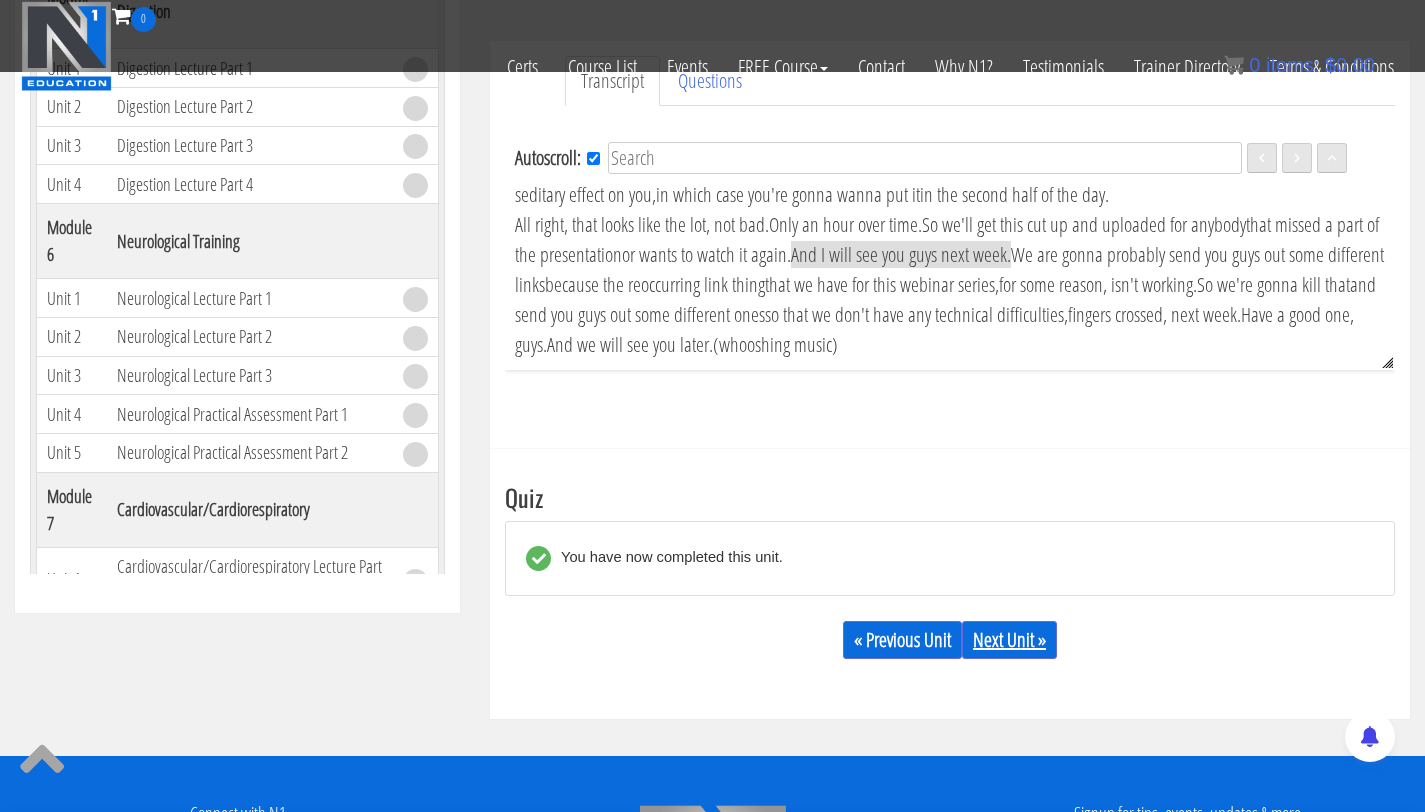 click on "Next Unit »" at bounding box center (1009, 640) 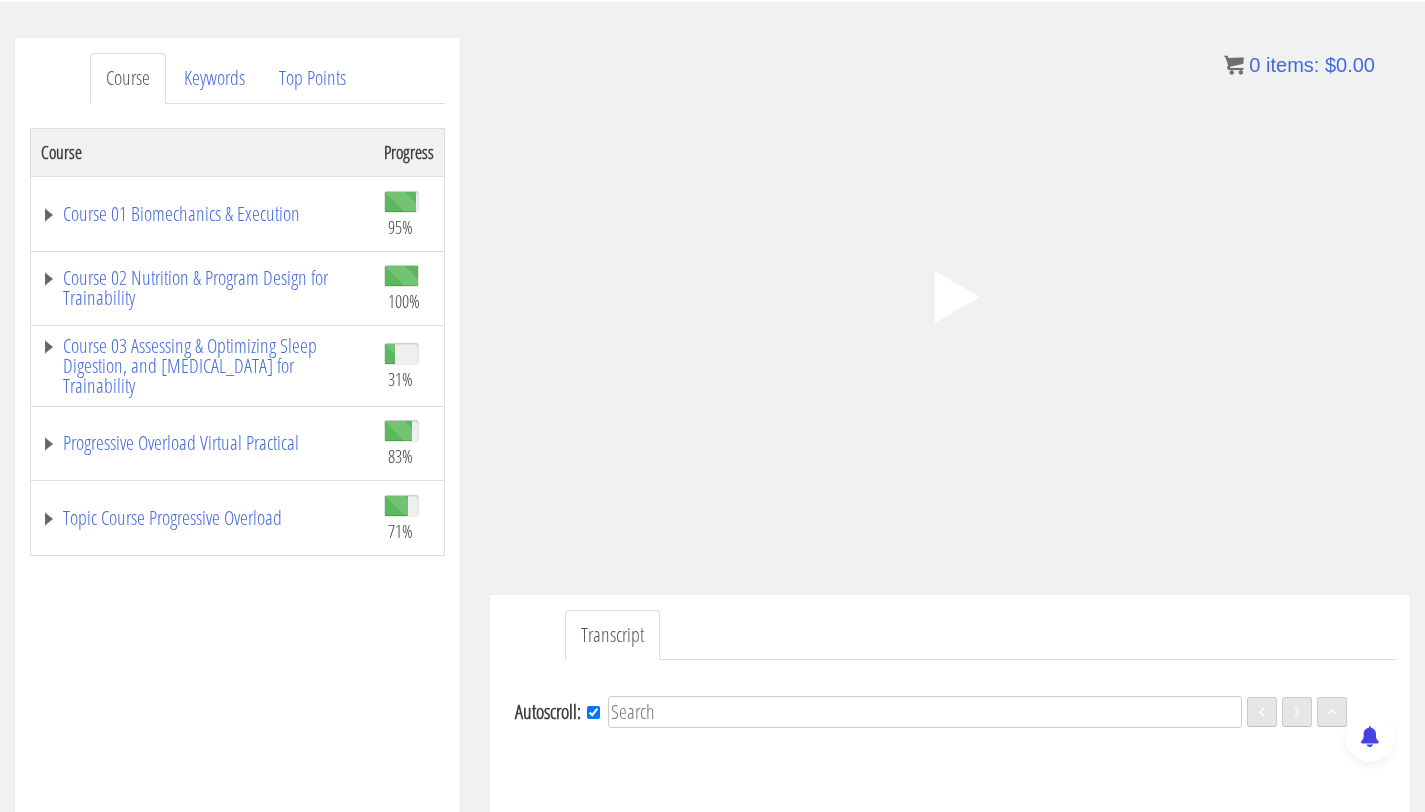 scroll, scrollTop: 229, scrollLeft: 0, axis: vertical 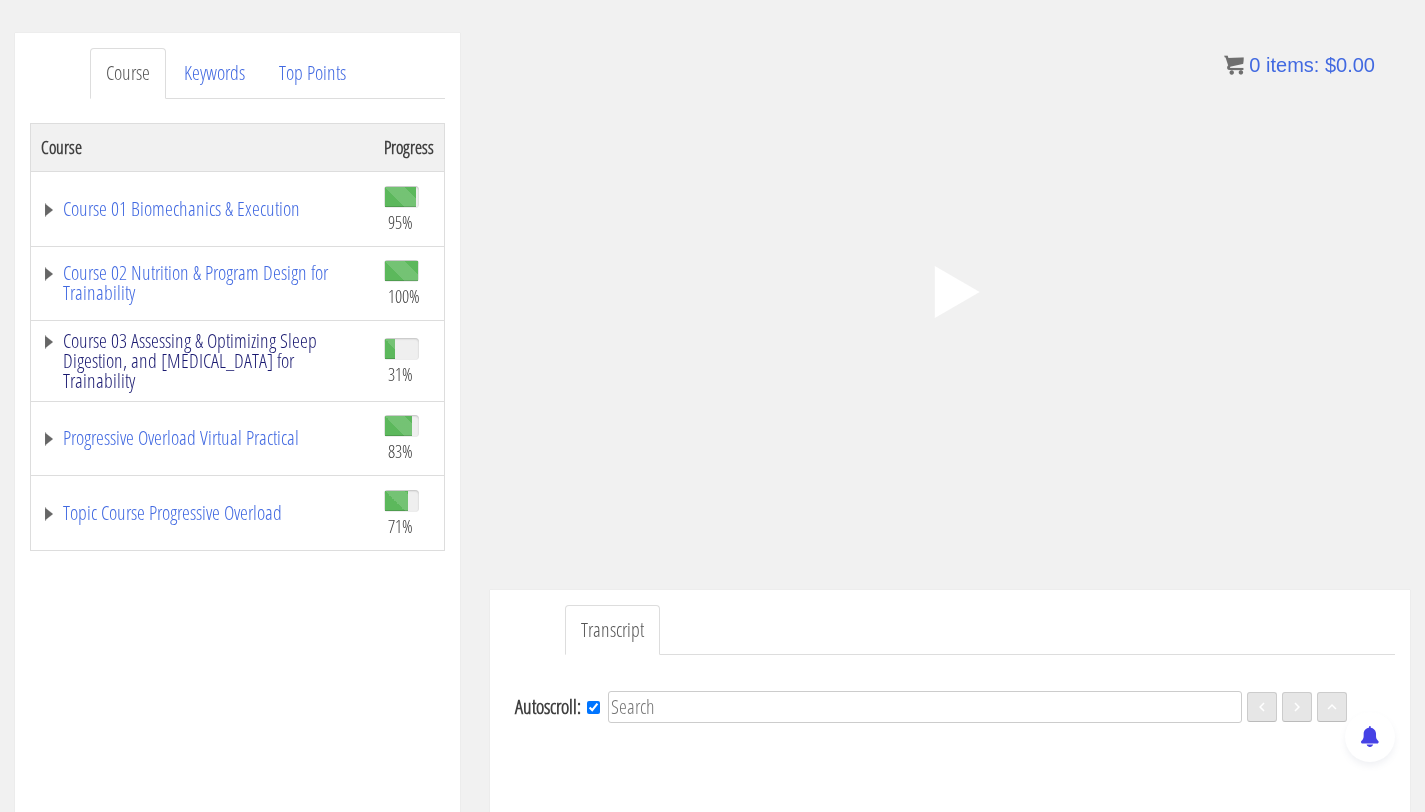 click on "Course 03 Assessing & Optimizing Sleep Digestion, and [MEDICAL_DATA] for Trainability" at bounding box center (202, 361) 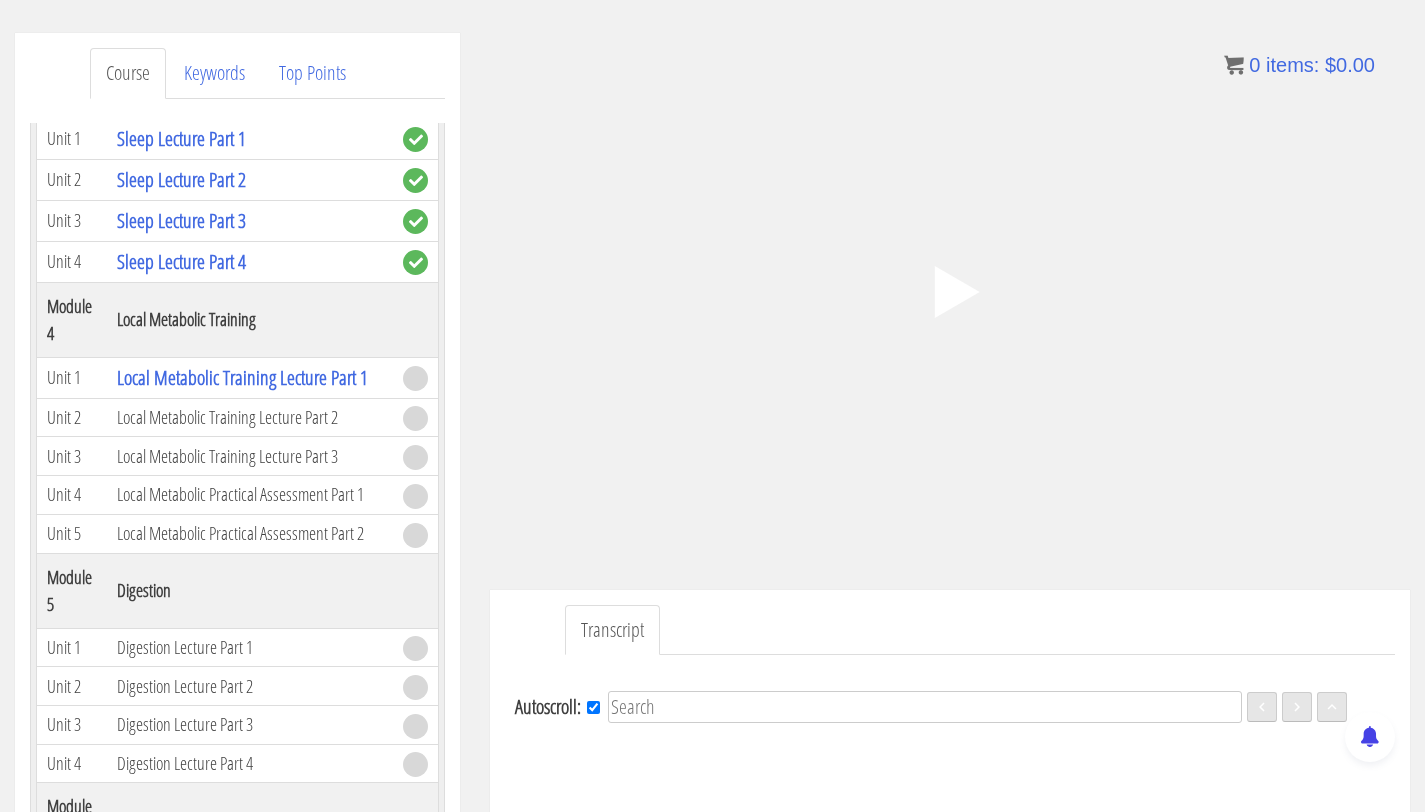 scroll, scrollTop: 1097, scrollLeft: 0, axis: vertical 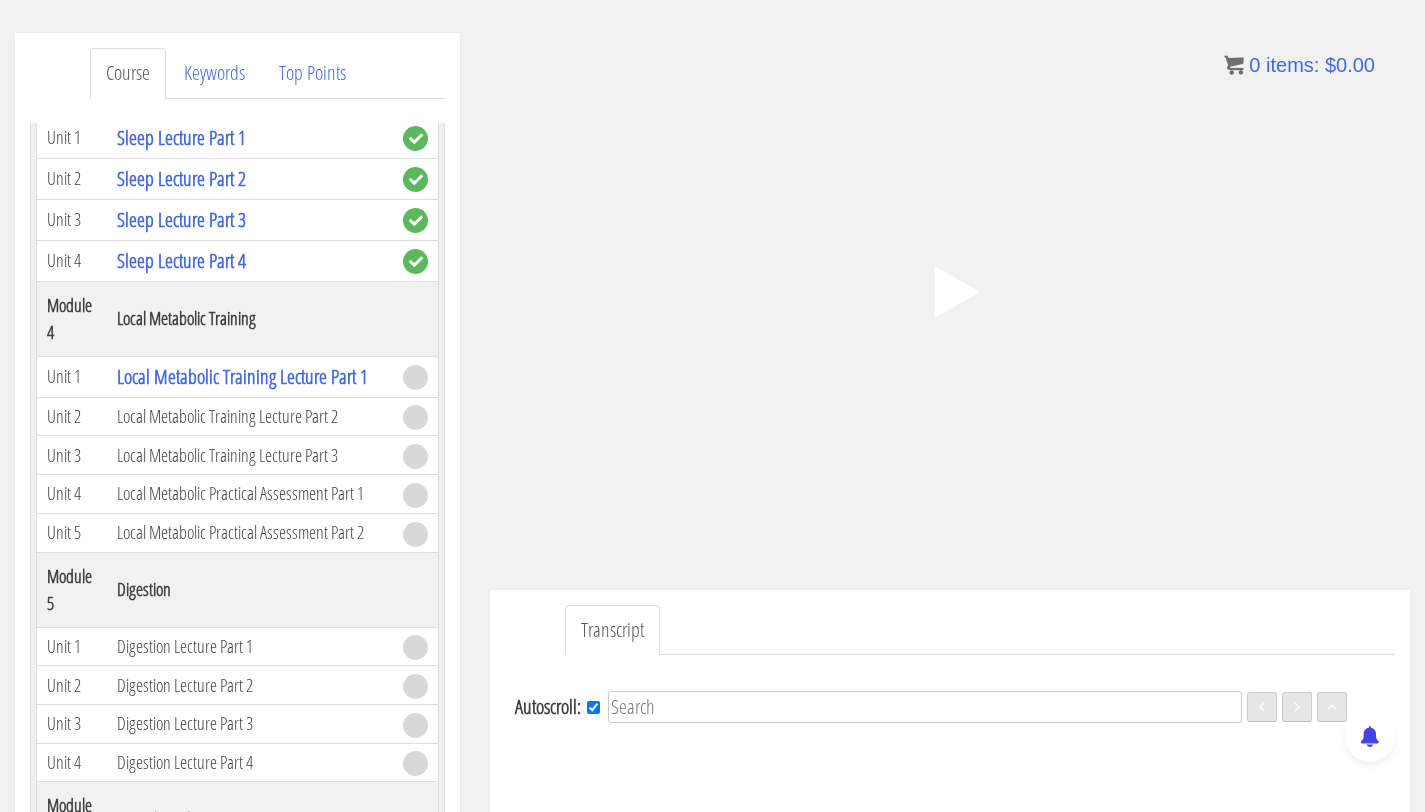 click on ".fp-color-play{opacity:0.65;}.controlbutton{fill:#fff;}" 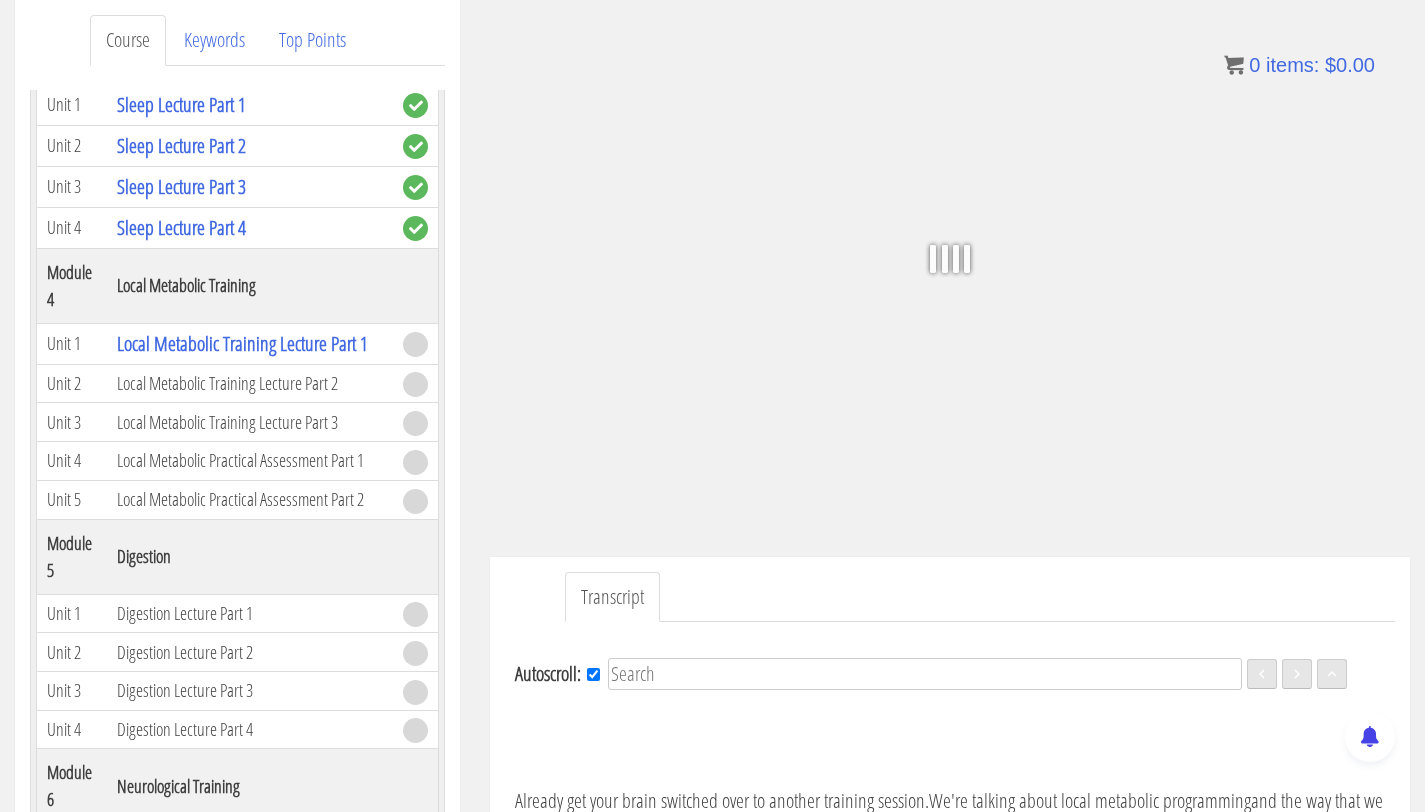 scroll, scrollTop: 224, scrollLeft: 0, axis: vertical 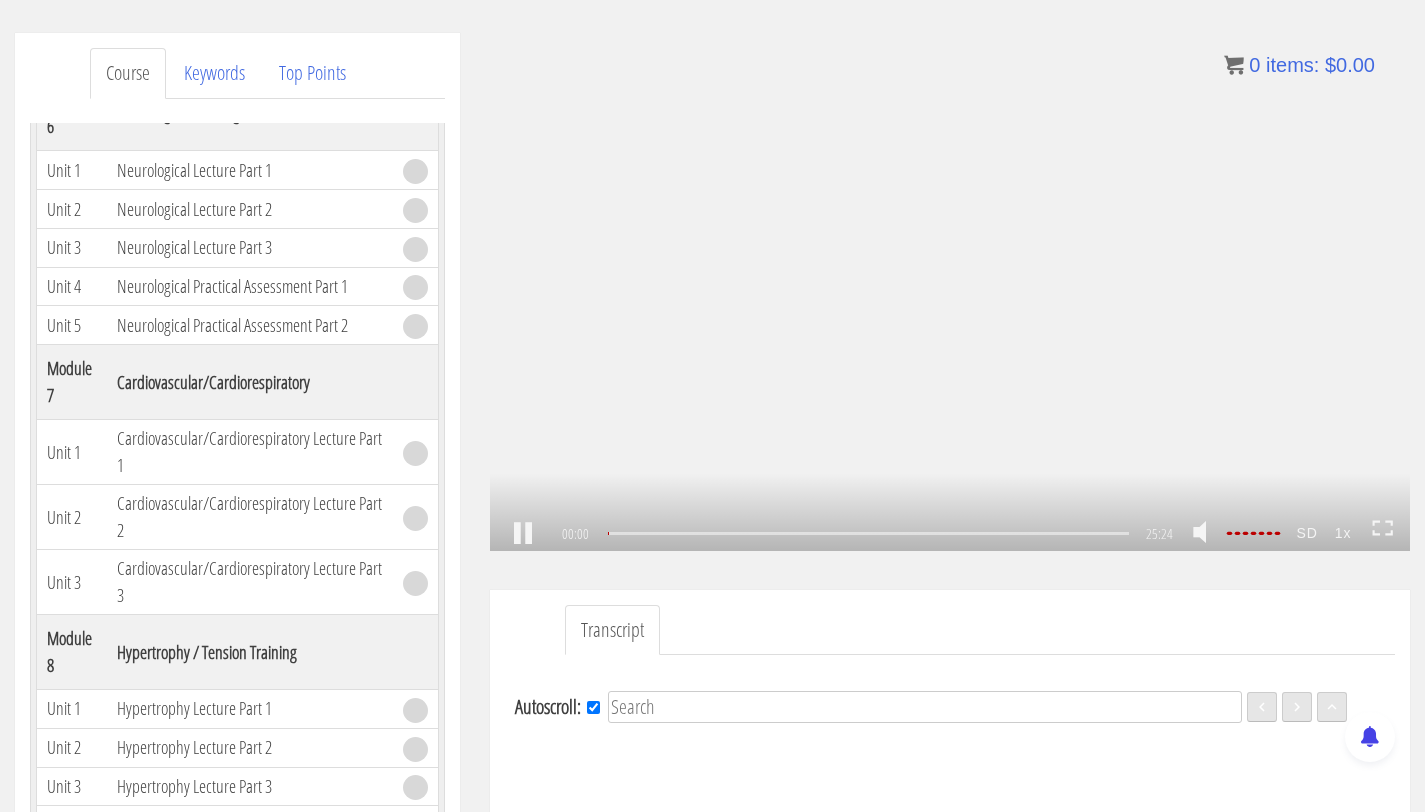 click on ".a{fill:#000;opacity:0.65;}.b{fill:#fff;opacity:1.0;}
.fp-color-play{opacity:0.65;}.controlbutton{fill:#fff;}
.fp-color-play{opacity:0.65;}.controlbutton{fill:#fff;}
.controlbuttonbg{opacity:0.65;}.controlbutton{fill:#fff;}
.fp-color-play{opacity:0.65;}.rect{fill:#fff;}
.fp-color-play{opacity:0.65;}.rect{fill:#fff;}
.fp-color-play{opacity:0.65;}.rect{fill:#fff;}
.fp-color-play{opacity:0.65;}.rect{fill:#fff;}
00:00                                                                        25:24              25:24                                                                                                                                                                                 CC SD" at bounding box center (950, 292) 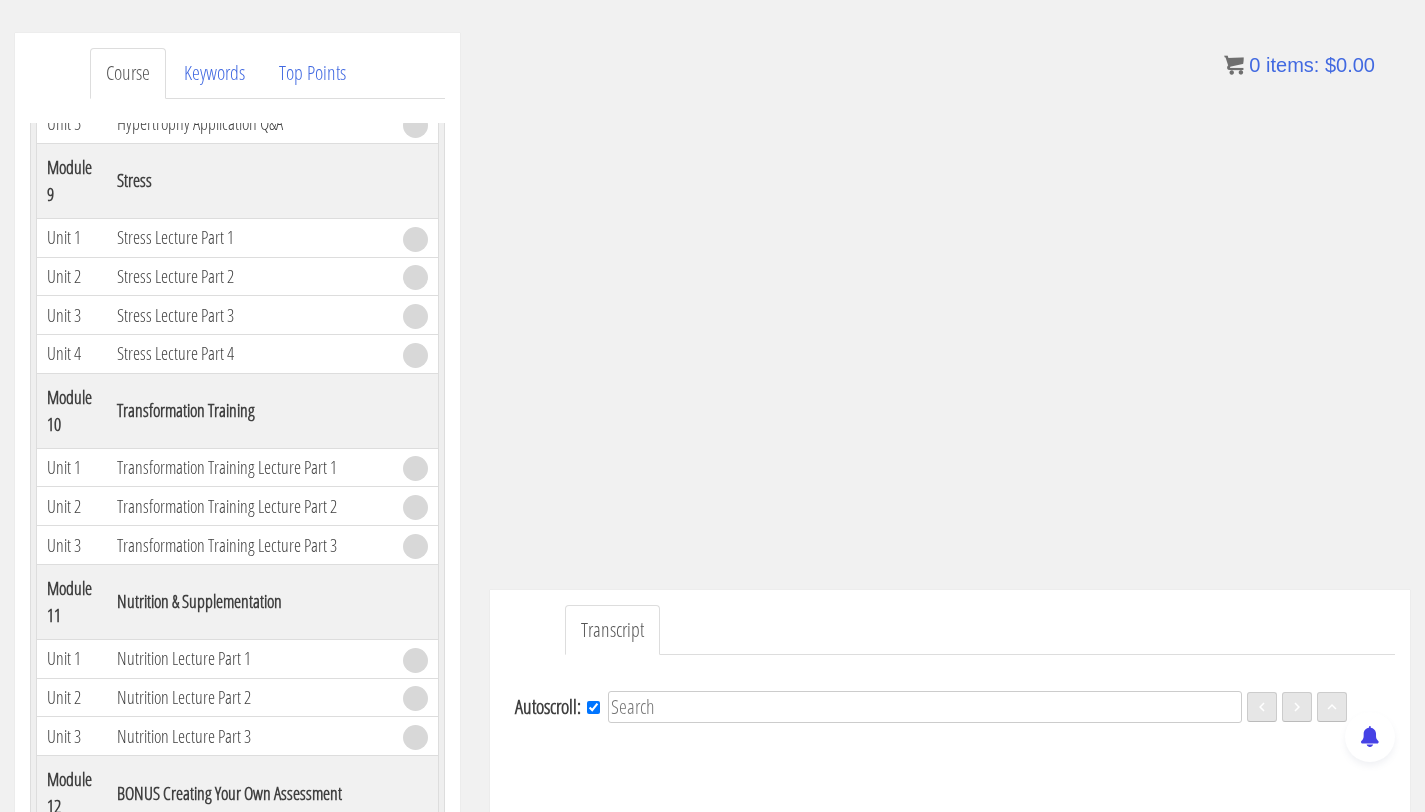 scroll, scrollTop: 2558, scrollLeft: 0, axis: vertical 